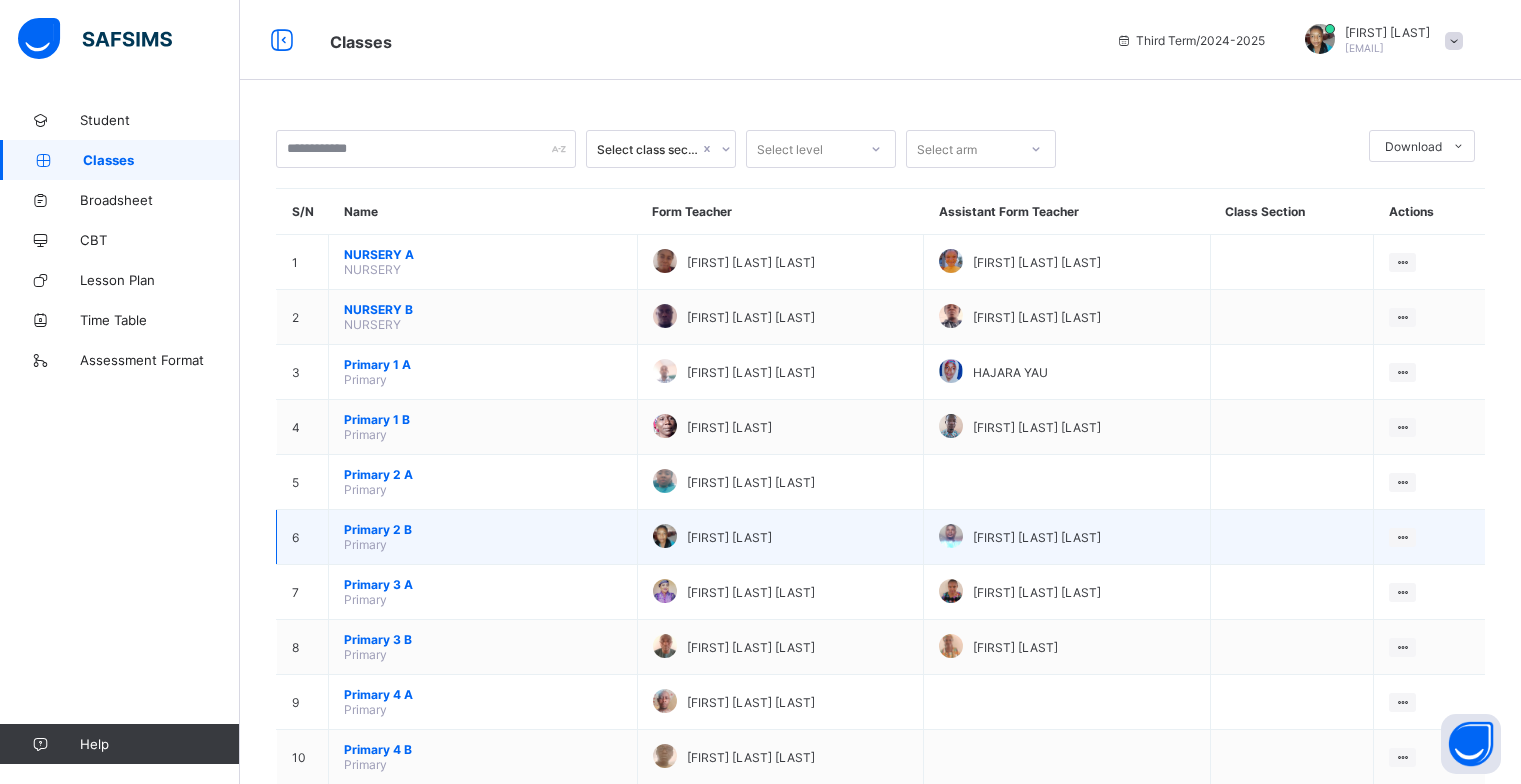scroll, scrollTop: 0, scrollLeft: 0, axis: both 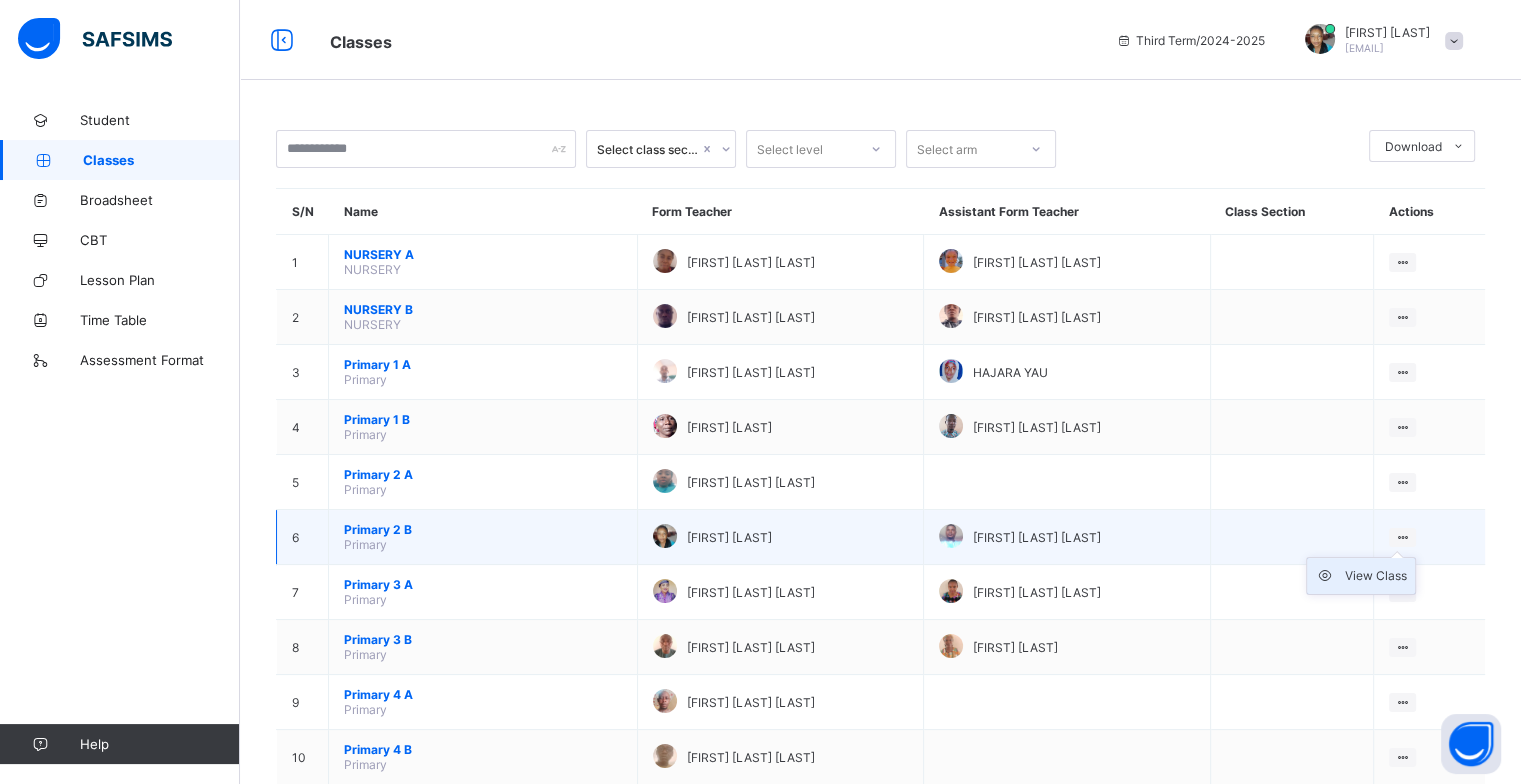 click on "View Class" at bounding box center [1376, 576] 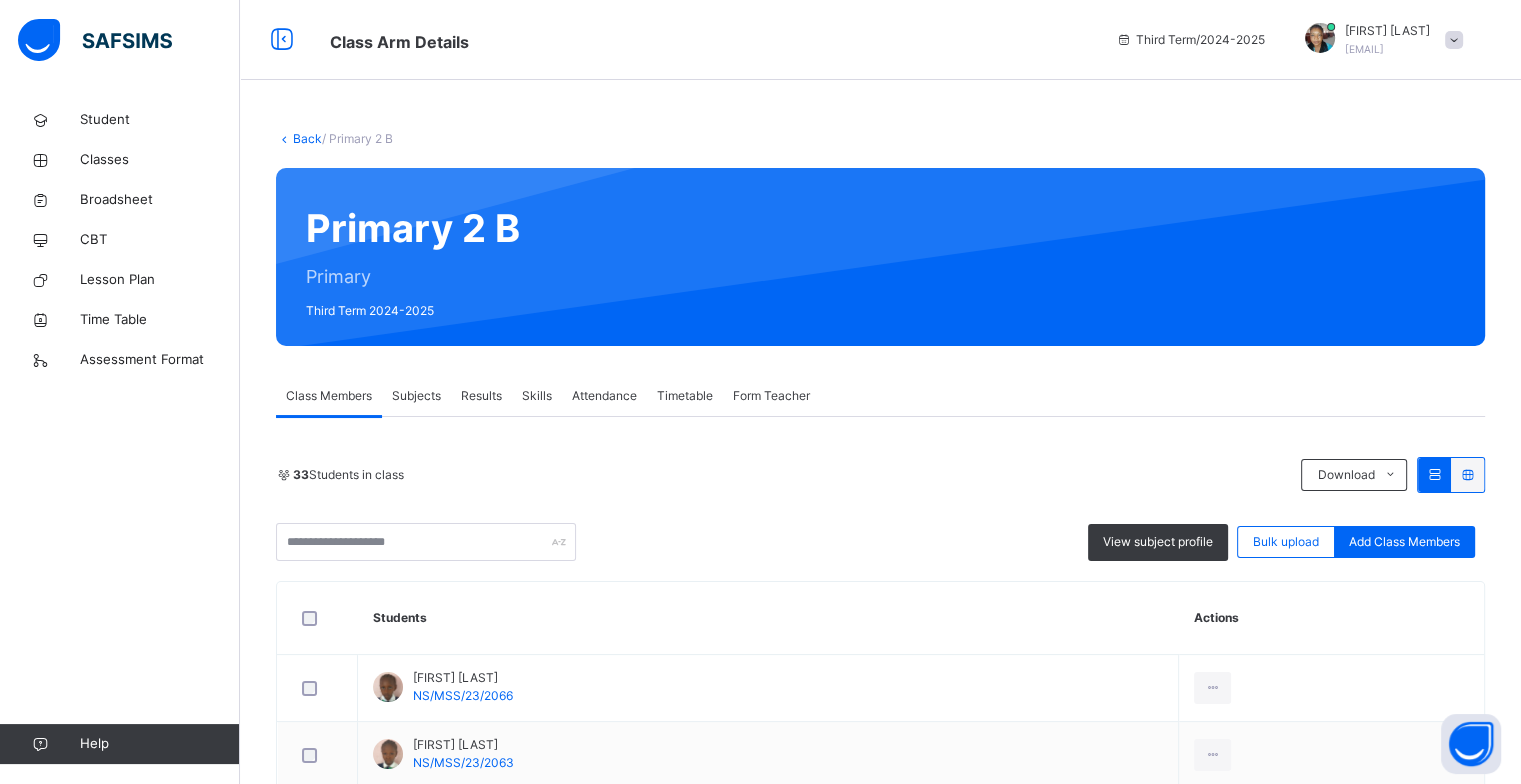 click on "Form Teacher" at bounding box center [771, 396] 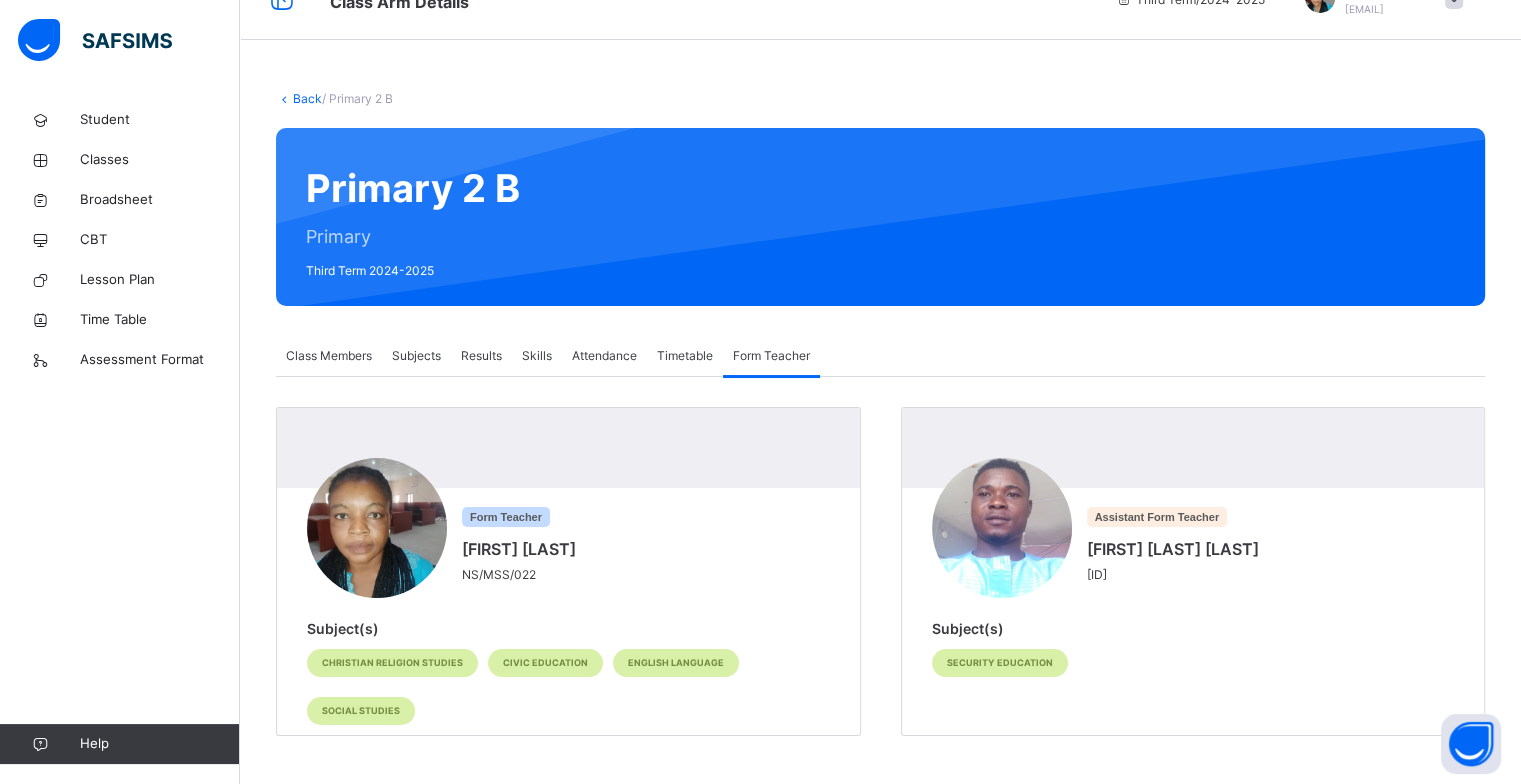 scroll, scrollTop: 41, scrollLeft: 0, axis: vertical 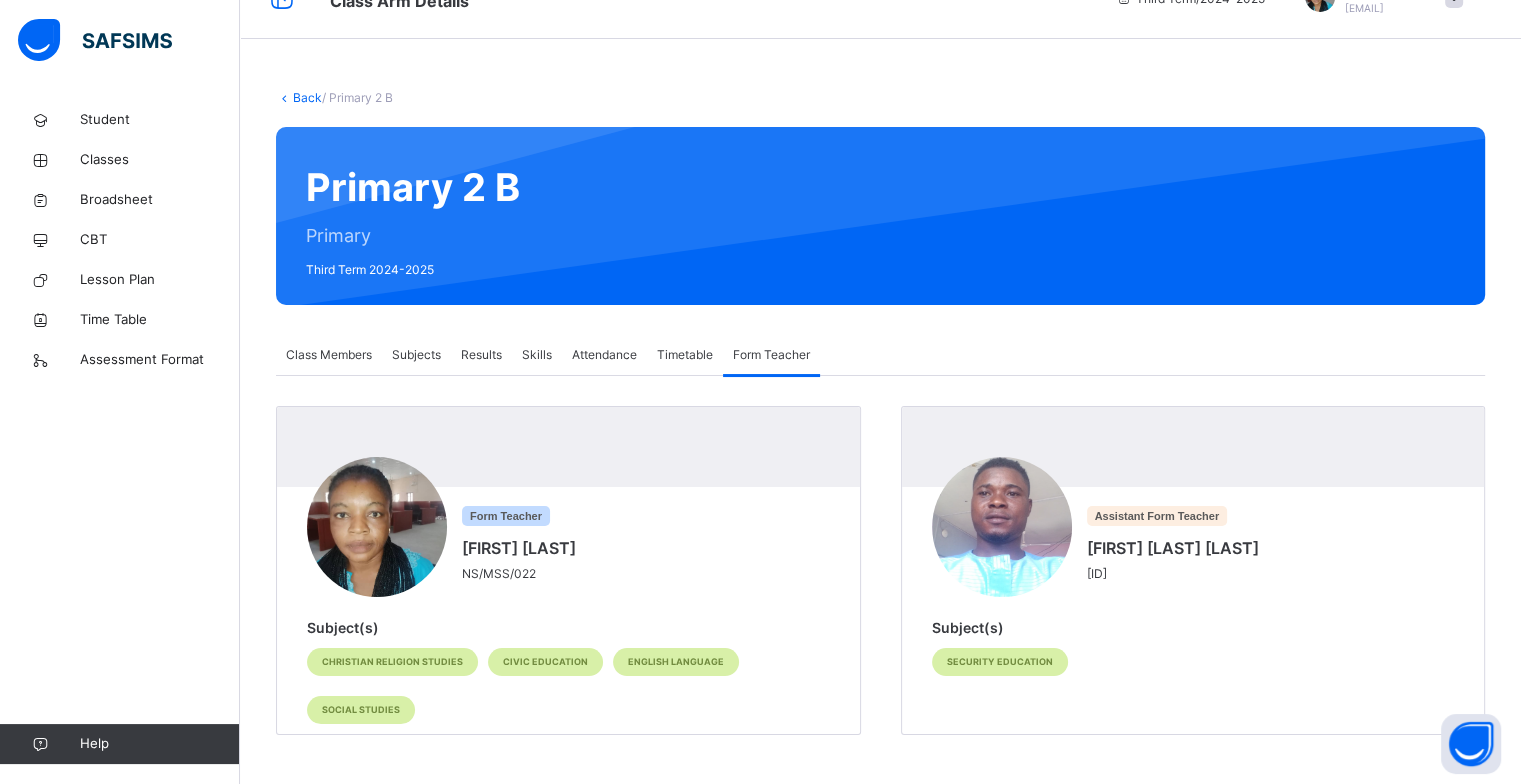 click on "Results" at bounding box center [481, 355] 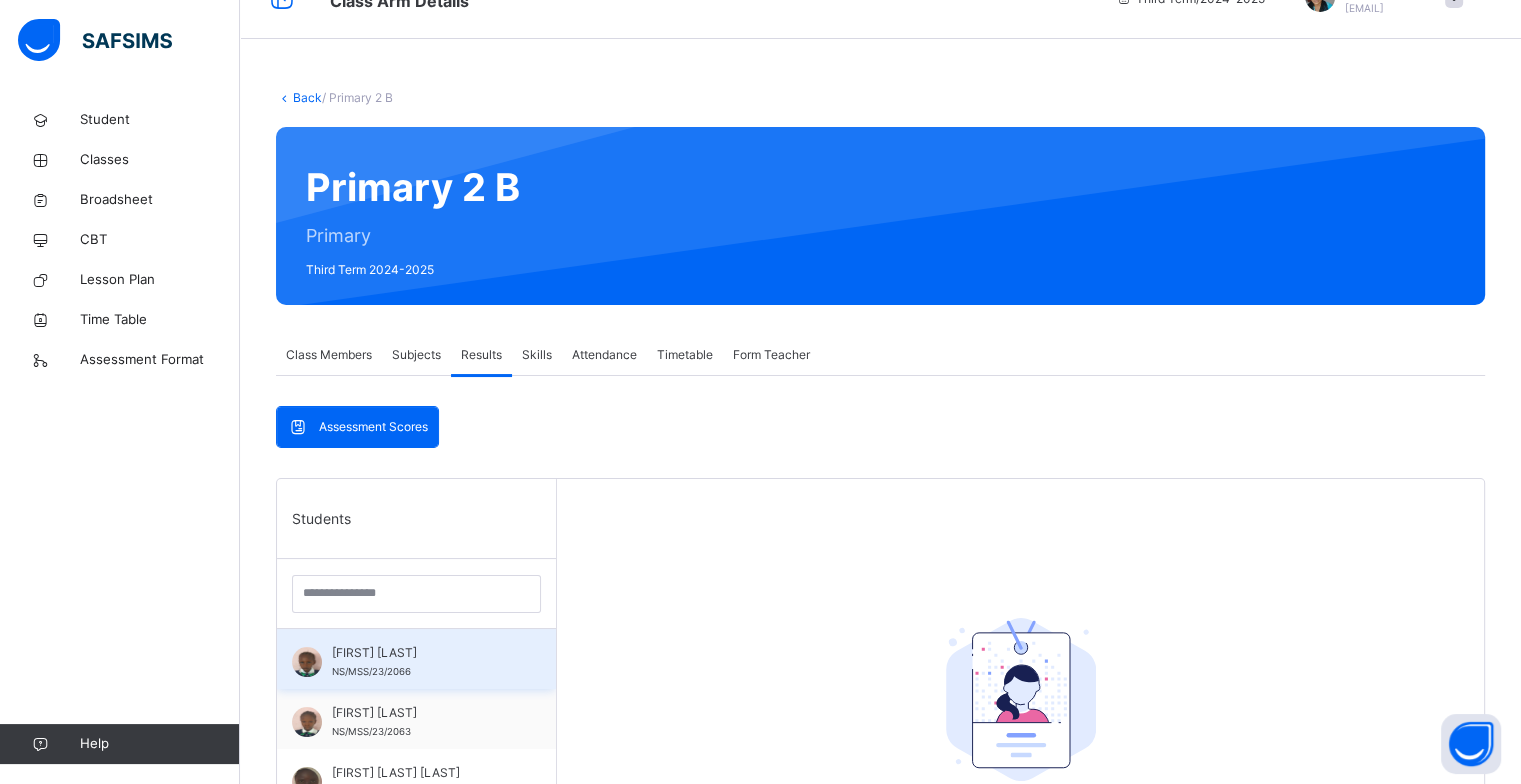 click on "[FIRST]   [LAST] NS/MSS/23/2066" at bounding box center [421, 662] 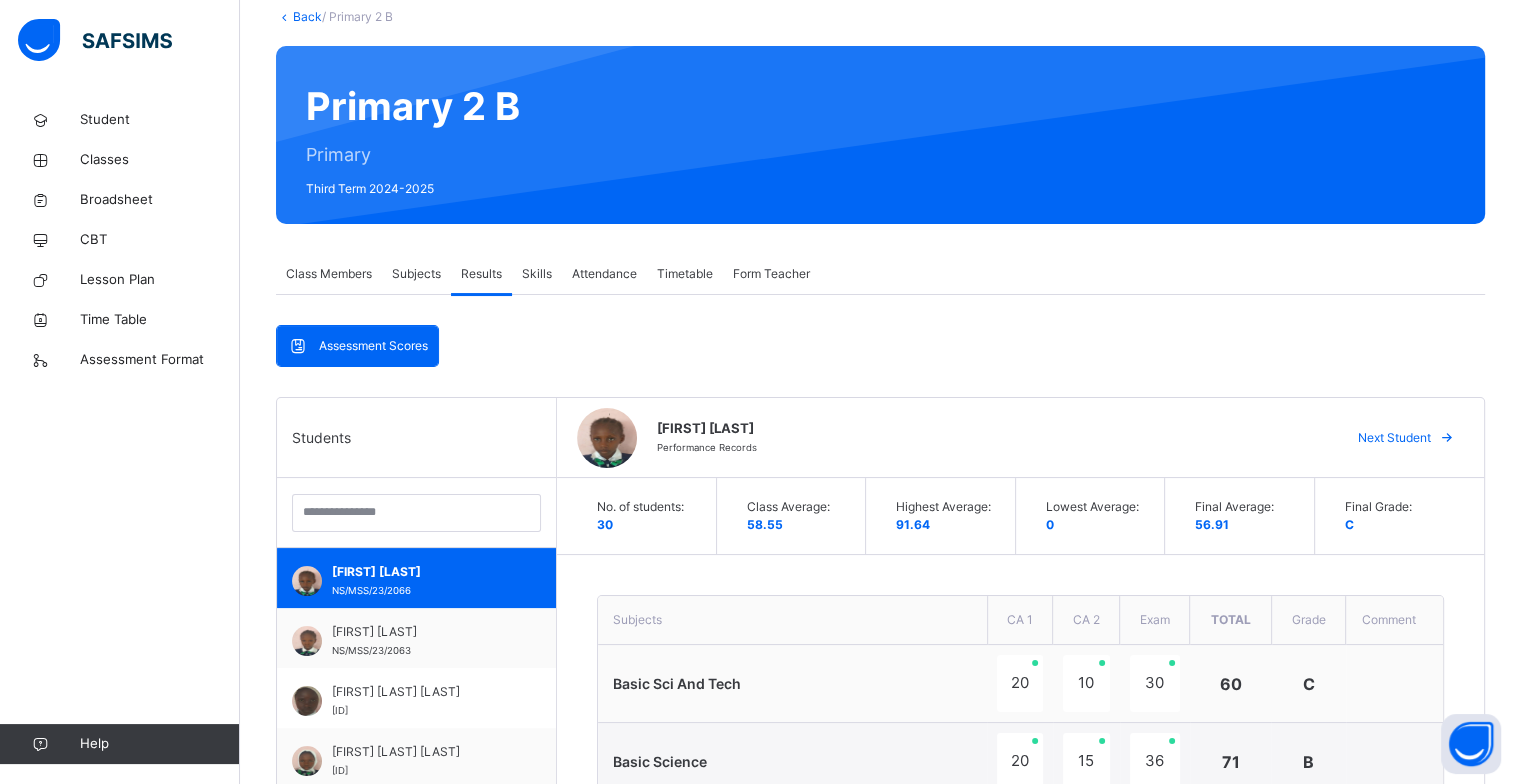 scroll, scrollTop: 161, scrollLeft: 0, axis: vertical 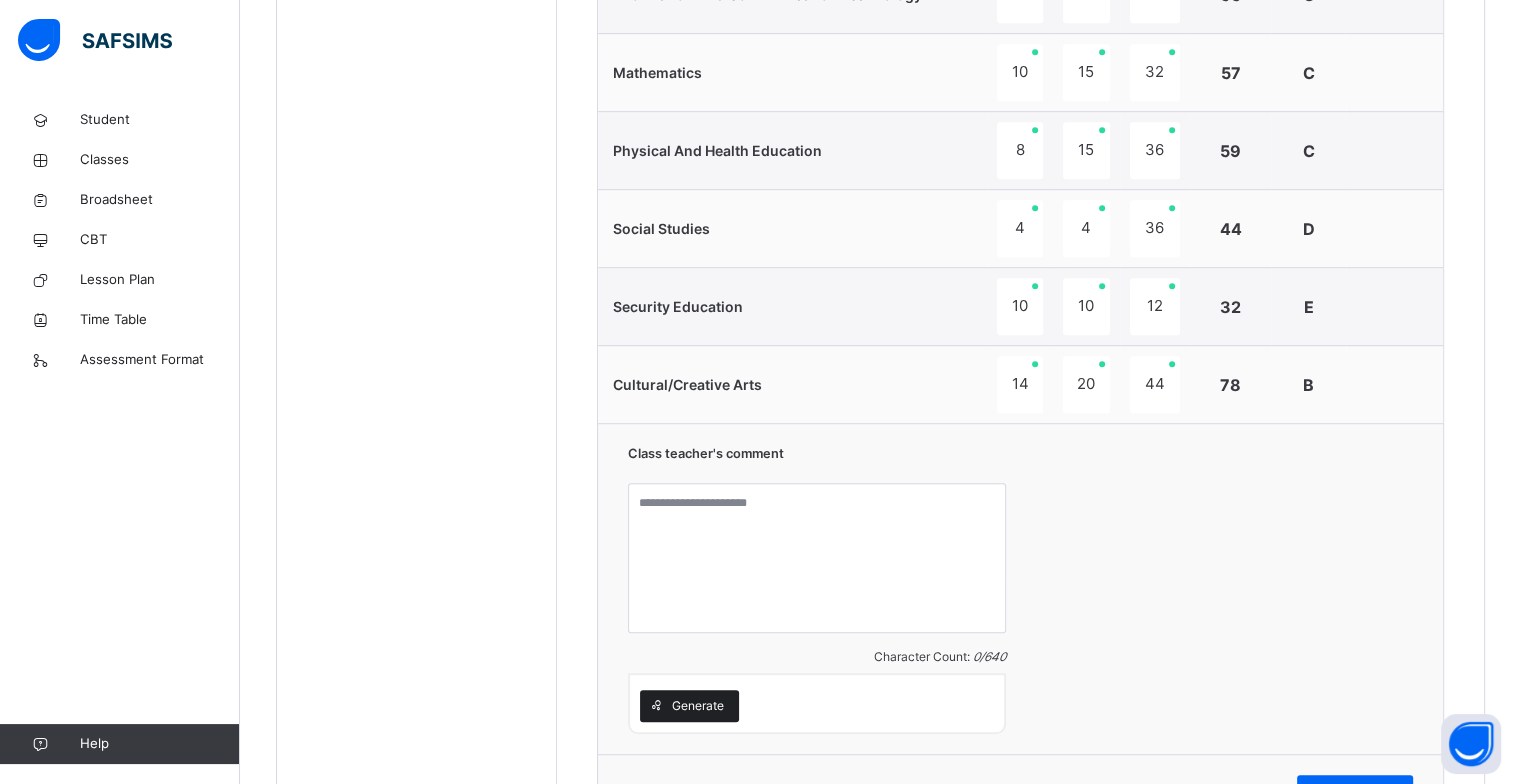 click on "Generate" at bounding box center (698, 706) 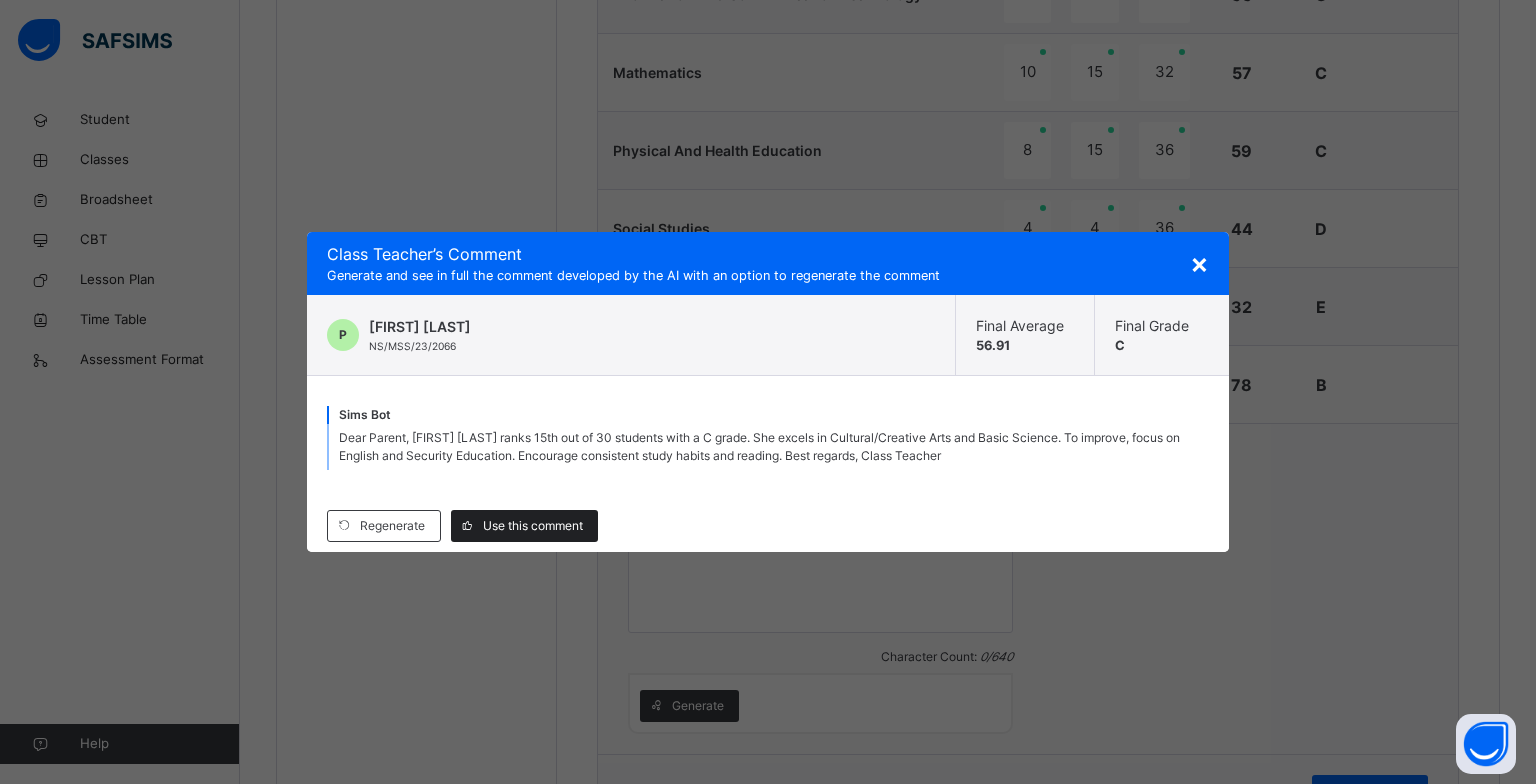 click on "Use this comment" at bounding box center (533, 526) 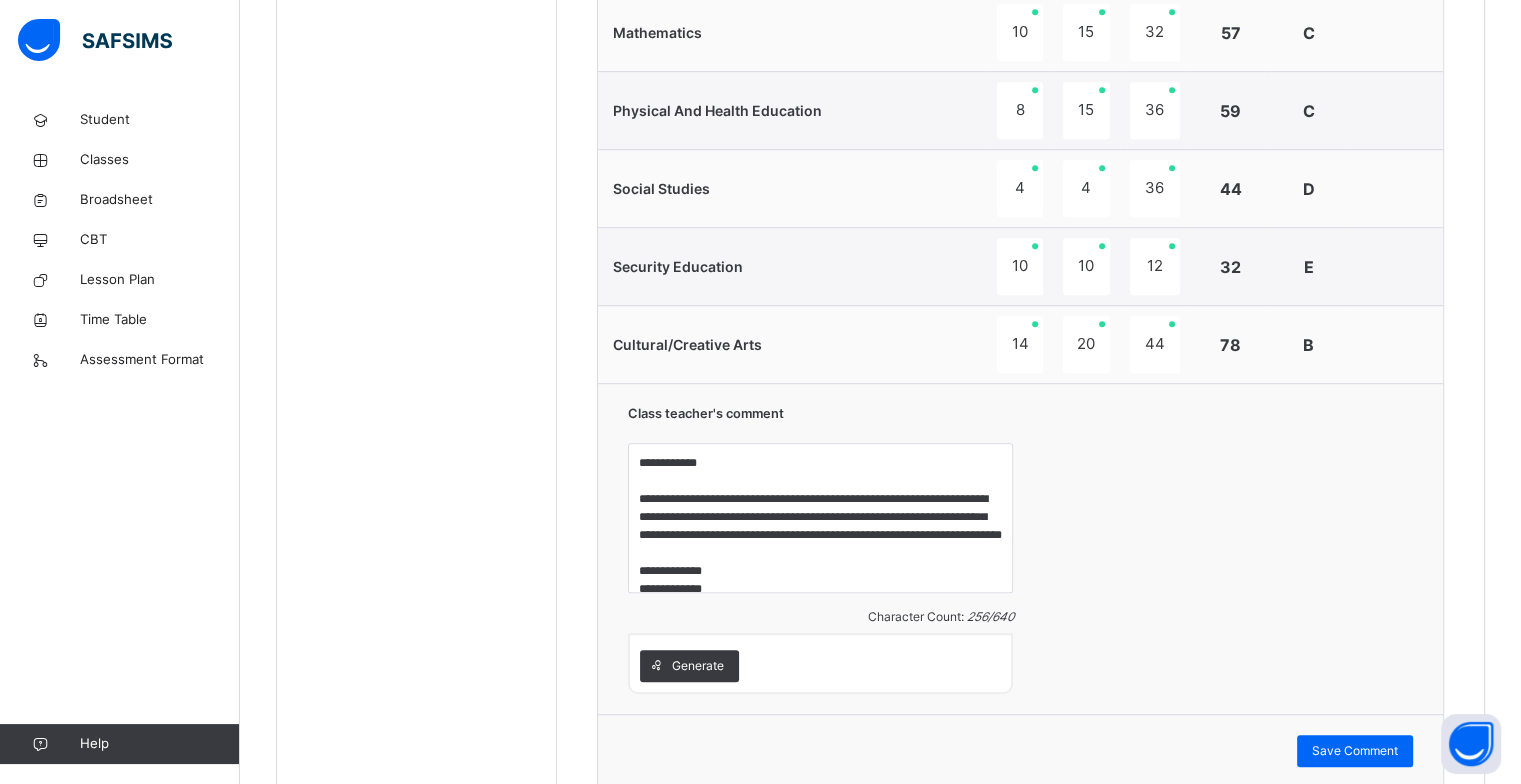 scroll, scrollTop: 1281, scrollLeft: 0, axis: vertical 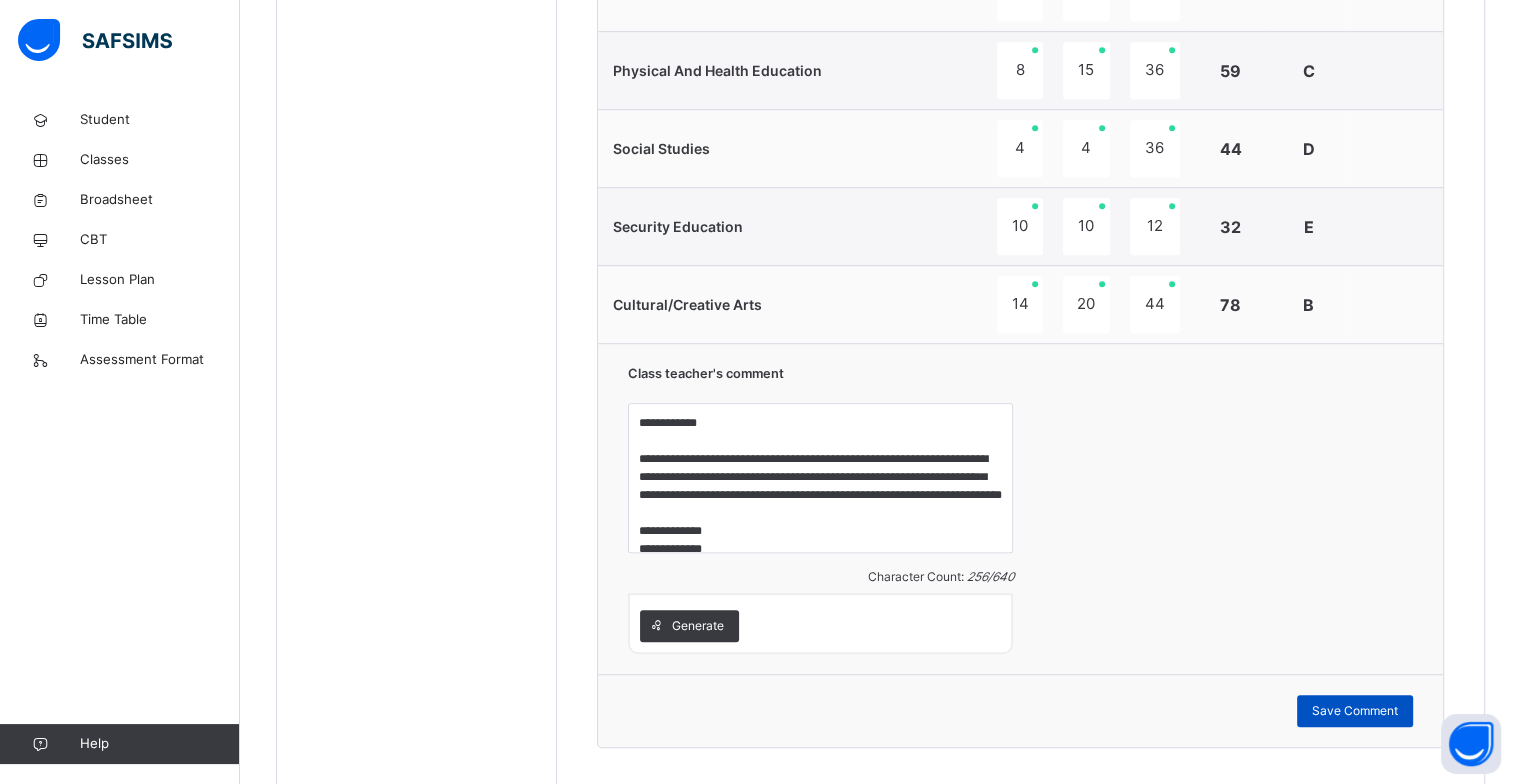 click on "Save Comment" at bounding box center (1355, 711) 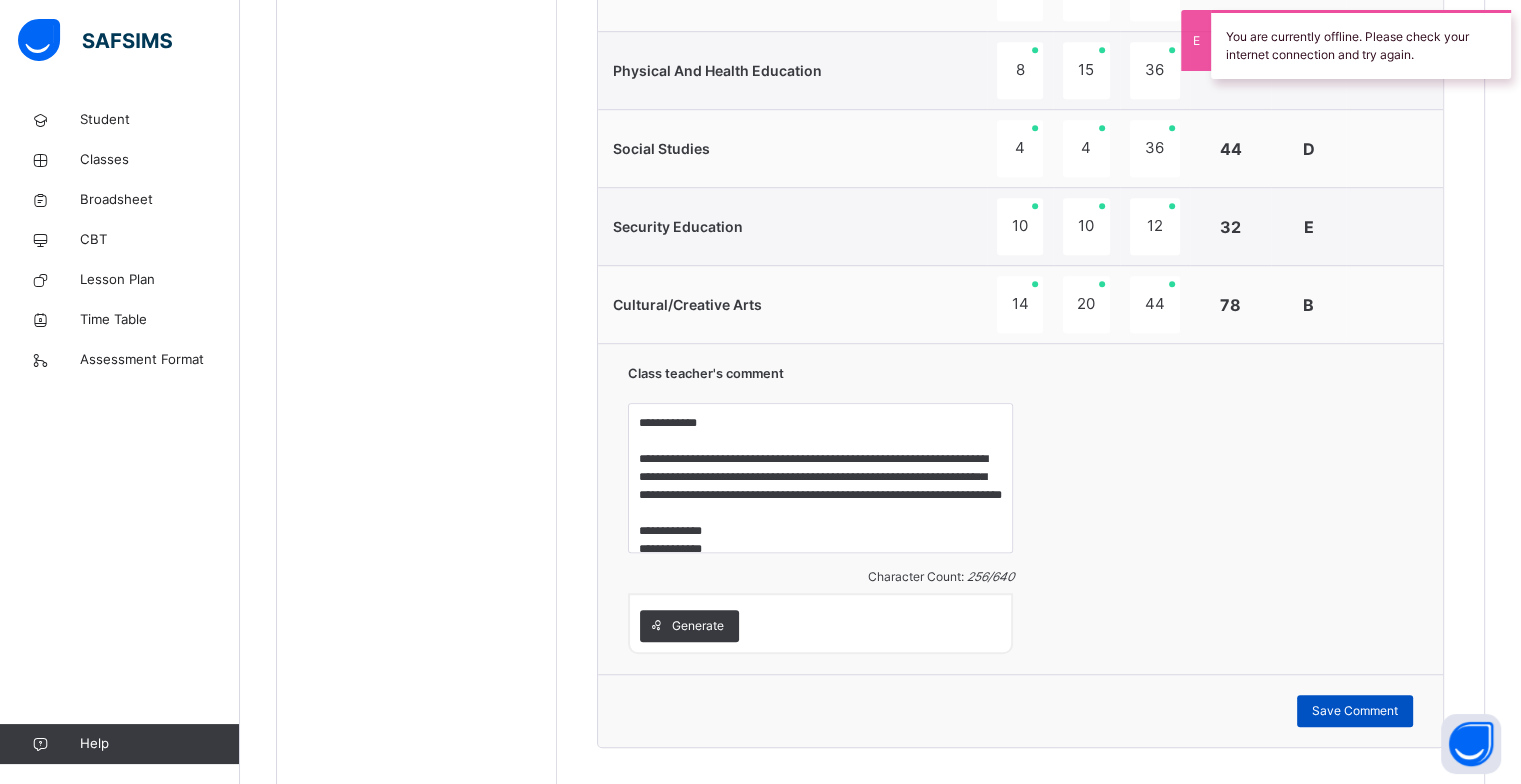 click on "Save Comment" at bounding box center [1355, 711] 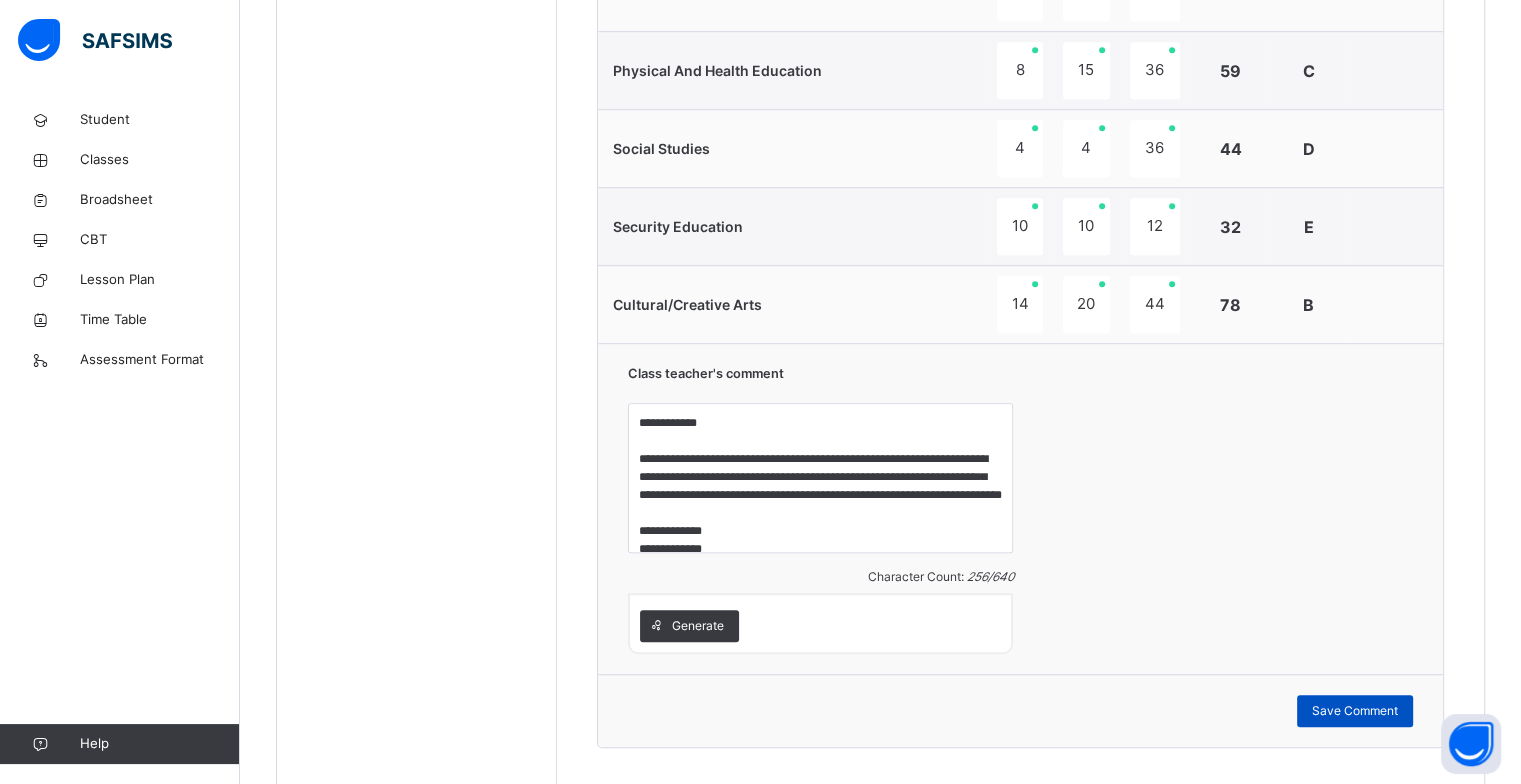 click on "Save Comment" at bounding box center (1355, 711) 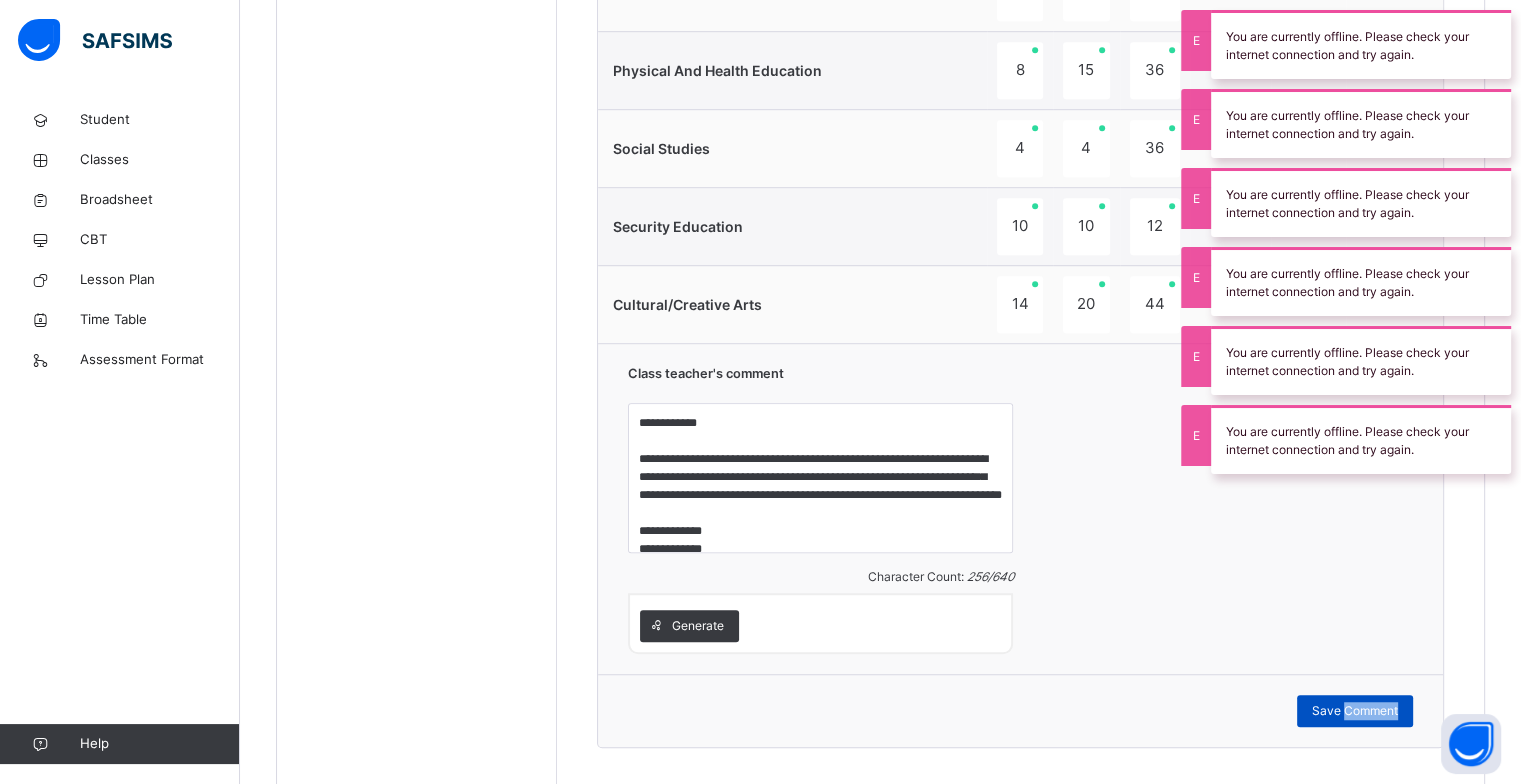 click on "Save Comment" at bounding box center (1355, 711) 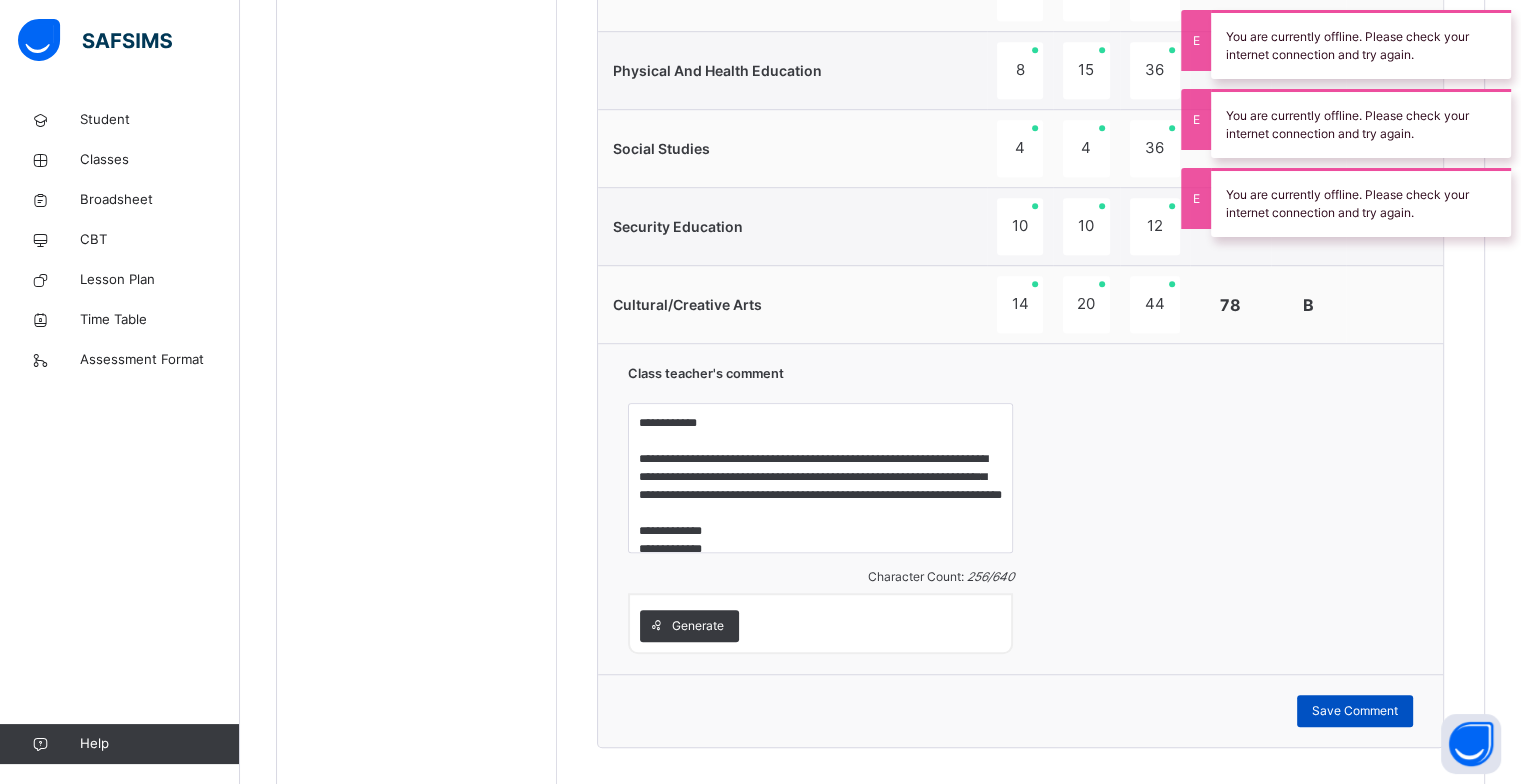 drag, startPoint x: 1367, startPoint y: 718, endPoint x: 1352, endPoint y: 707, distance: 18.601076 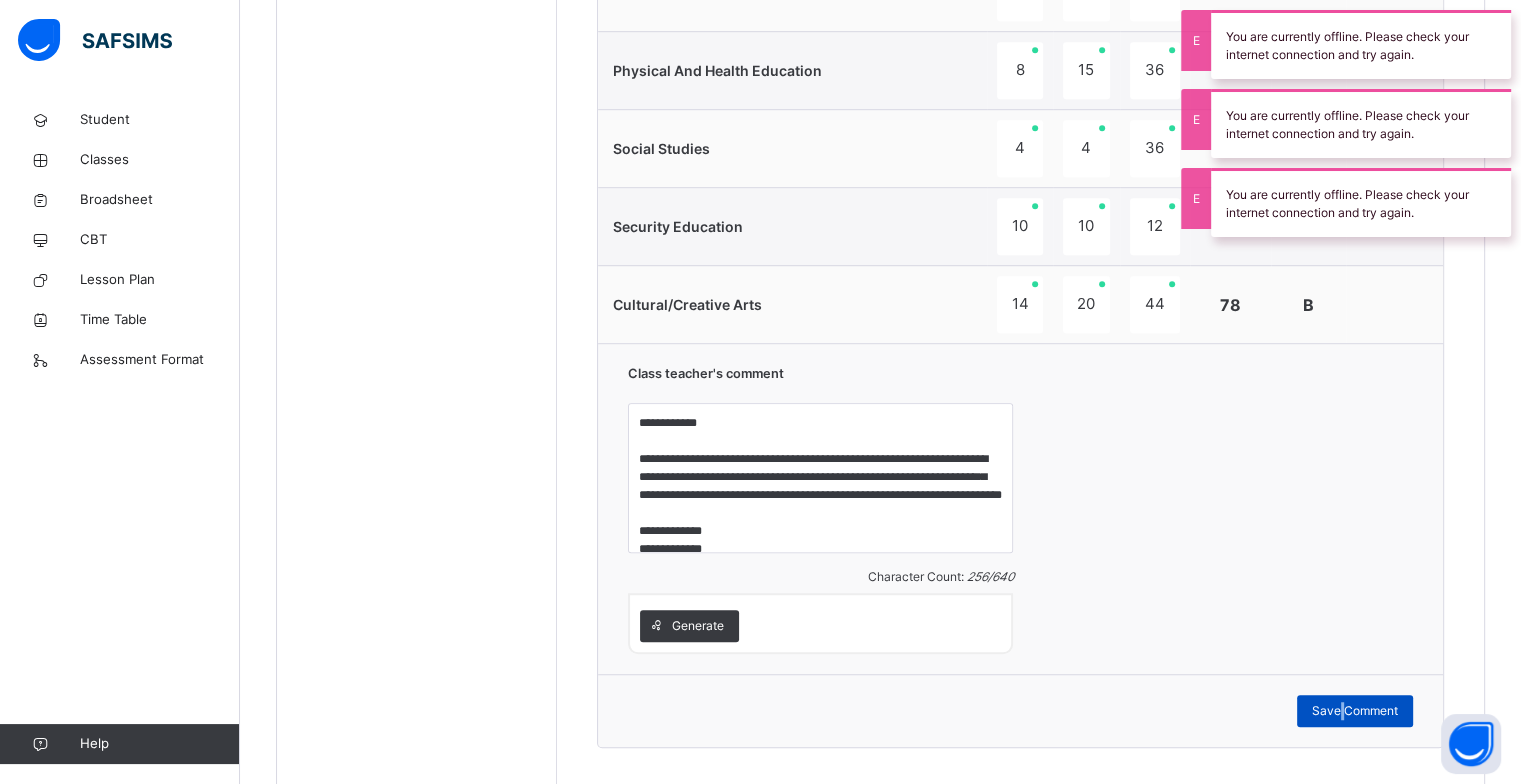 click on "Save Comment" at bounding box center [1355, 711] 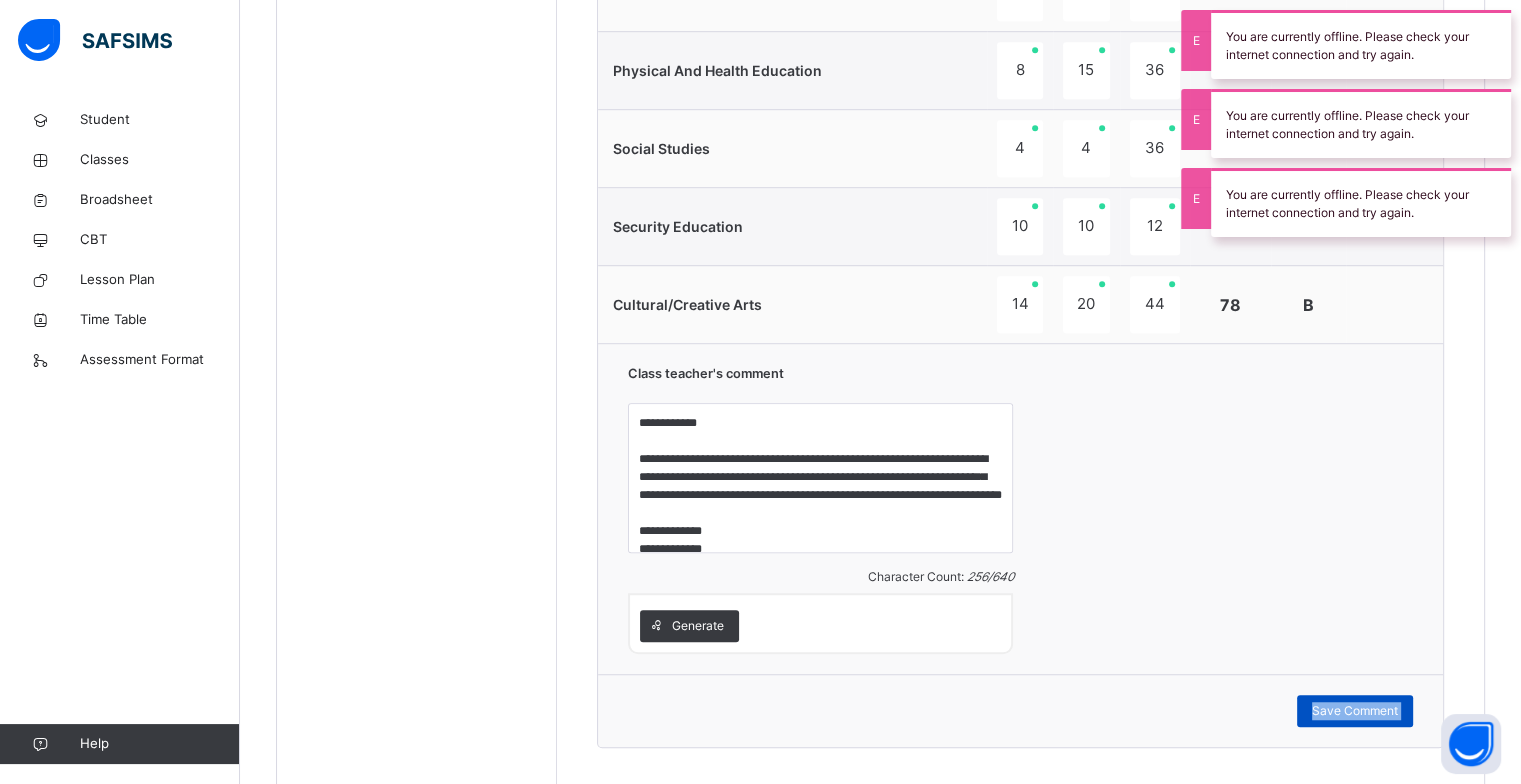 click on "Save Comment" at bounding box center (1355, 711) 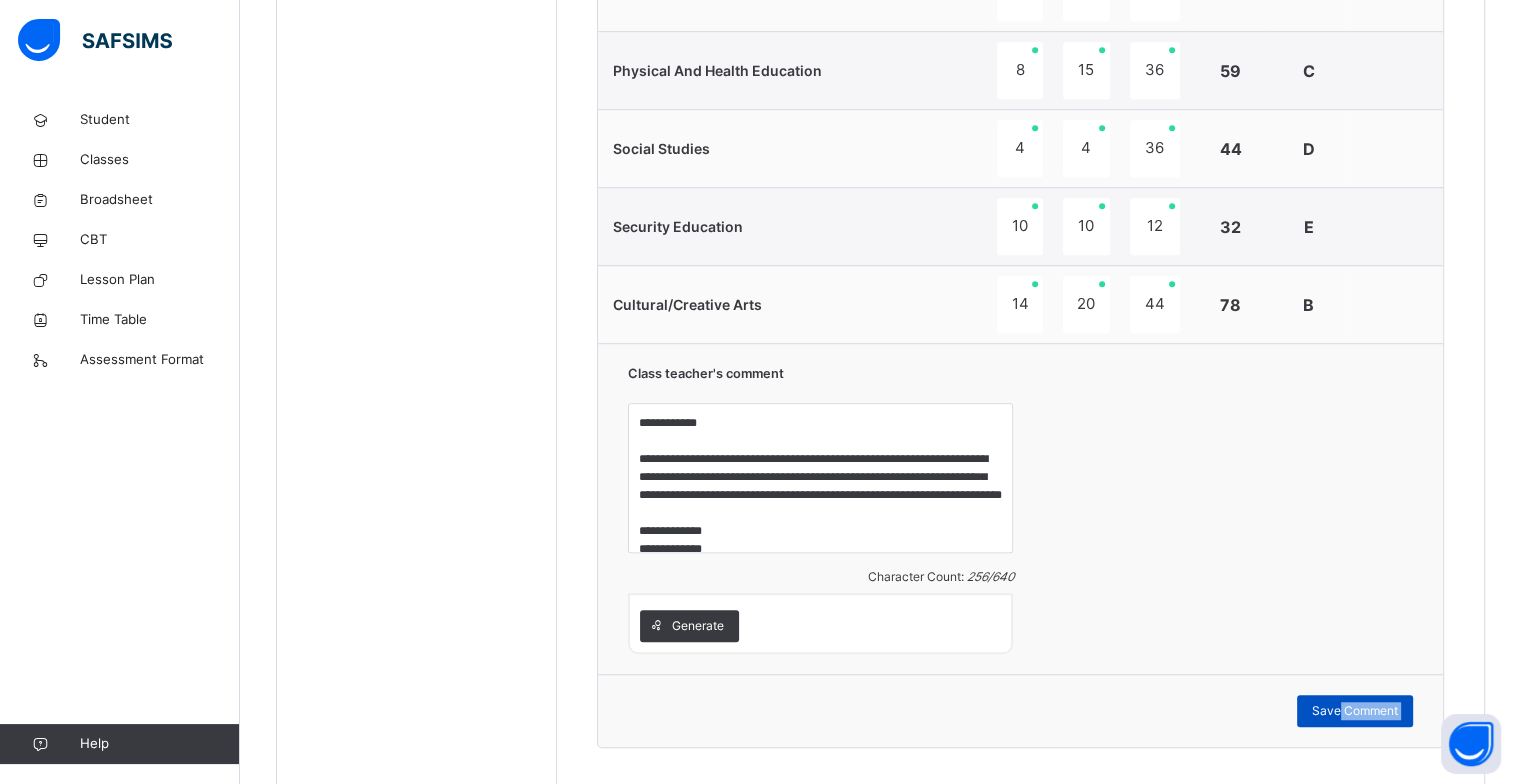 click on "Save Comment" at bounding box center (1355, 711) 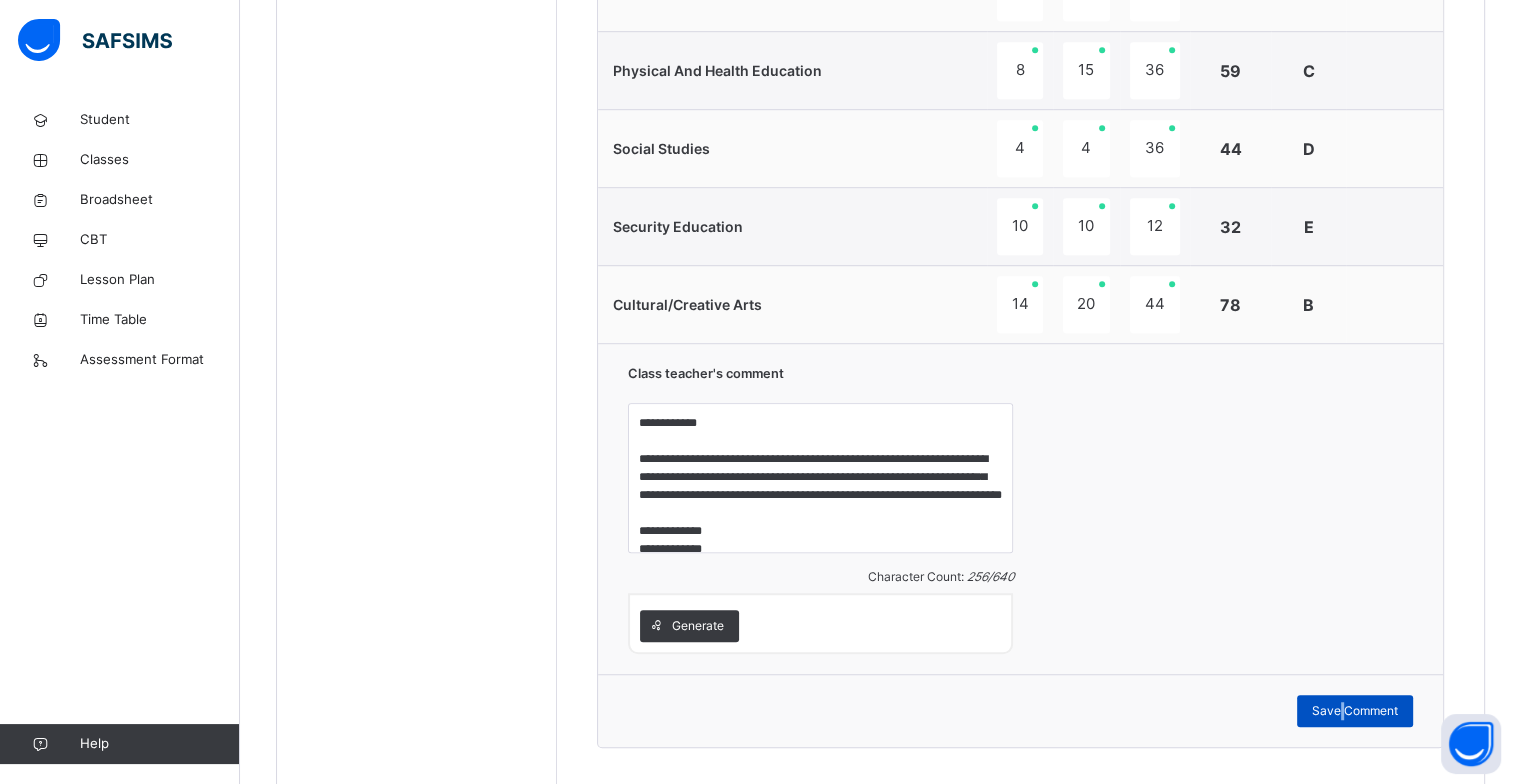 click on "Save Comment" at bounding box center (1355, 711) 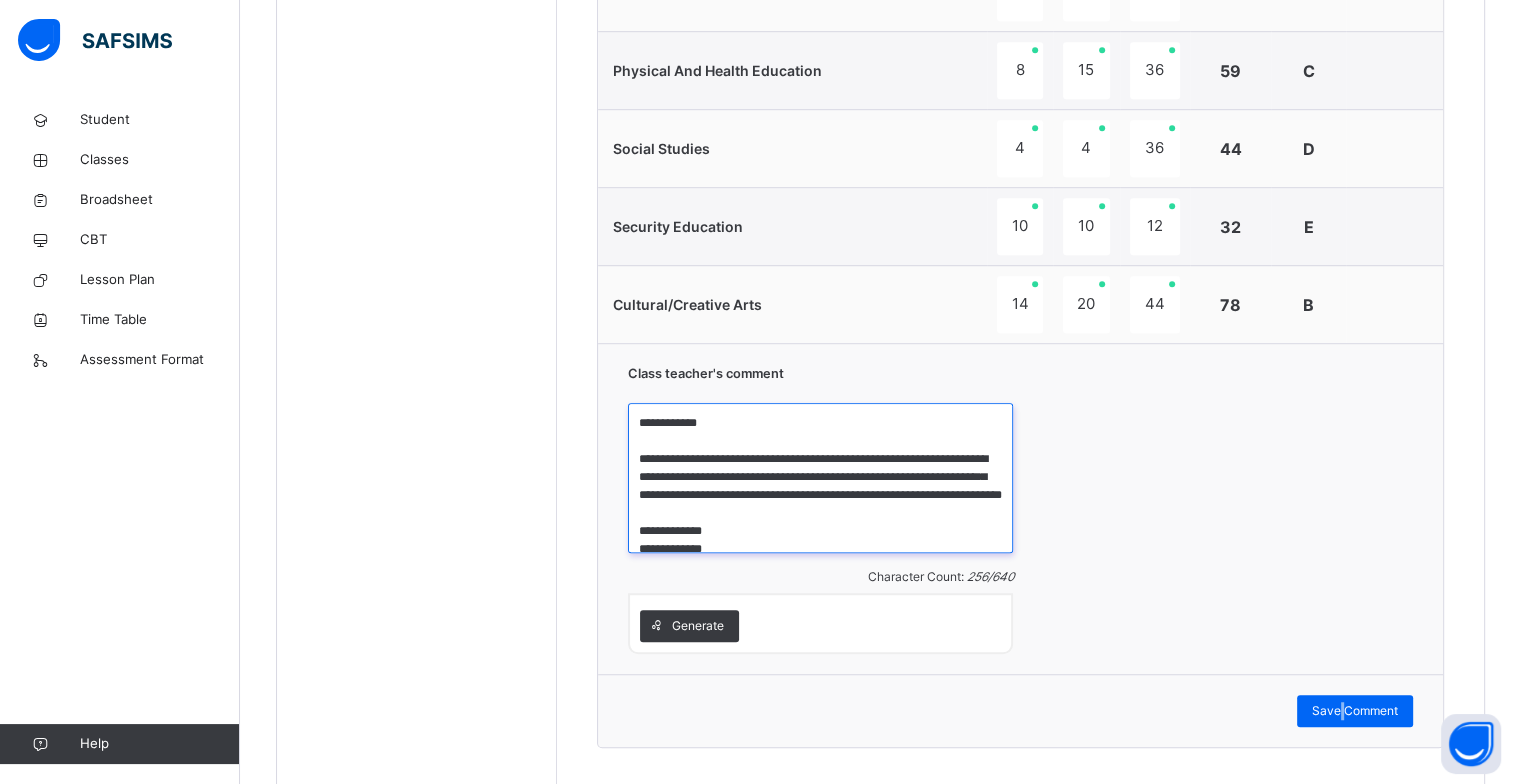 scroll, scrollTop: 33, scrollLeft: 0, axis: vertical 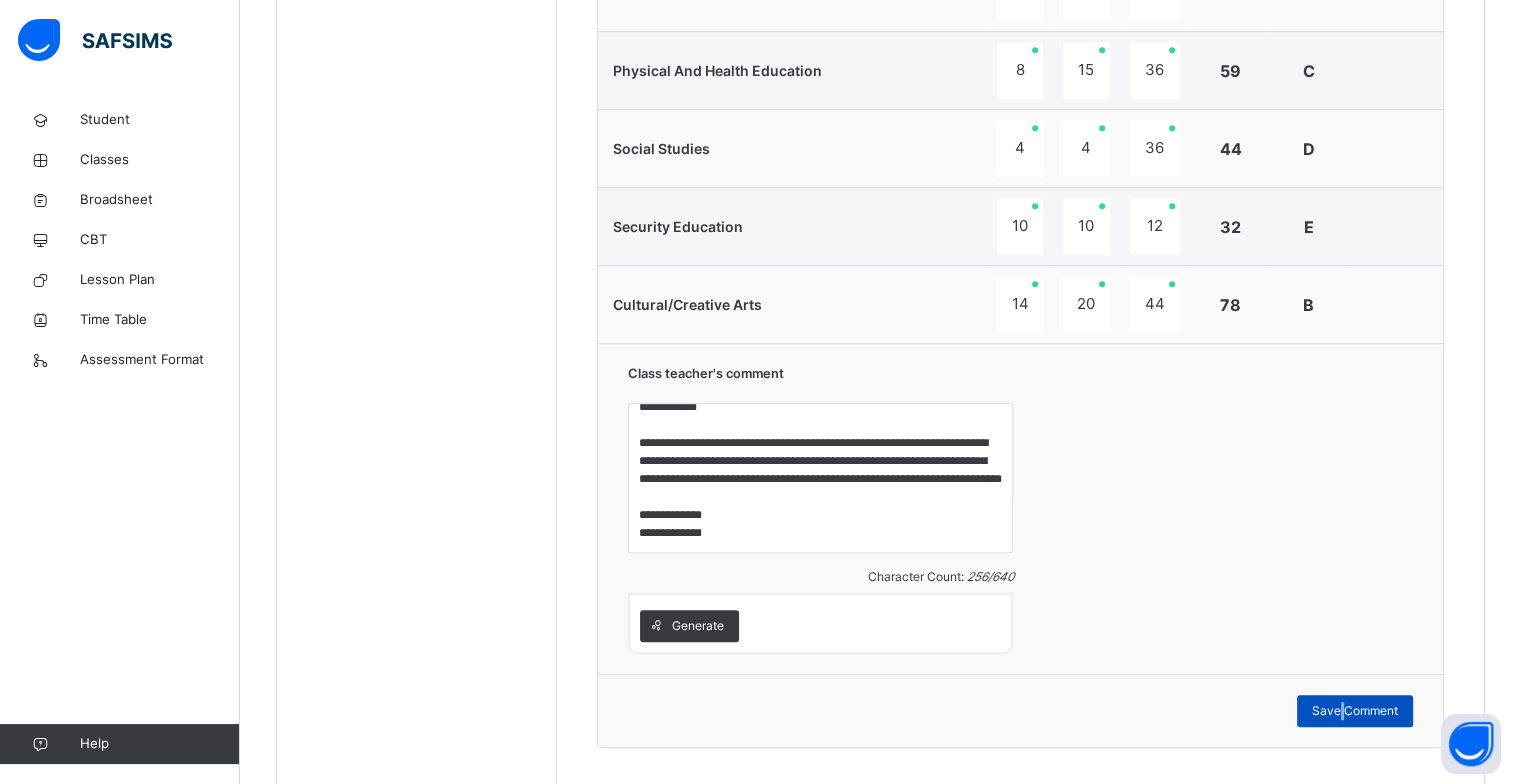 click on "Save Comment" at bounding box center [1355, 711] 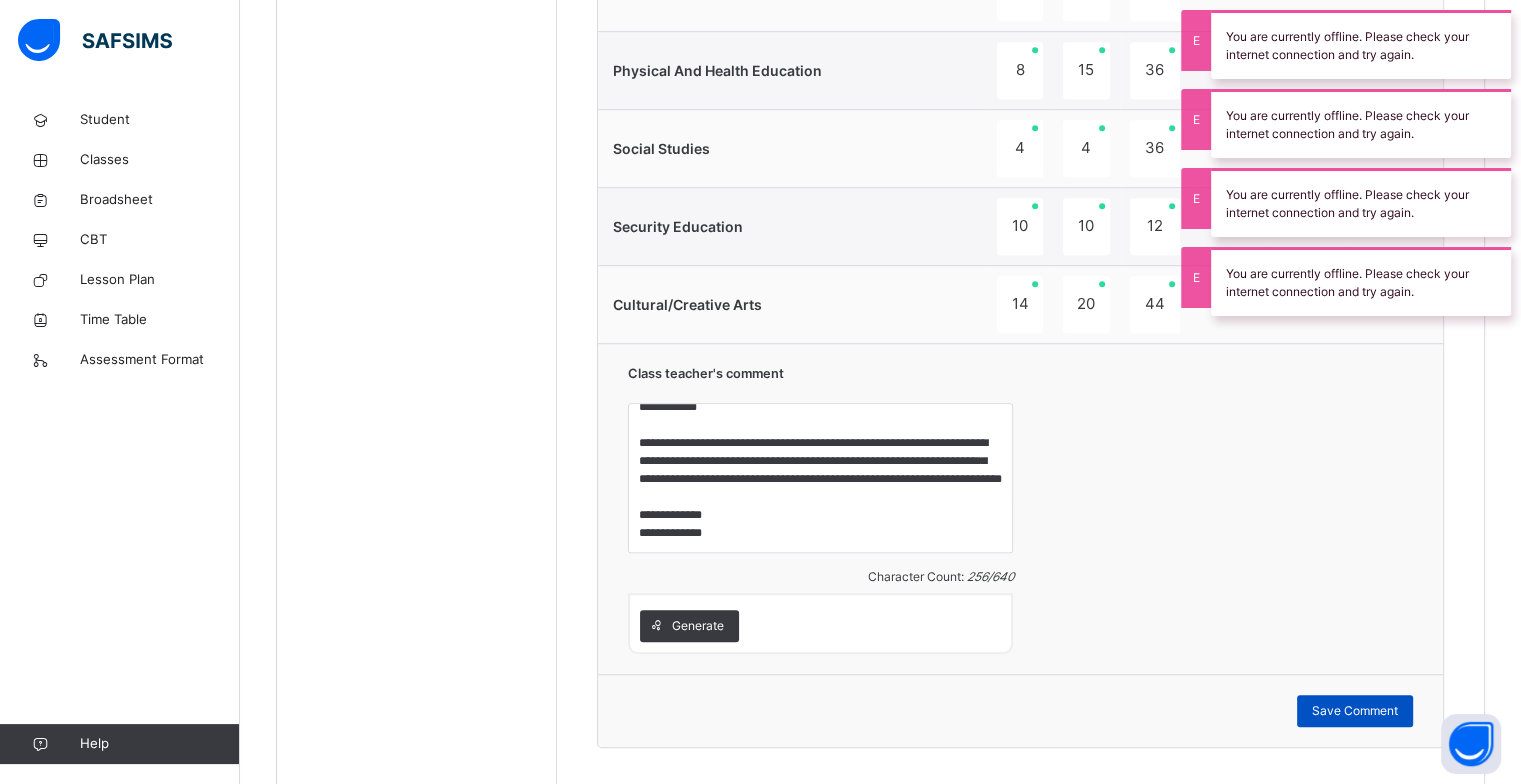 click on "Save Comment" at bounding box center [1355, 711] 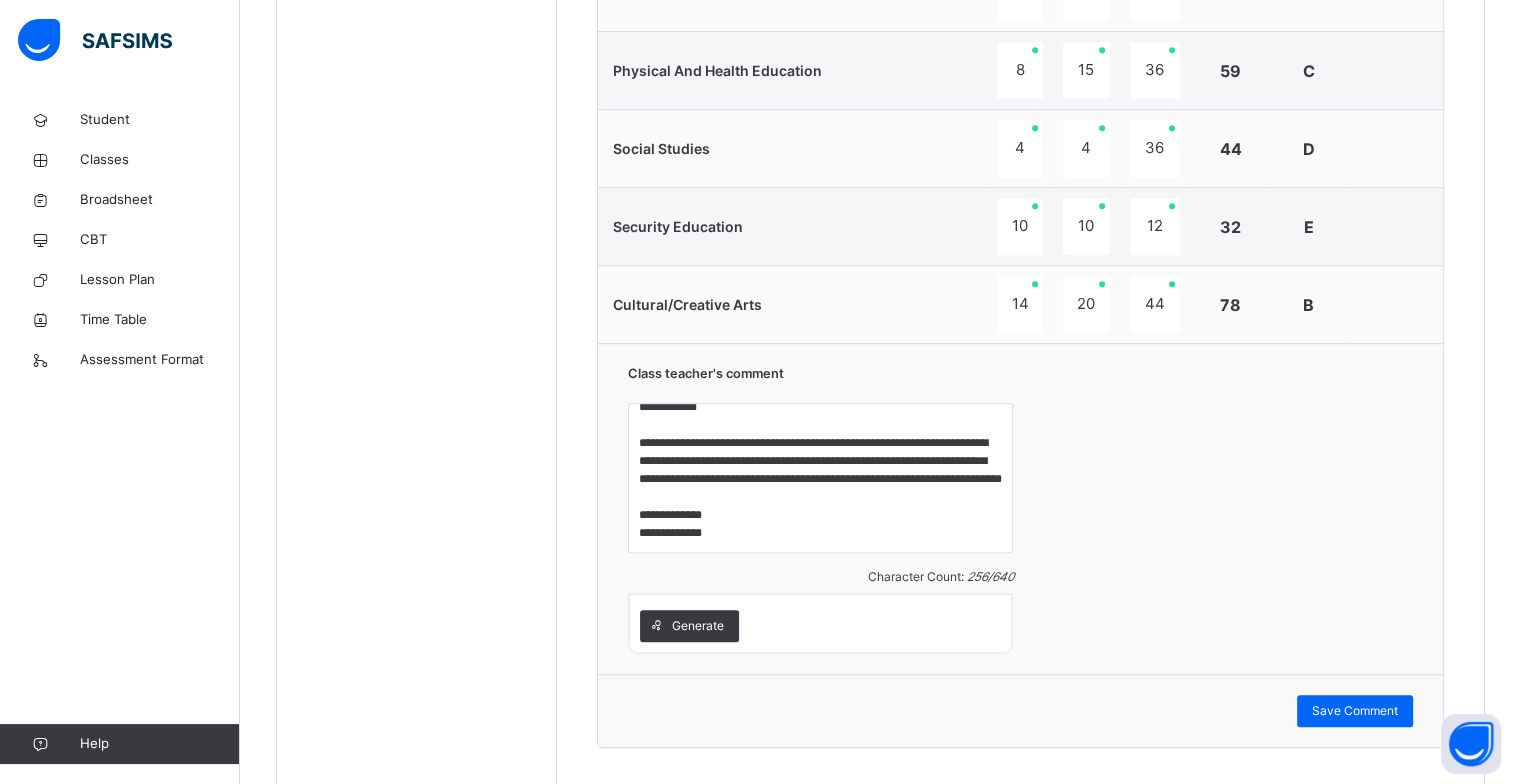 click on "**********" at bounding box center (1020, 508) 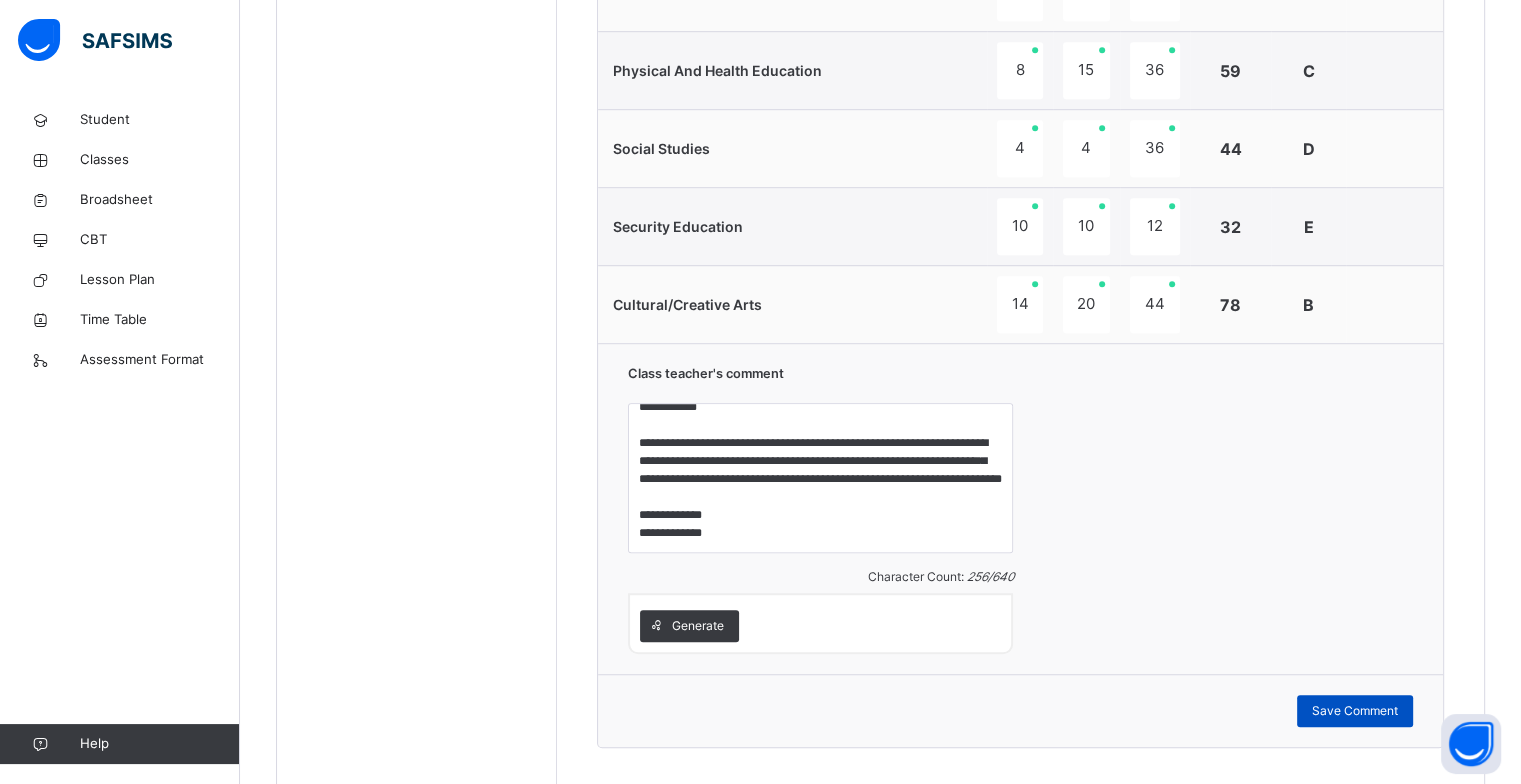 click on "Save Comment" at bounding box center (1355, 711) 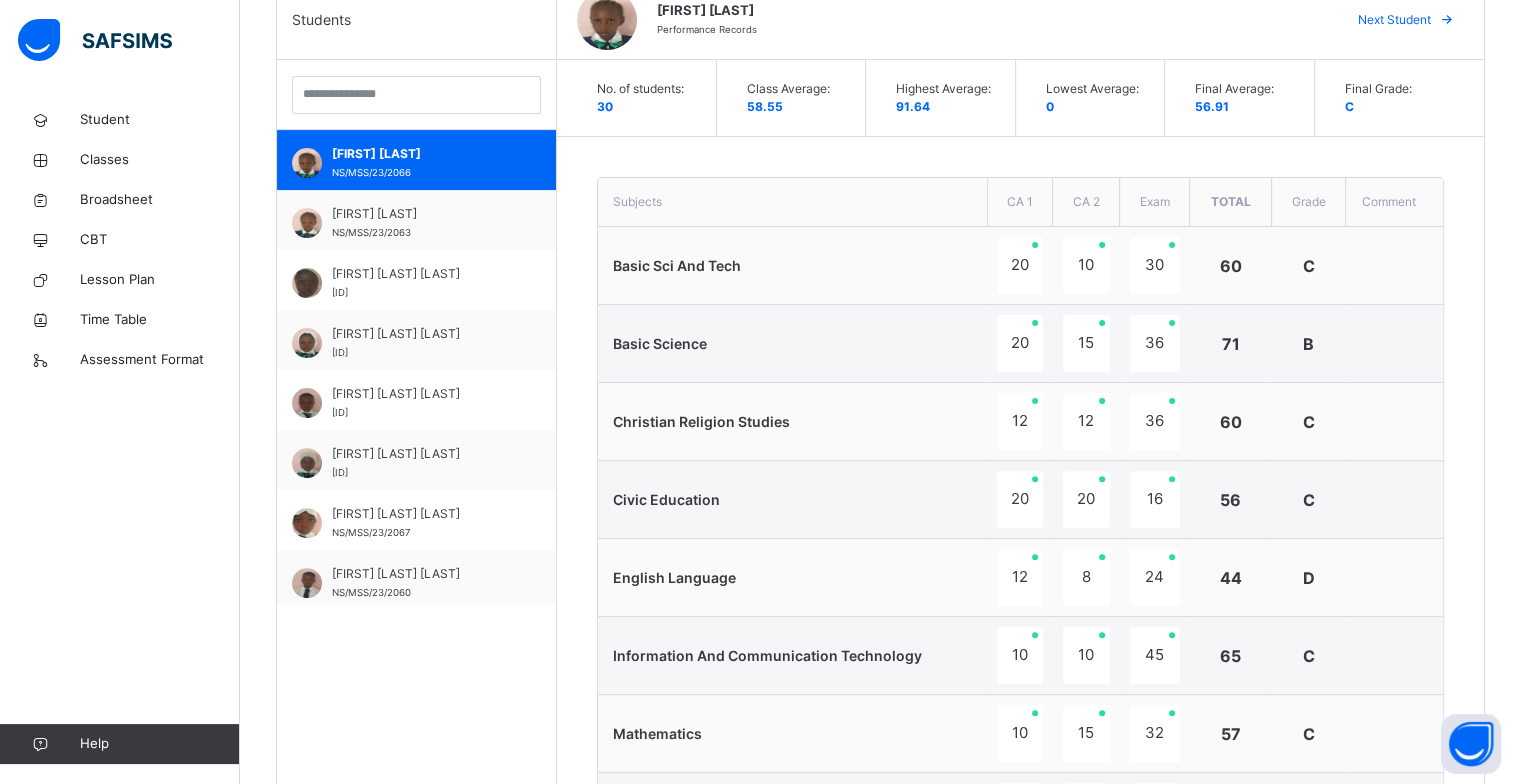 scroll, scrollTop: 521, scrollLeft: 0, axis: vertical 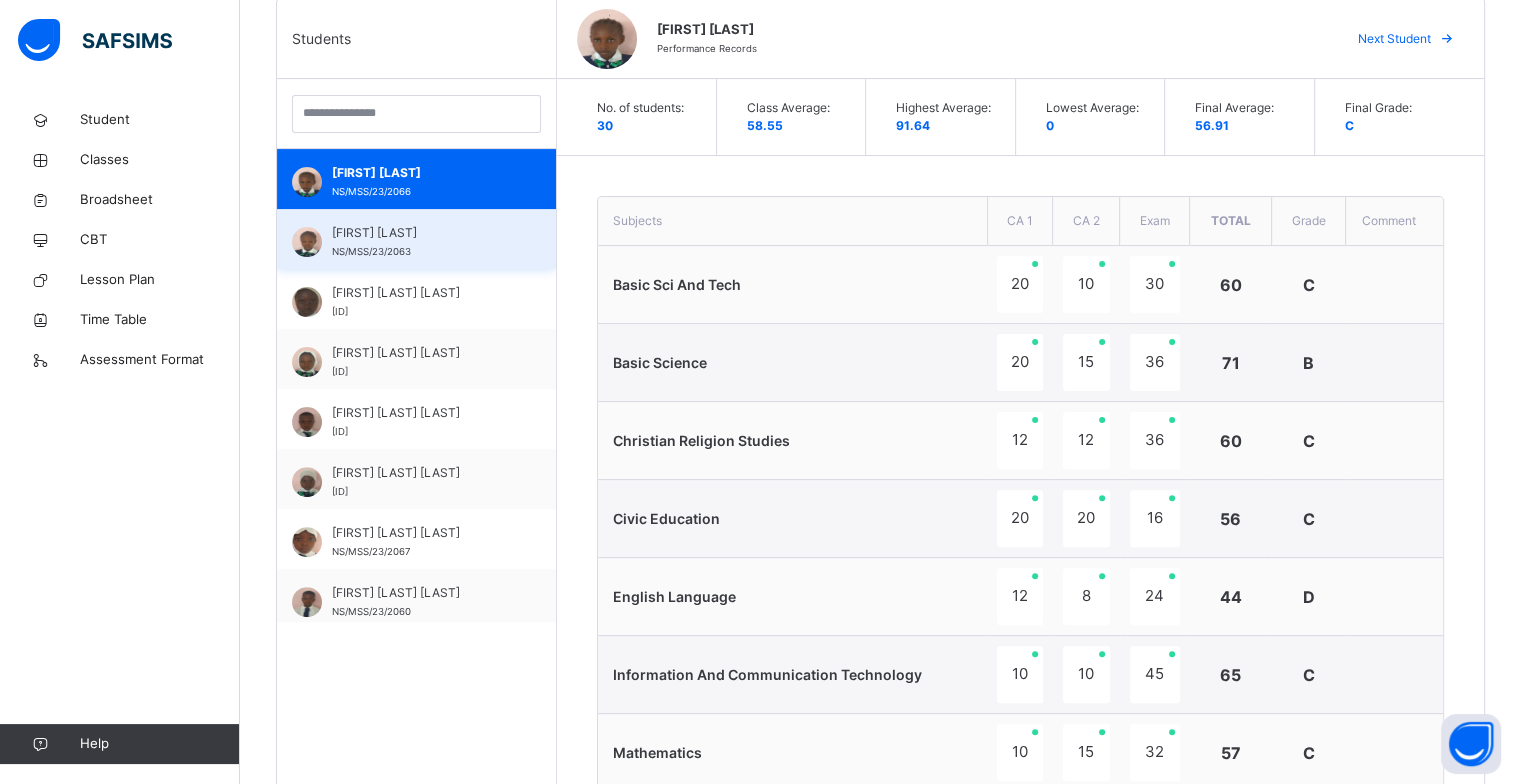 click on "[FIRST]  [LAST]" at bounding box center [421, 233] 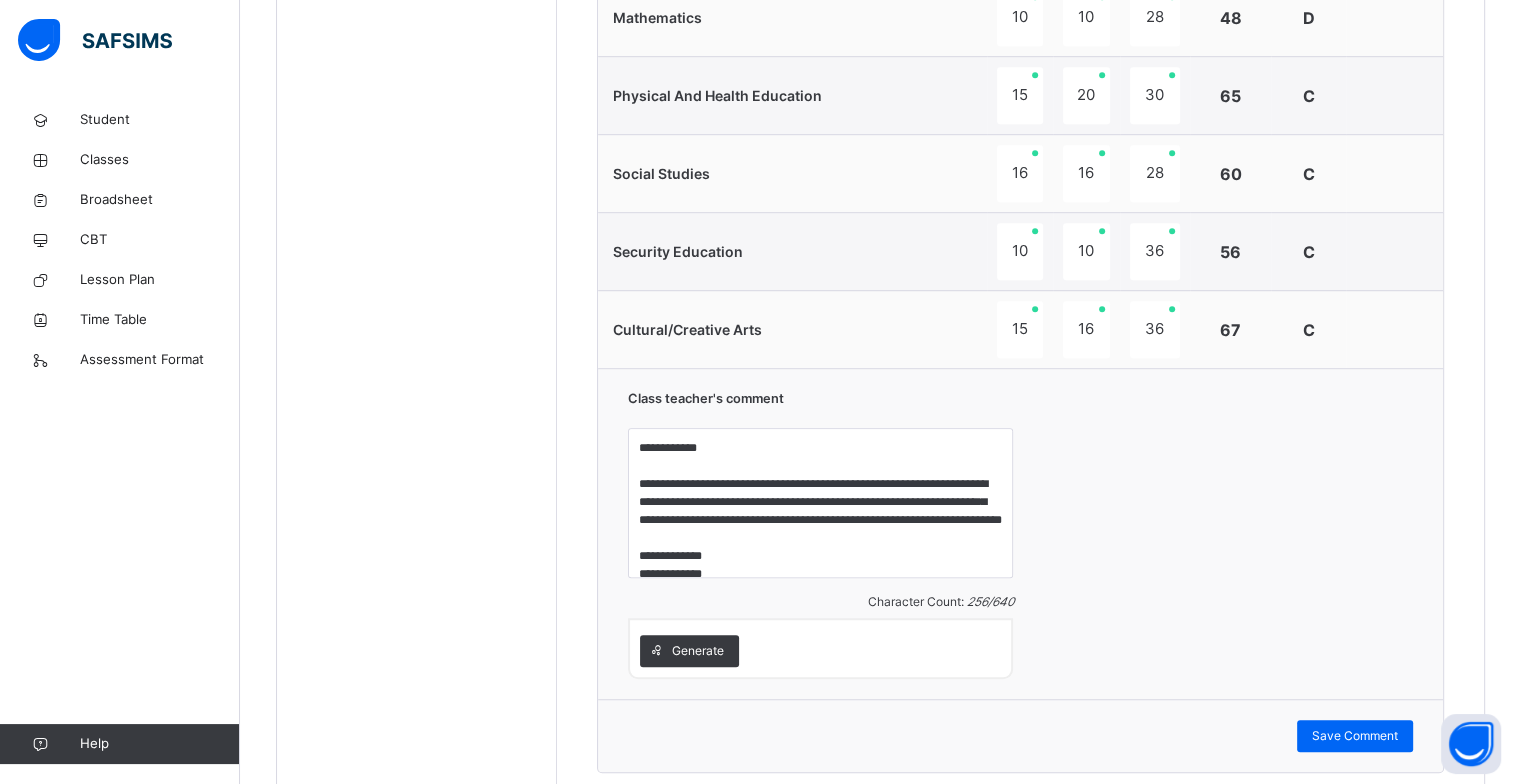scroll, scrollTop: 1281, scrollLeft: 0, axis: vertical 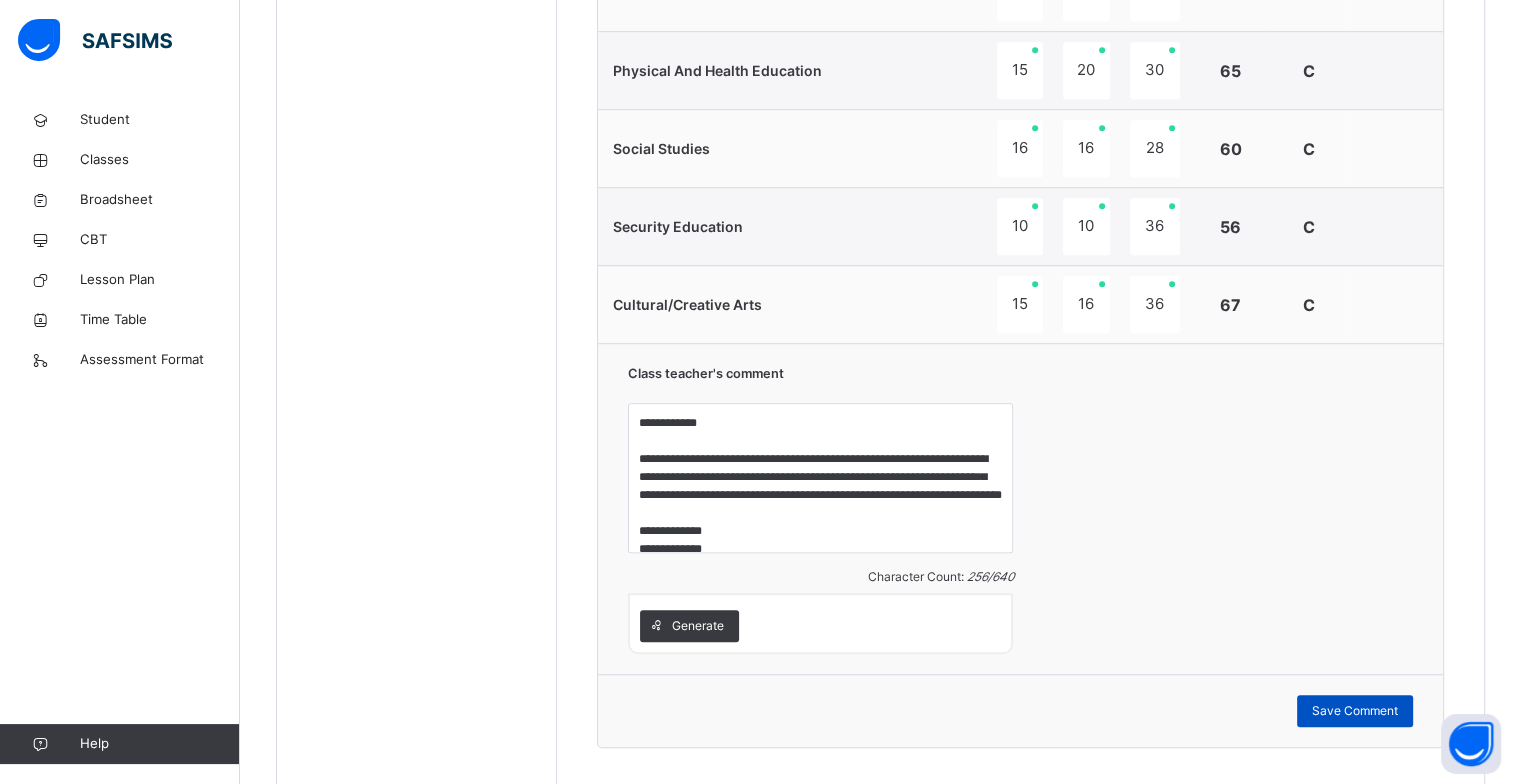 click on "Save Comment" at bounding box center [1355, 711] 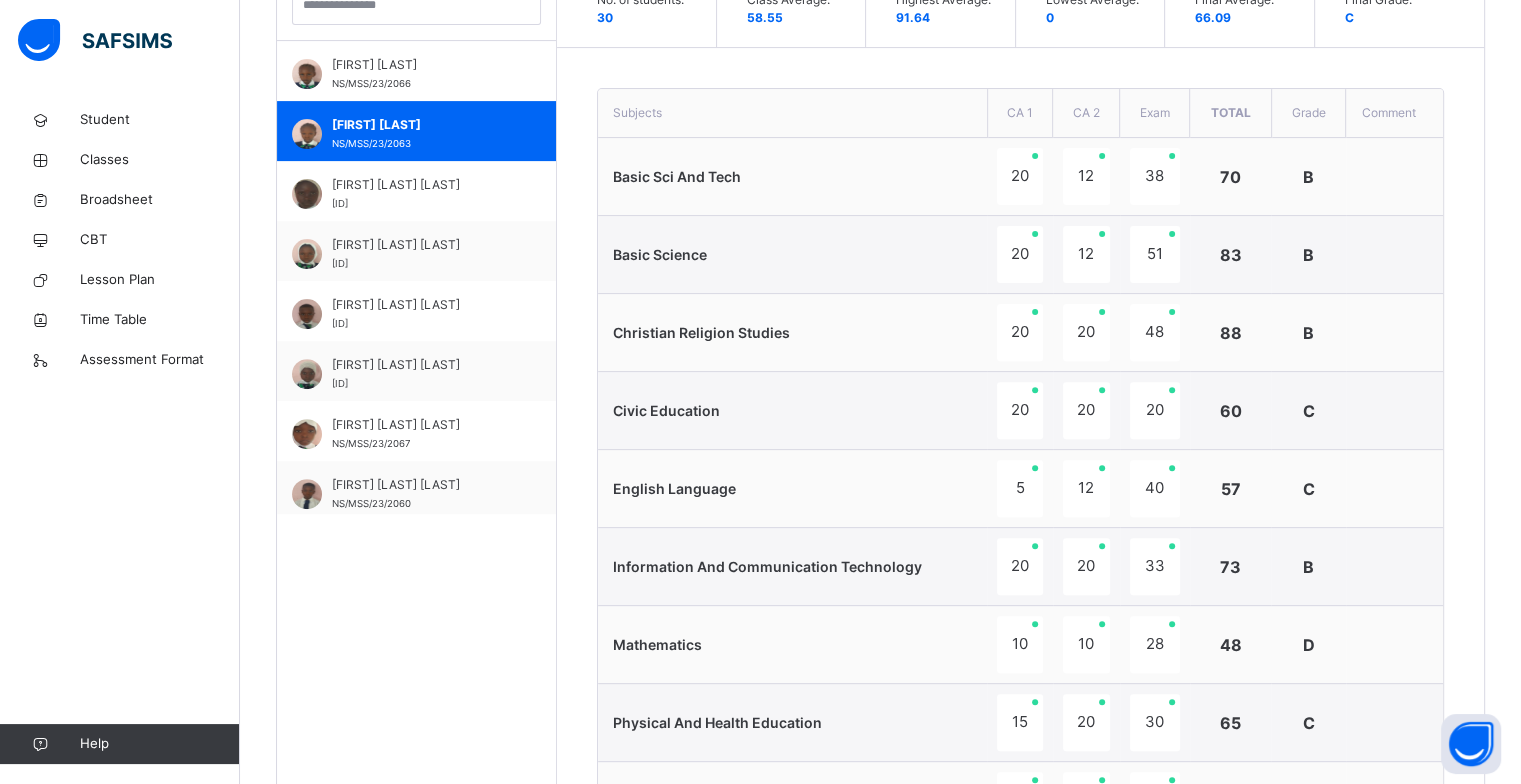 scroll, scrollTop: 628, scrollLeft: 0, axis: vertical 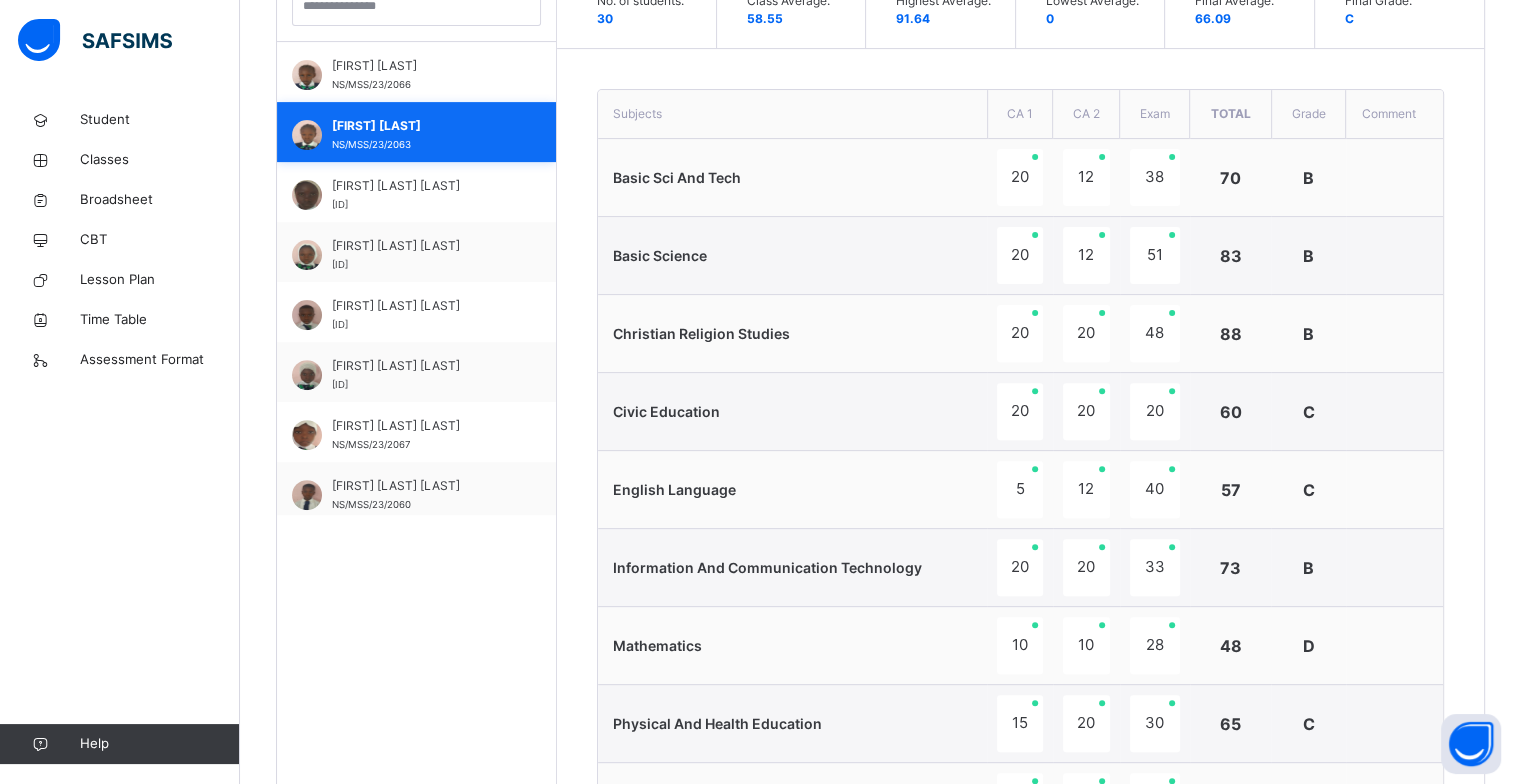 click on "[FIRST]  [LAST]" at bounding box center (421, 126) 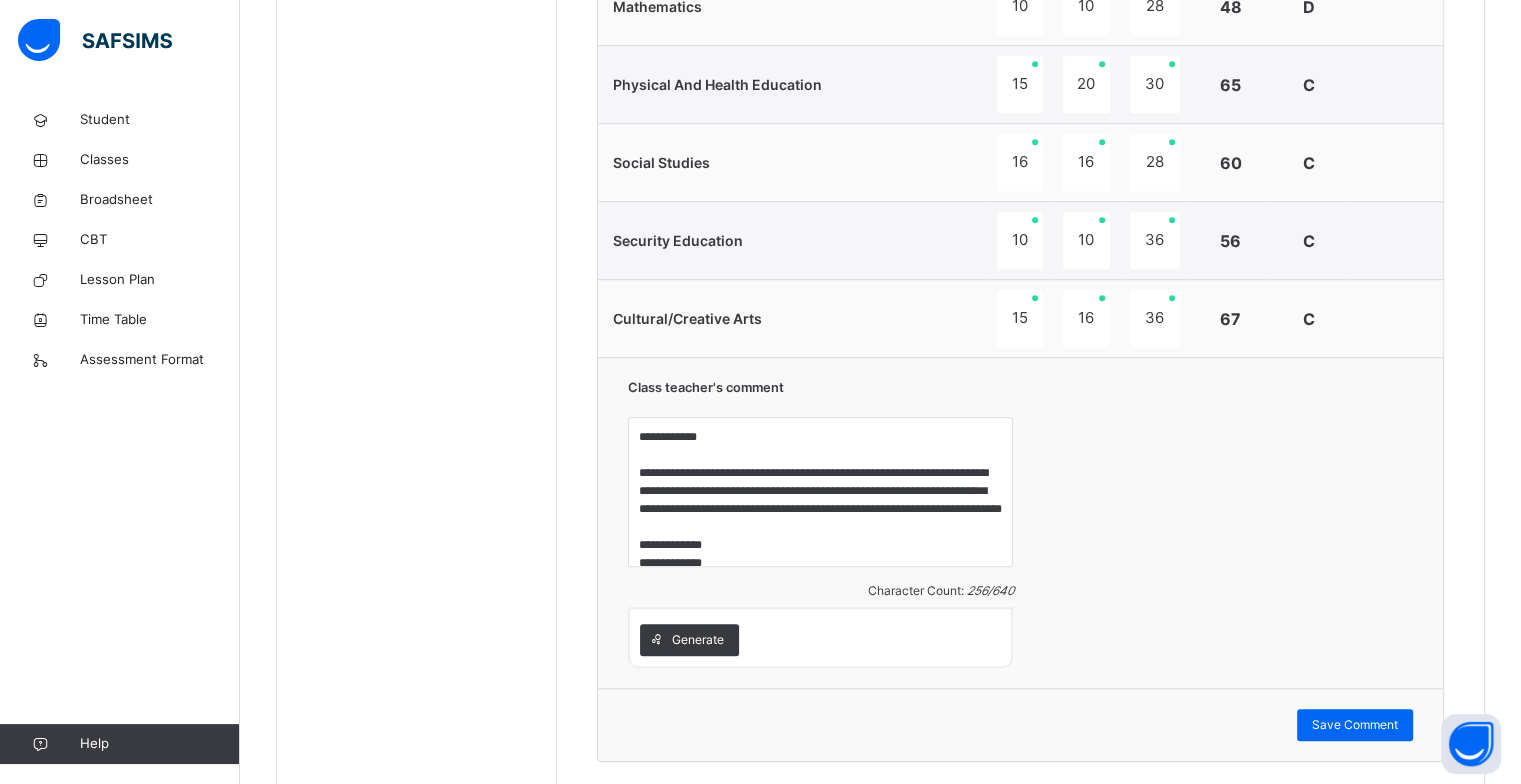 scroll, scrollTop: 1320, scrollLeft: 0, axis: vertical 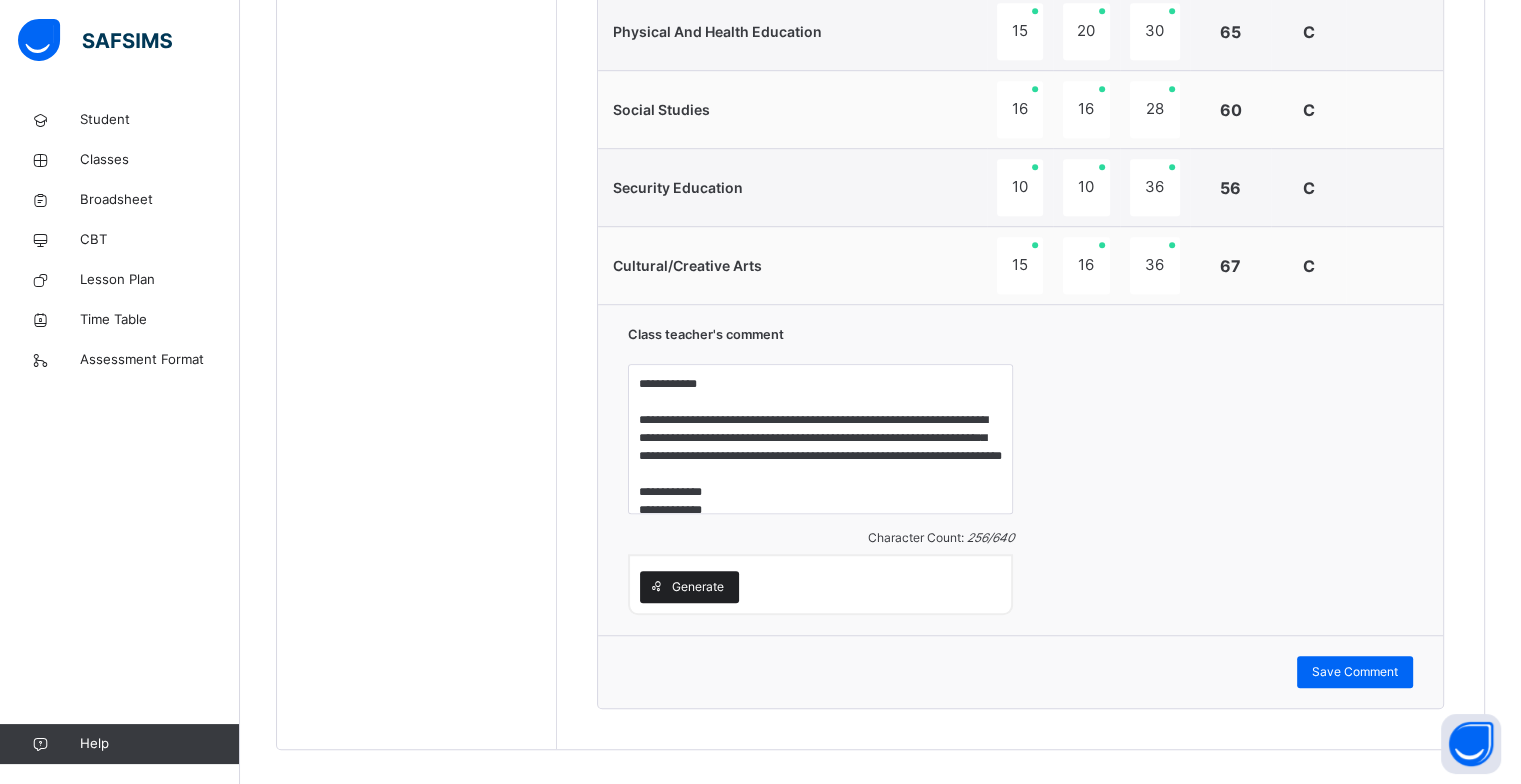 click on "Generate" at bounding box center [698, 587] 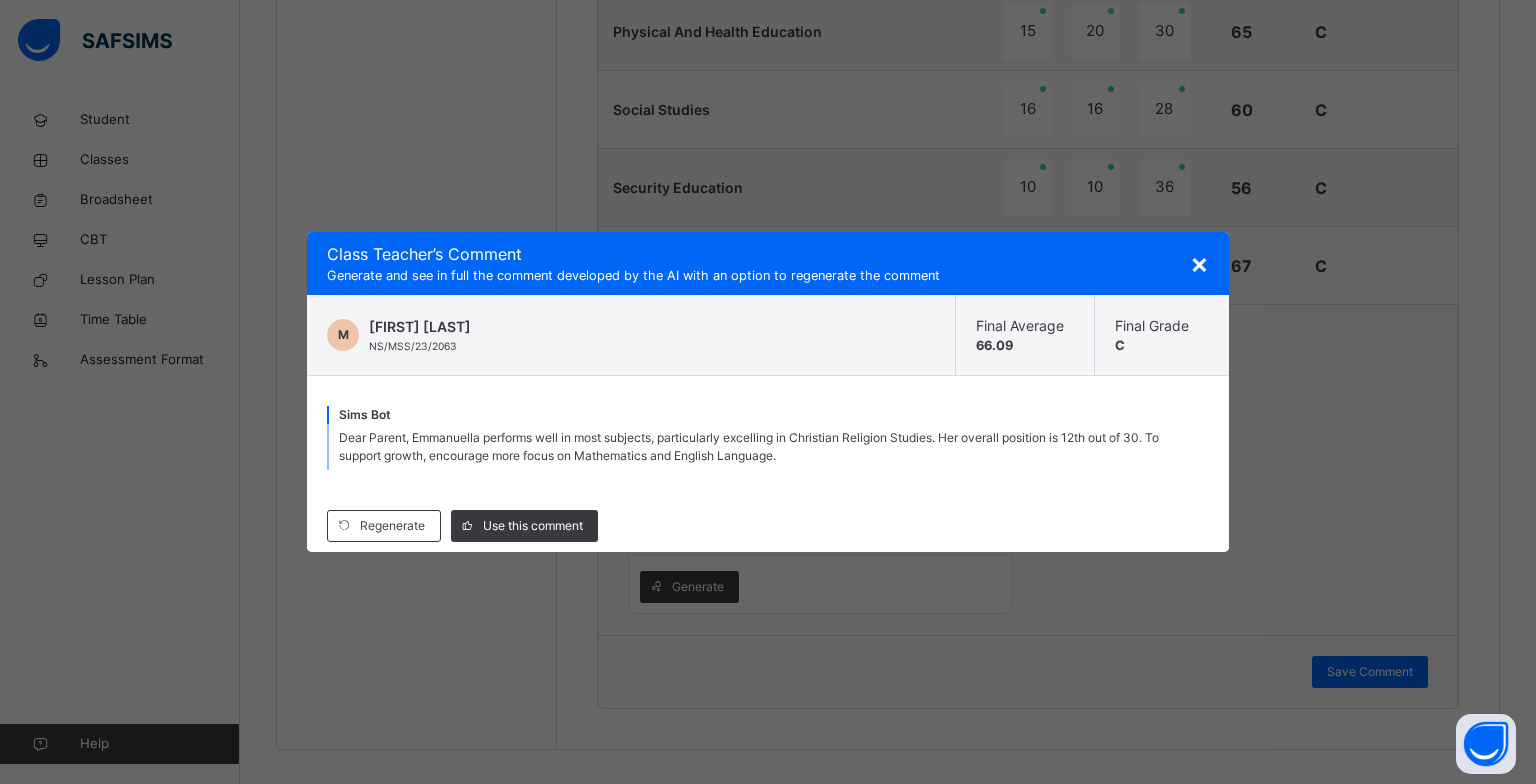 click on "×   Class Teacher ’s Comment Generate and see in full the comment developed by the AI with an option to regenerate the comment M  [FIRST]  [LAST]   NS/MSS/23/2063 Final Average 66.09 Final Grade C Sims Bot Dear Parent,
[FIRST] performs well in most subjects, particularly excelling in Christian Religion Studies. Her overall position is 12th out of 30. To support growth, encourage more focus on Mathematics and English Language.   Regenerate     Use this comment" at bounding box center [768, 392] 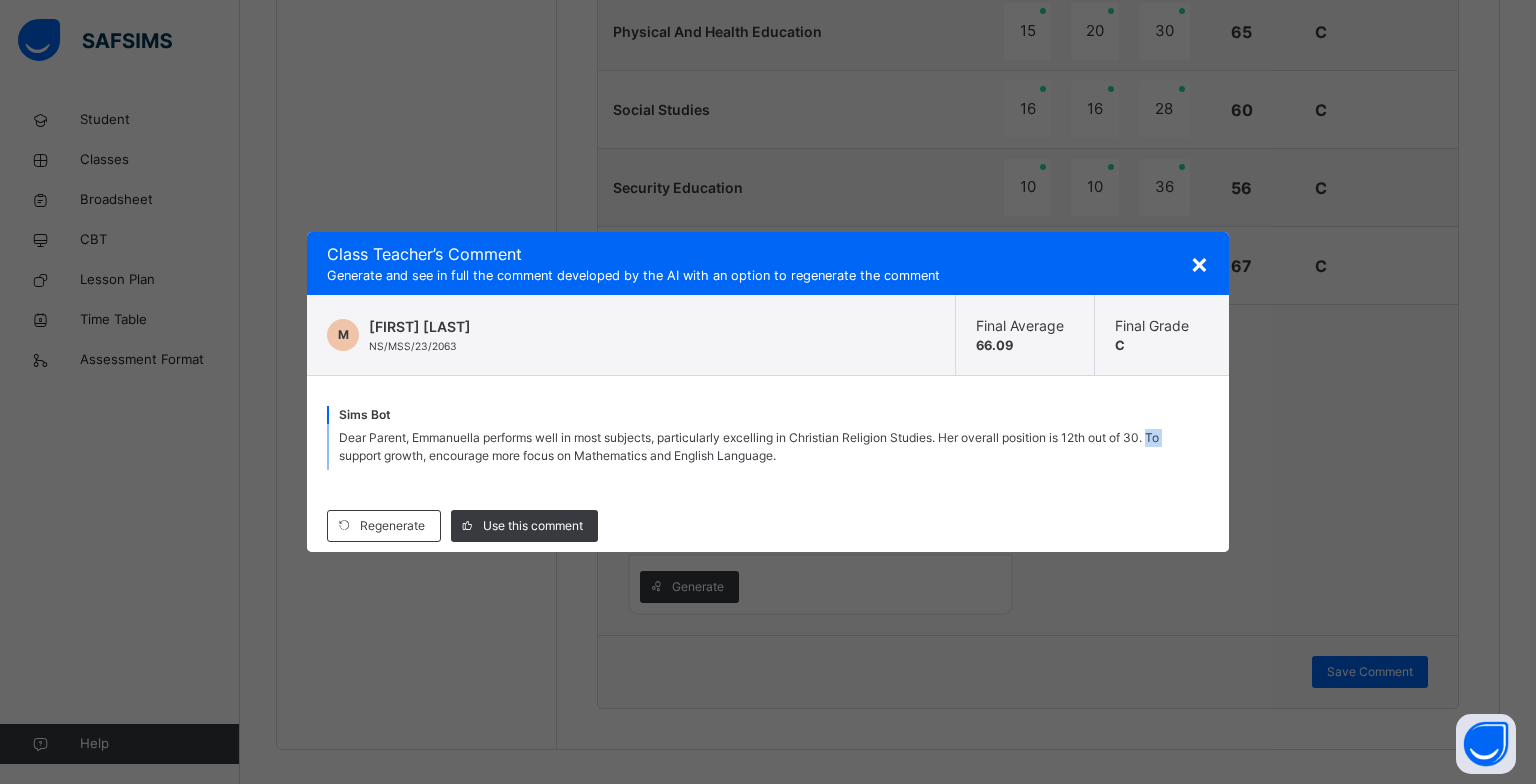 click on "Dear Parent,
Emmanuella performs well in most subjects, particularly excelling in Christian Religion Studies. Her overall position is 12th out of 30. To support growth, encourage more focus on Mathematics and English Language." at bounding box center (749, 446) 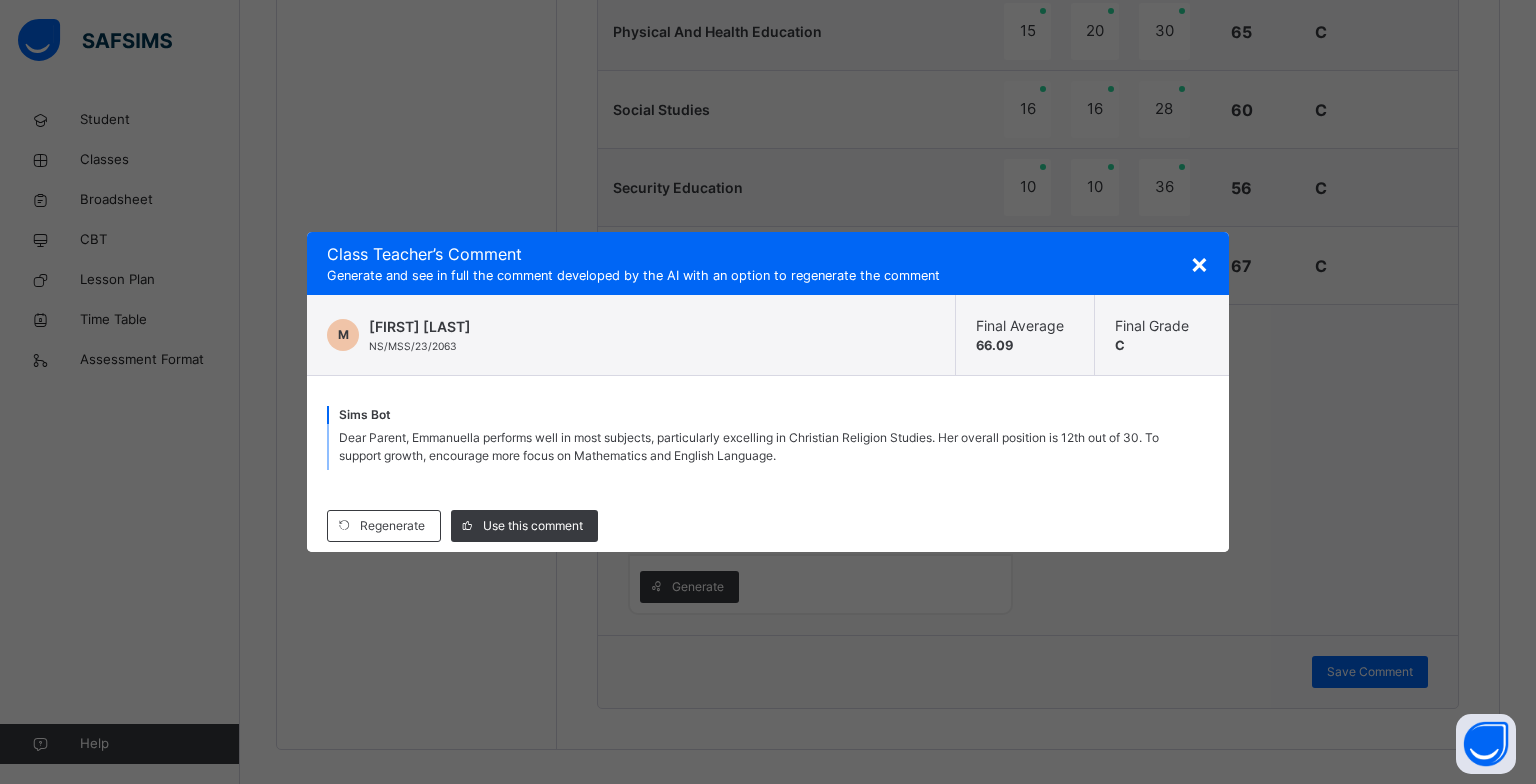 drag, startPoint x: 1172, startPoint y: 433, endPoint x: 1208, endPoint y: 472, distance: 53.075417 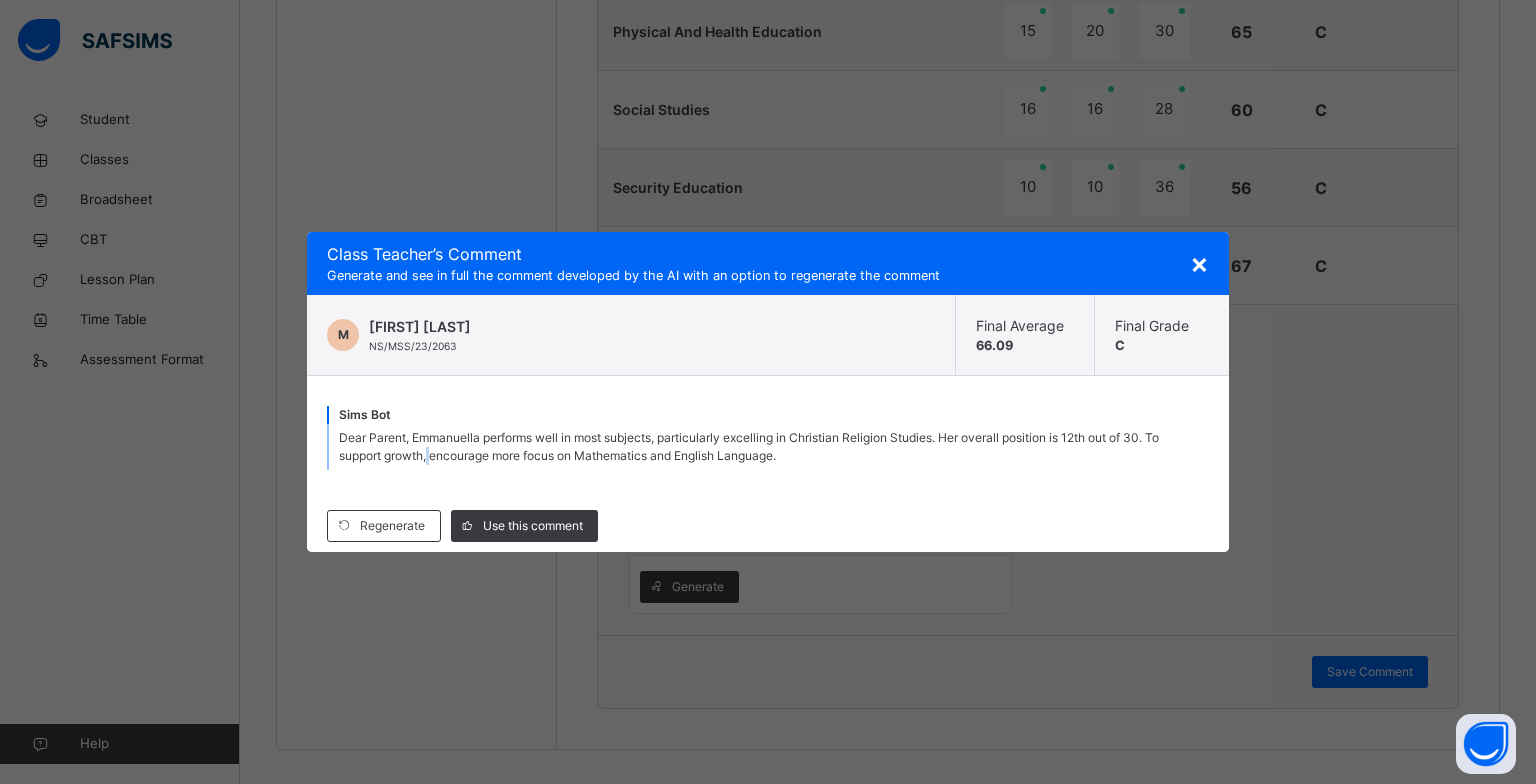 click on "Dear Parent,
Emmanuella performs well in most subjects, particularly excelling in Christian Religion Studies. Her overall position is 12th out of 30. To support growth, encourage more focus on Mathematics and English Language." at bounding box center [749, 446] 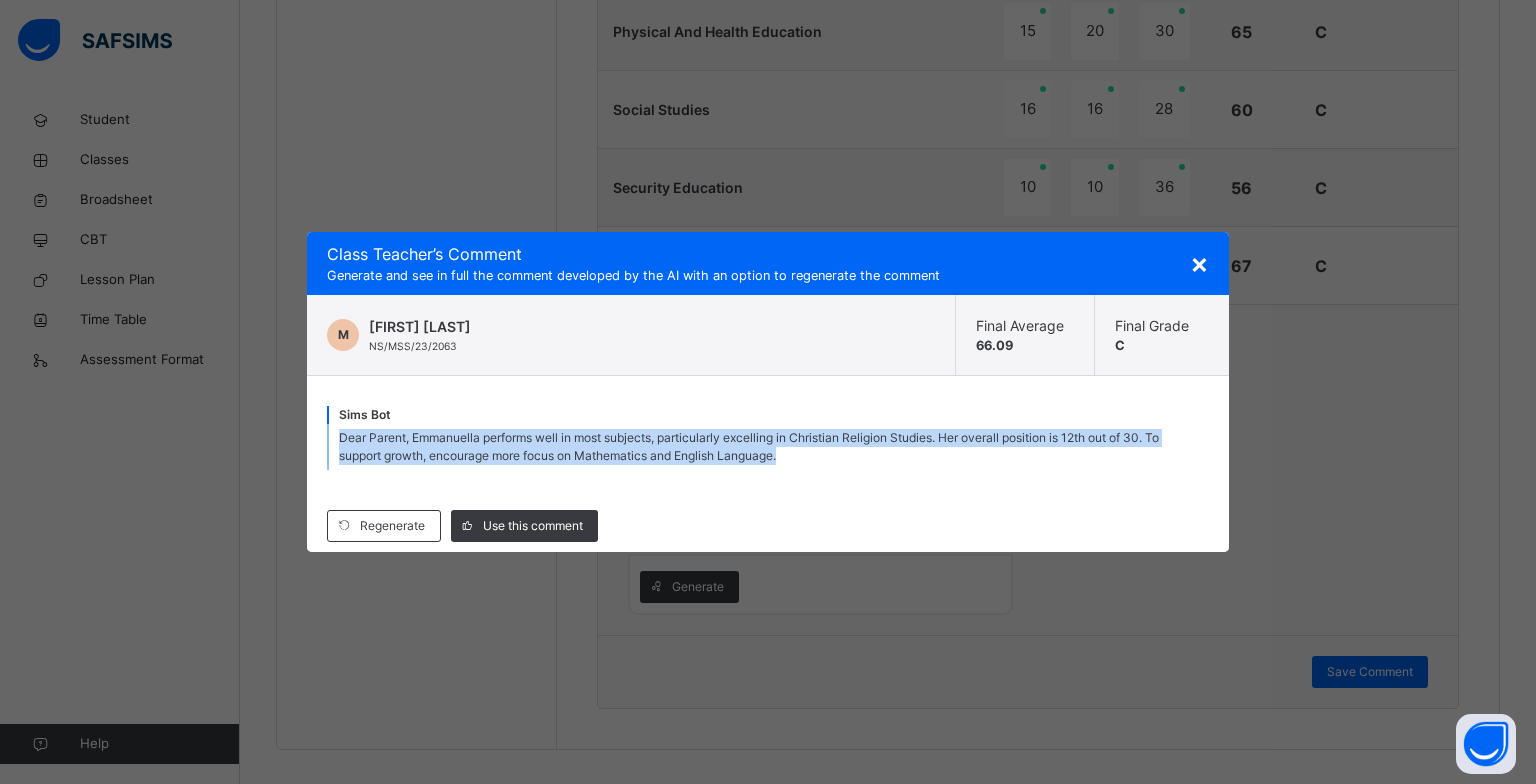 click on "Dear Parent,
Emmanuella performs well in most subjects, particularly excelling in Christian Religion Studies. Her overall position is 12th out of 30. To support growth, encourage more focus on Mathematics and English Language." at bounding box center (749, 446) 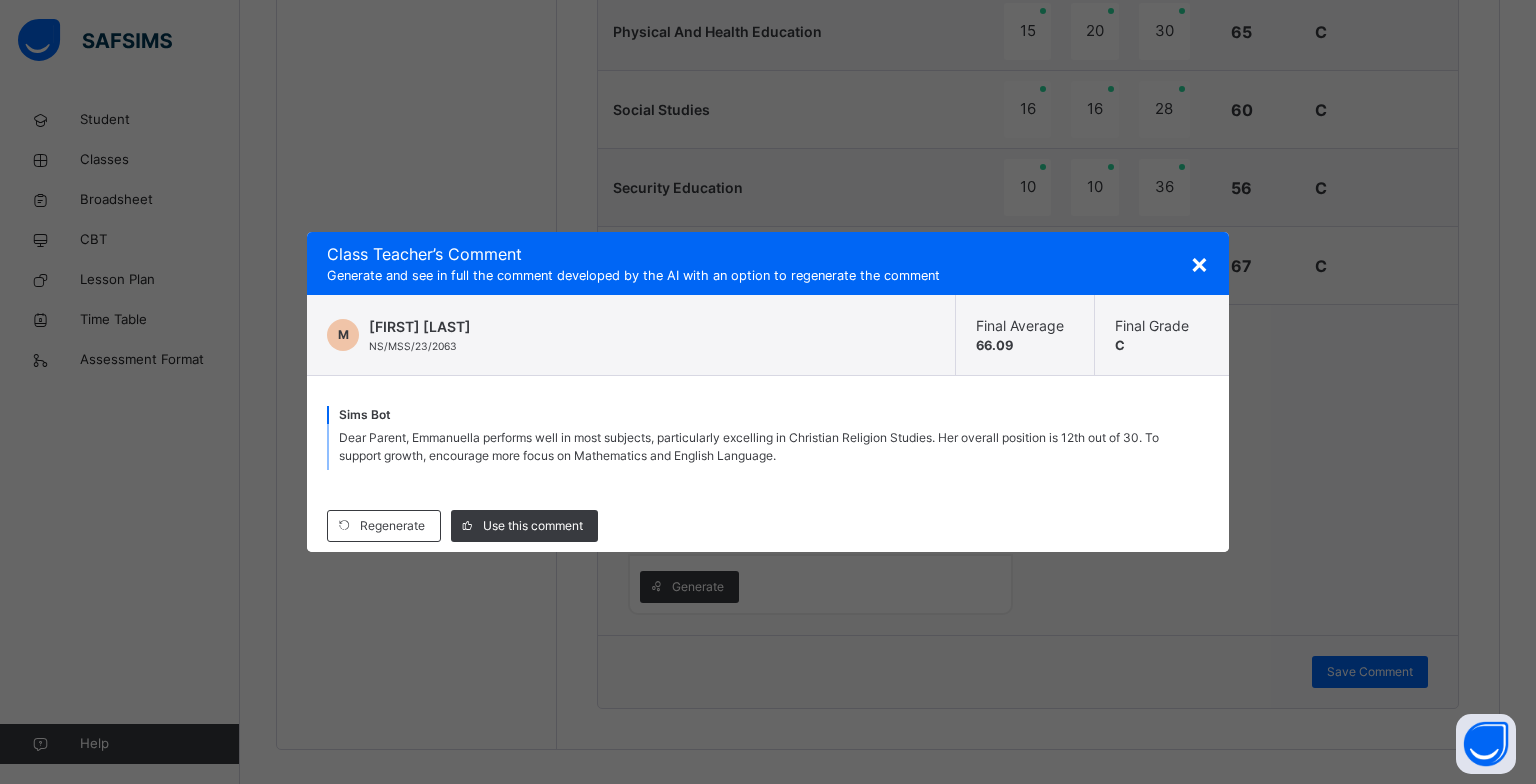 click on "Regenerate     Use this comment" at bounding box center [768, 526] 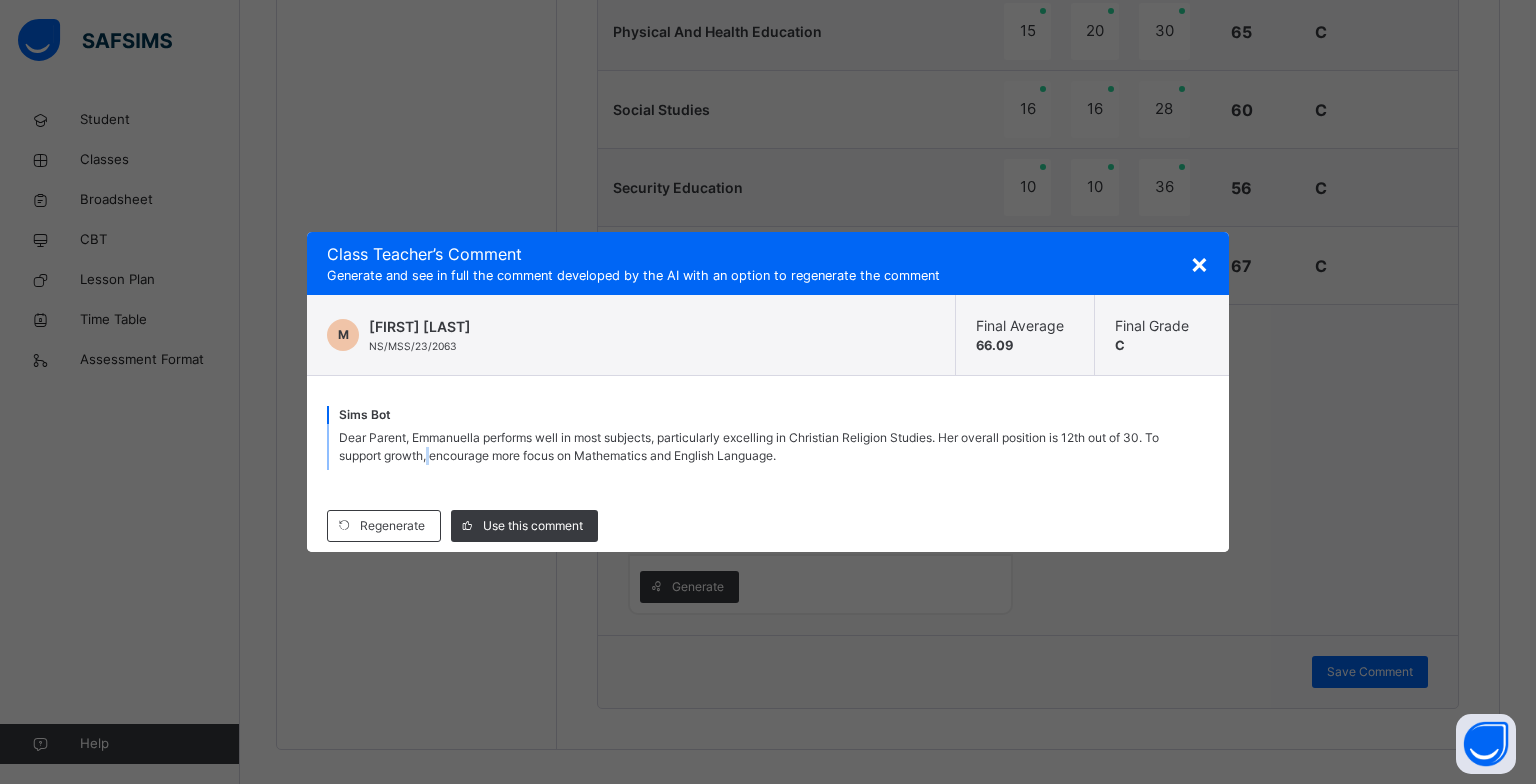 click on "Dear Parent,
Emmanuella performs well in most subjects, particularly excelling in Christian Religion Studies. Her overall position is 12th out of 30. To support growth, encourage more focus on Mathematics and English Language." at bounding box center (749, 446) 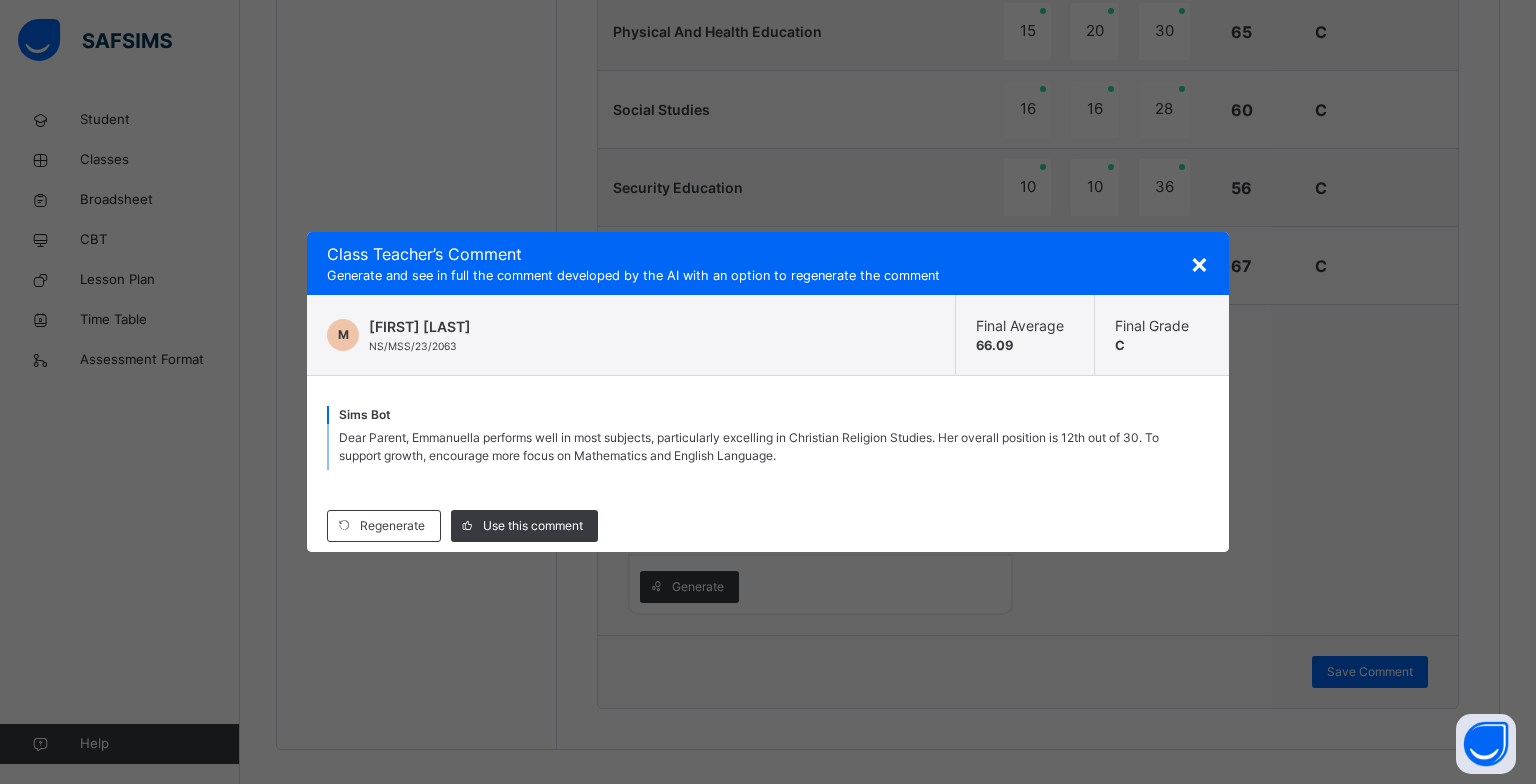 click on "Dear Parent,
Emmanuella performs well in most subjects, particularly excelling in Christian Religion Studies. Her overall position is 12th out of 30. To support growth, encourage more focus on Mathematics and English Language." at bounding box center [749, 446] 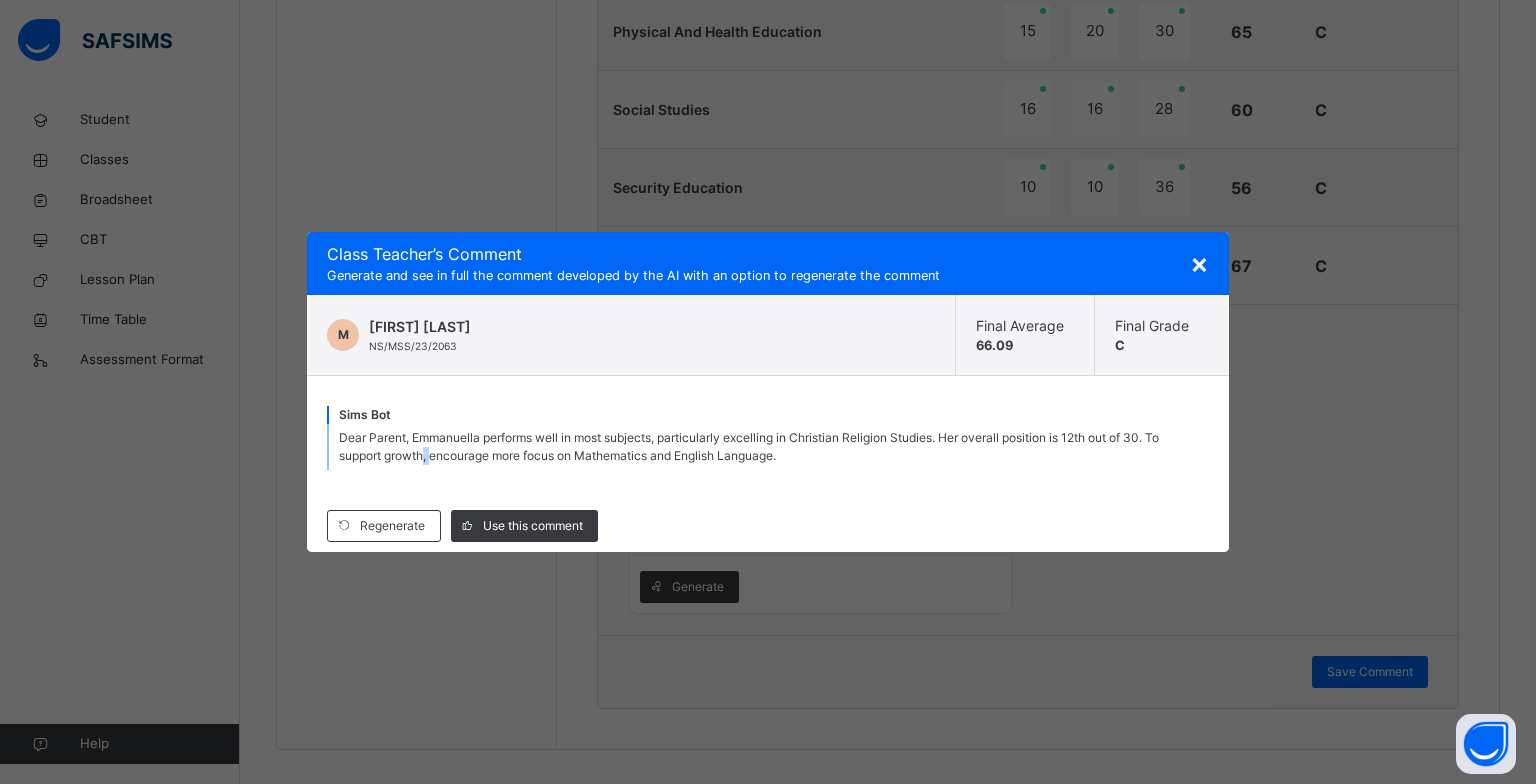 click on "Dear Parent,
Emmanuella performs well in most subjects, particularly excelling in Christian Religion Studies. Her overall position is 12th out of 30. To support growth, encourage more focus on Mathematics and English Language." at bounding box center [749, 446] 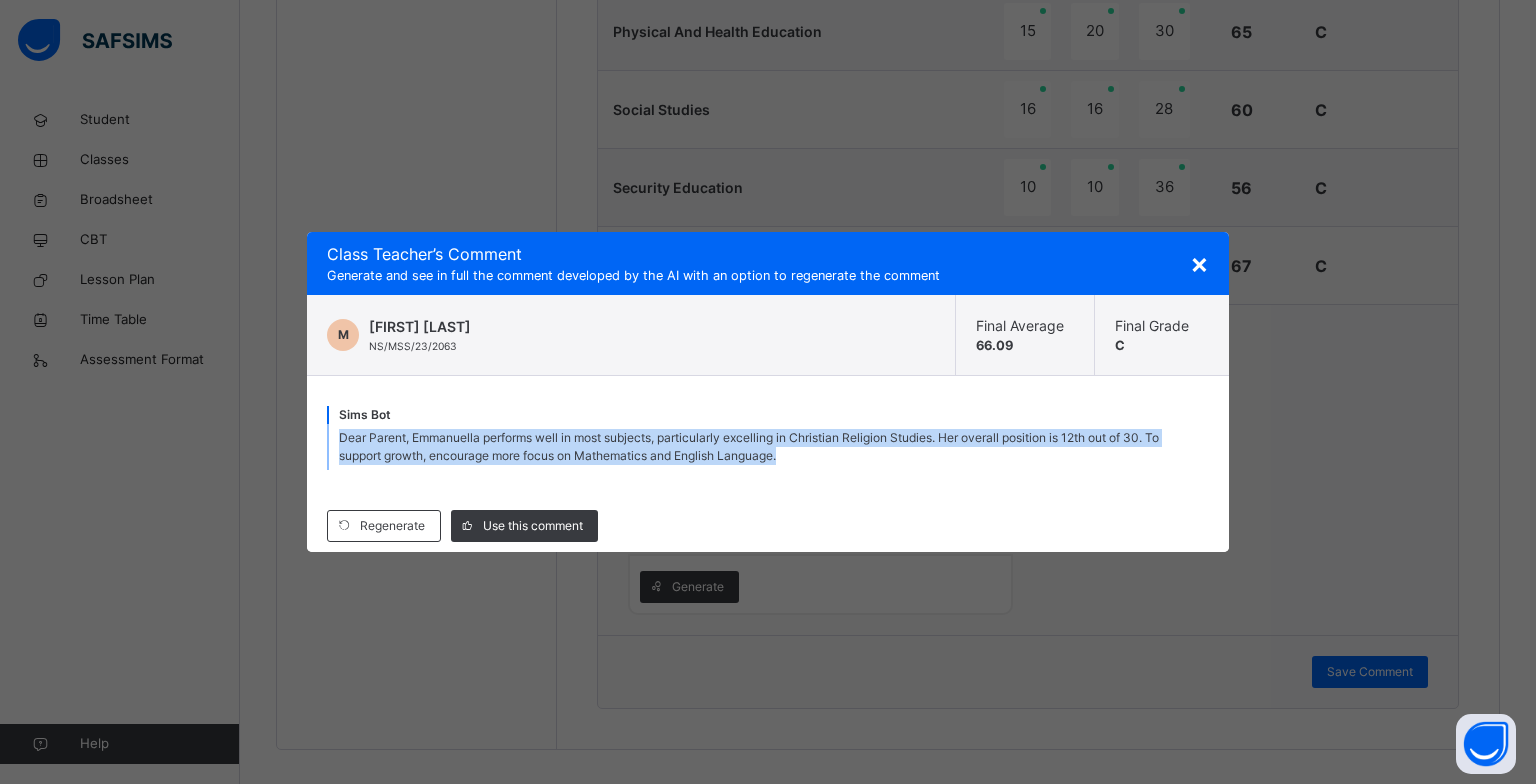 click on "Dear Parent,
Emmanuella performs well in most subjects, particularly excelling in Christian Religion Studies. Her overall position is 12th out of 30. To support growth, encourage more focus on Mathematics and English Language." at bounding box center [749, 446] 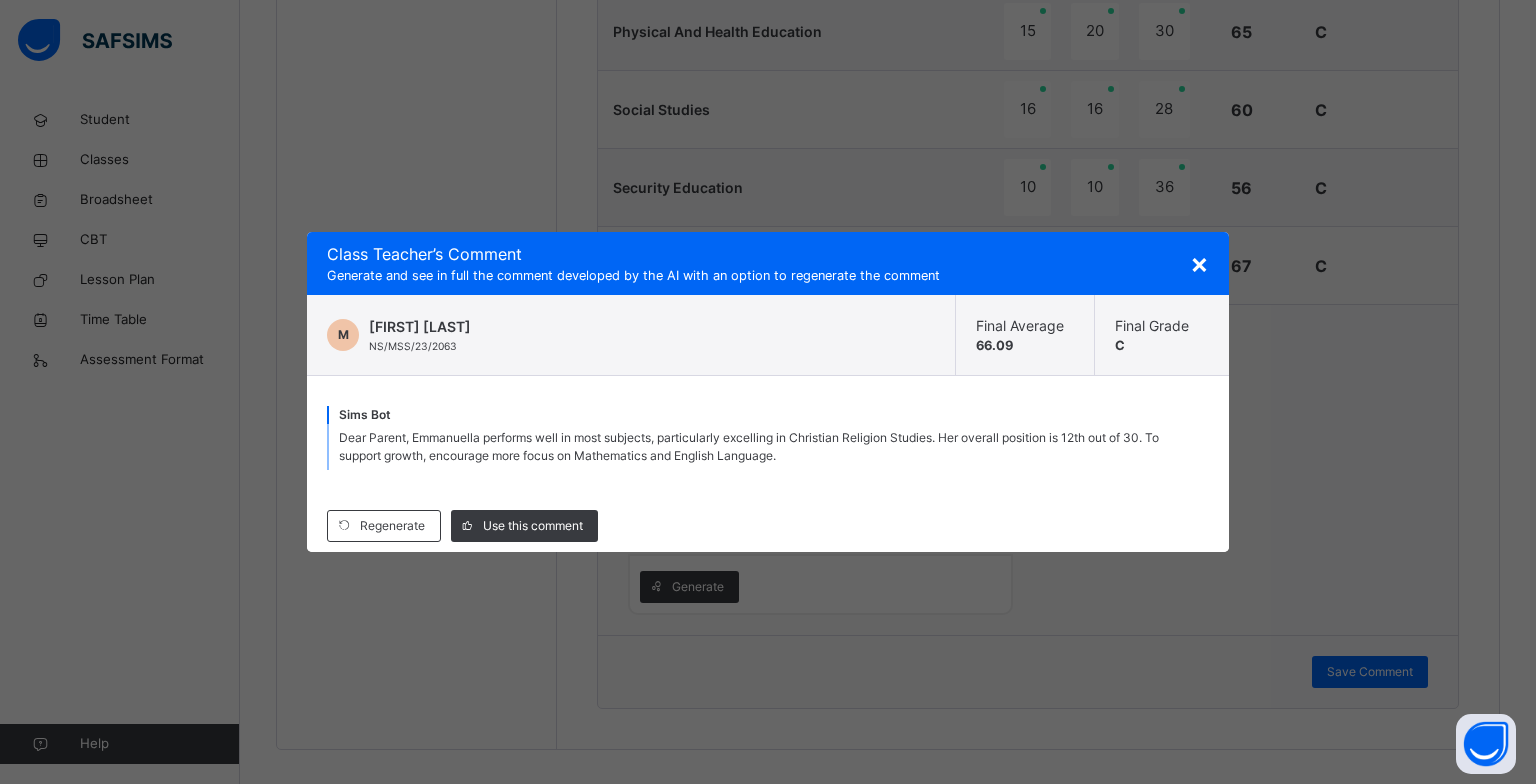 click on "Regenerate     Use this comment" at bounding box center (768, 526) 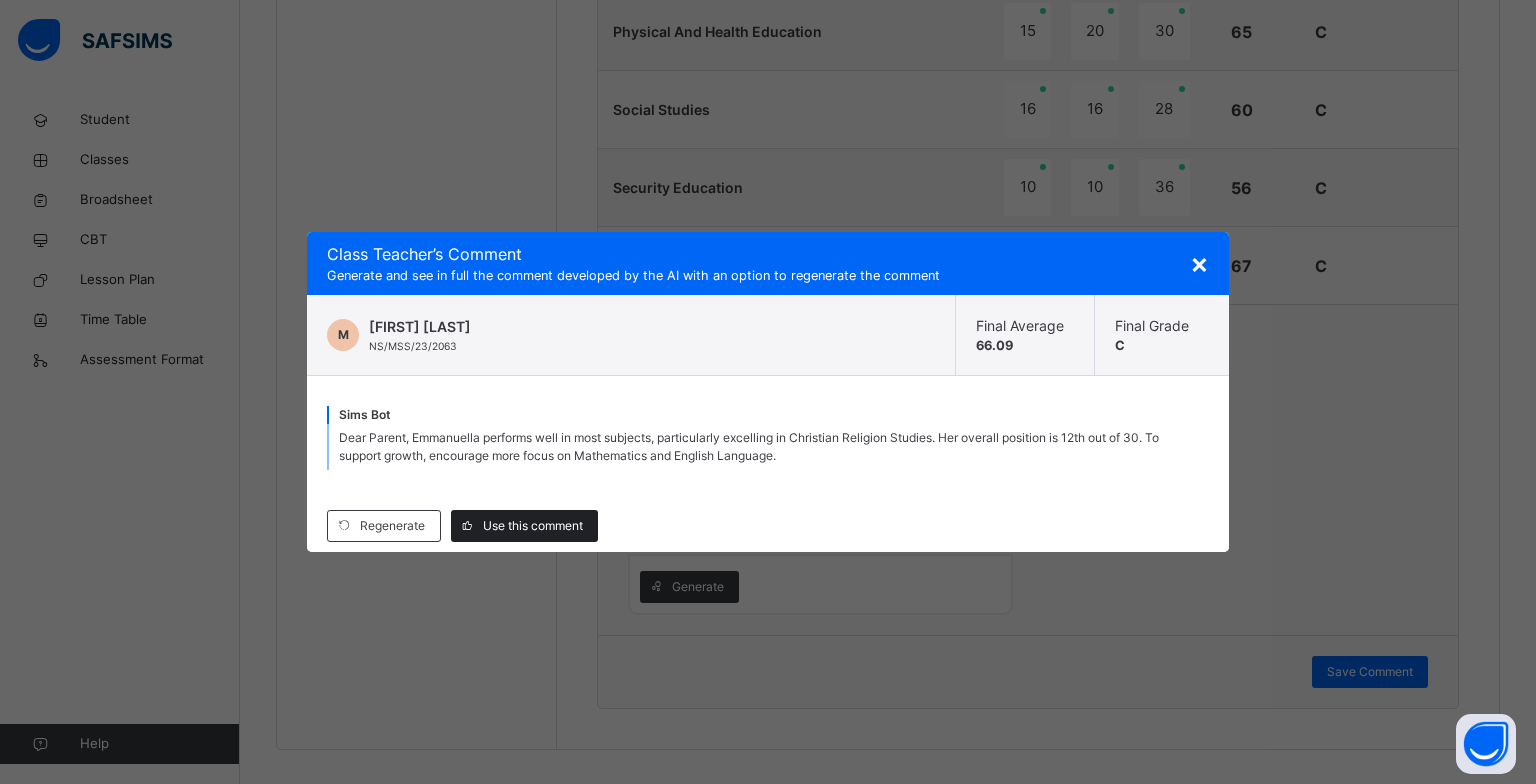 click on "Use this comment" at bounding box center (533, 526) 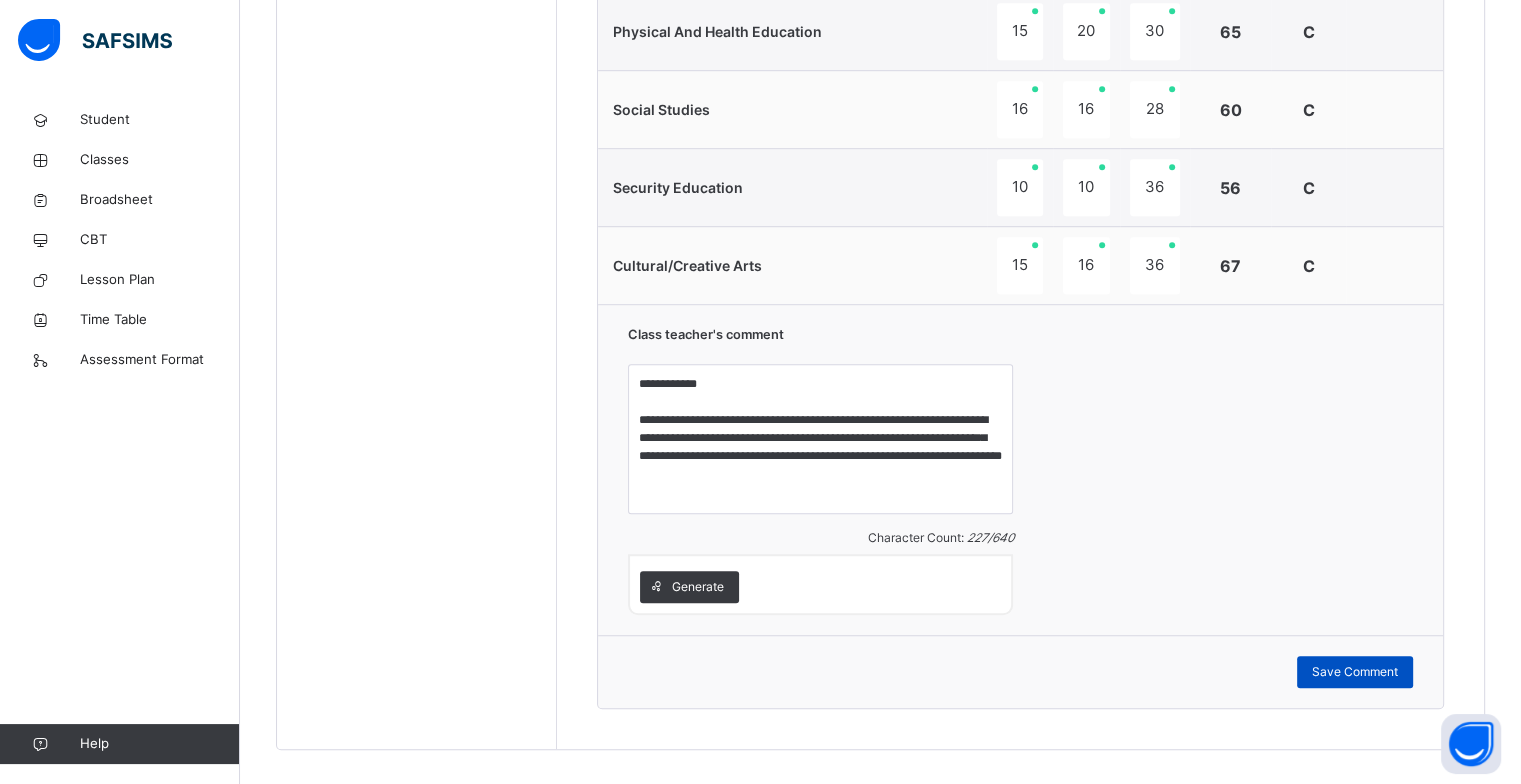 click on "Save Comment" at bounding box center [1355, 672] 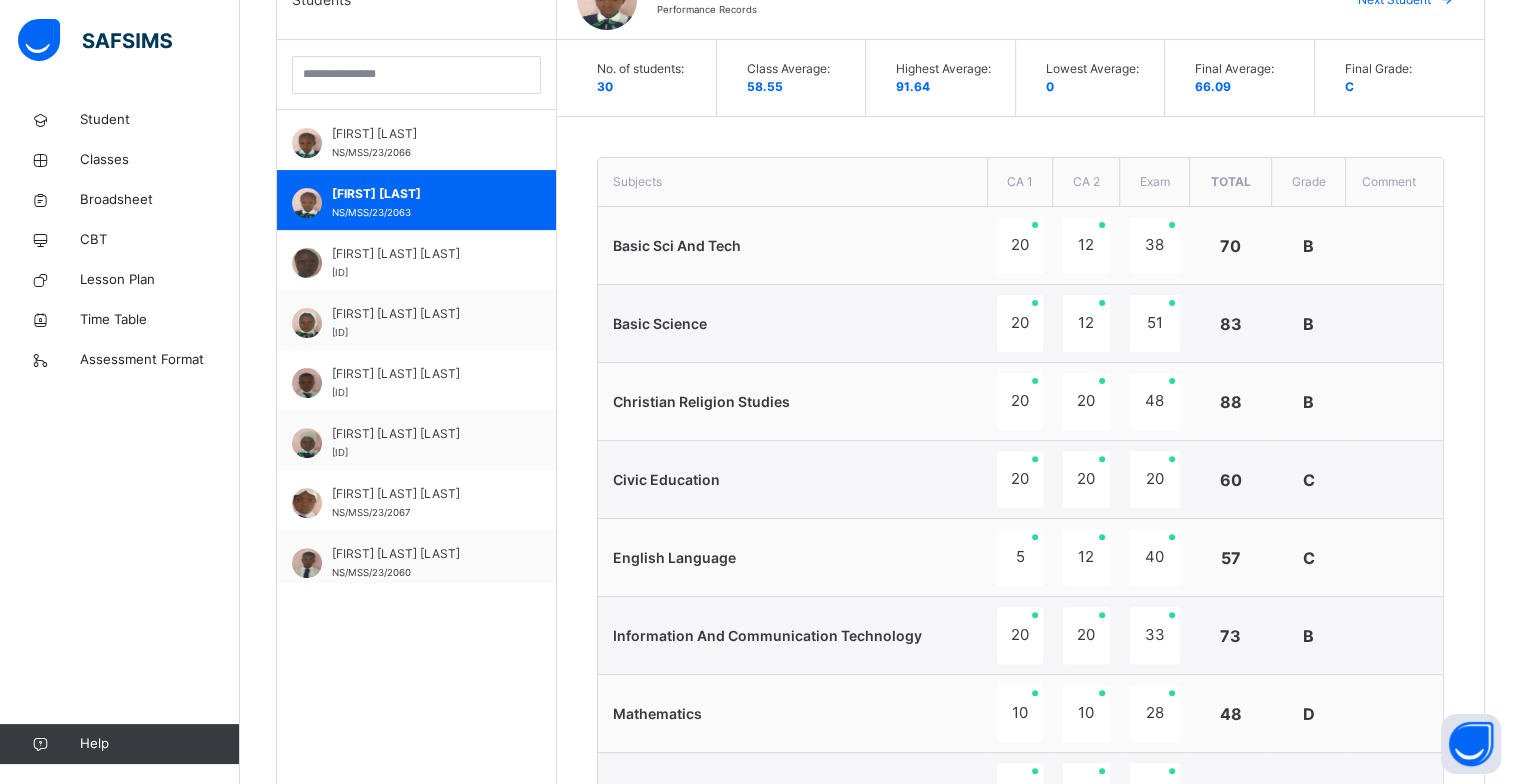 scroll, scrollTop: 480, scrollLeft: 0, axis: vertical 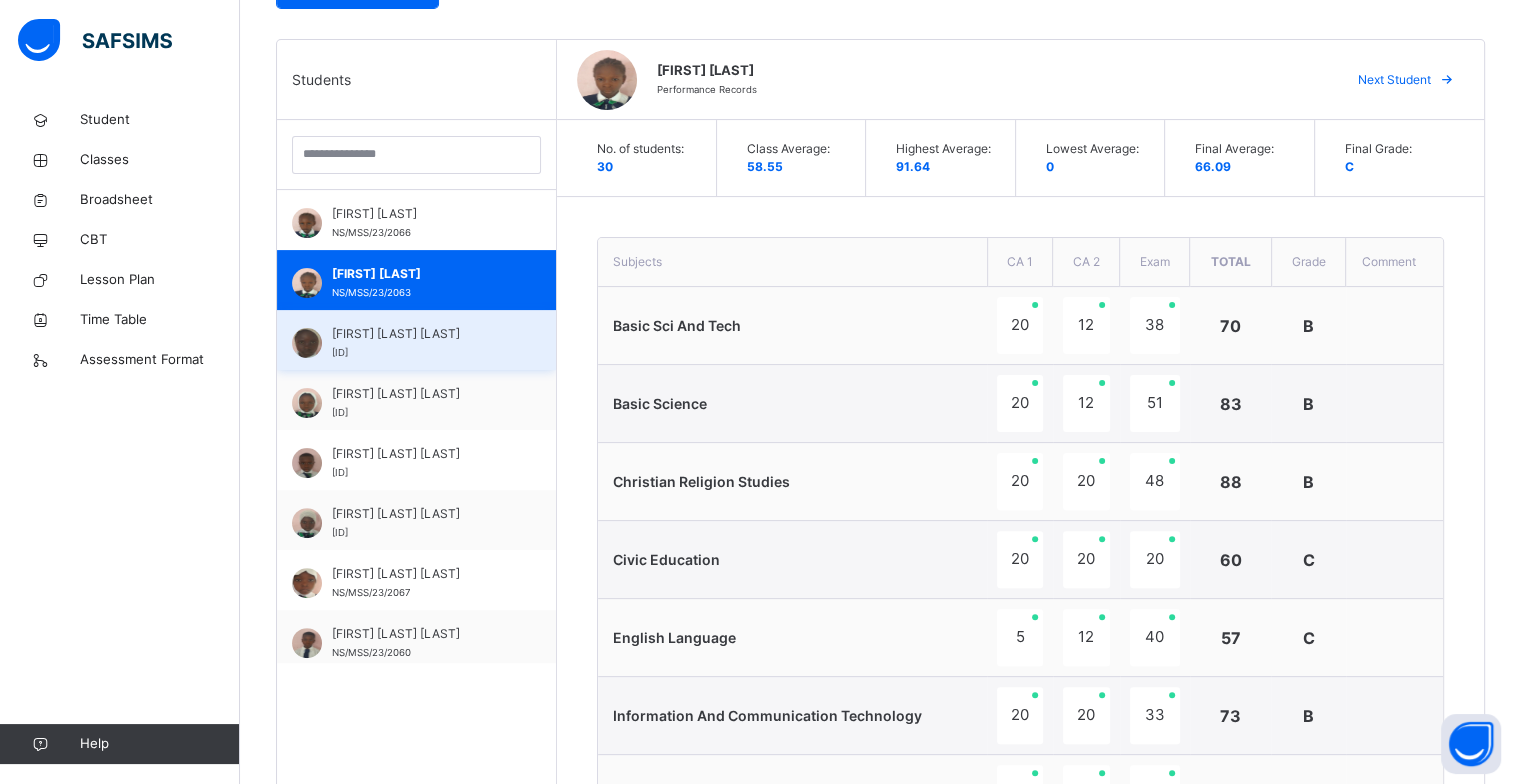 click on "[FIRST] [LAST] [ID]" at bounding box center (421, 343) 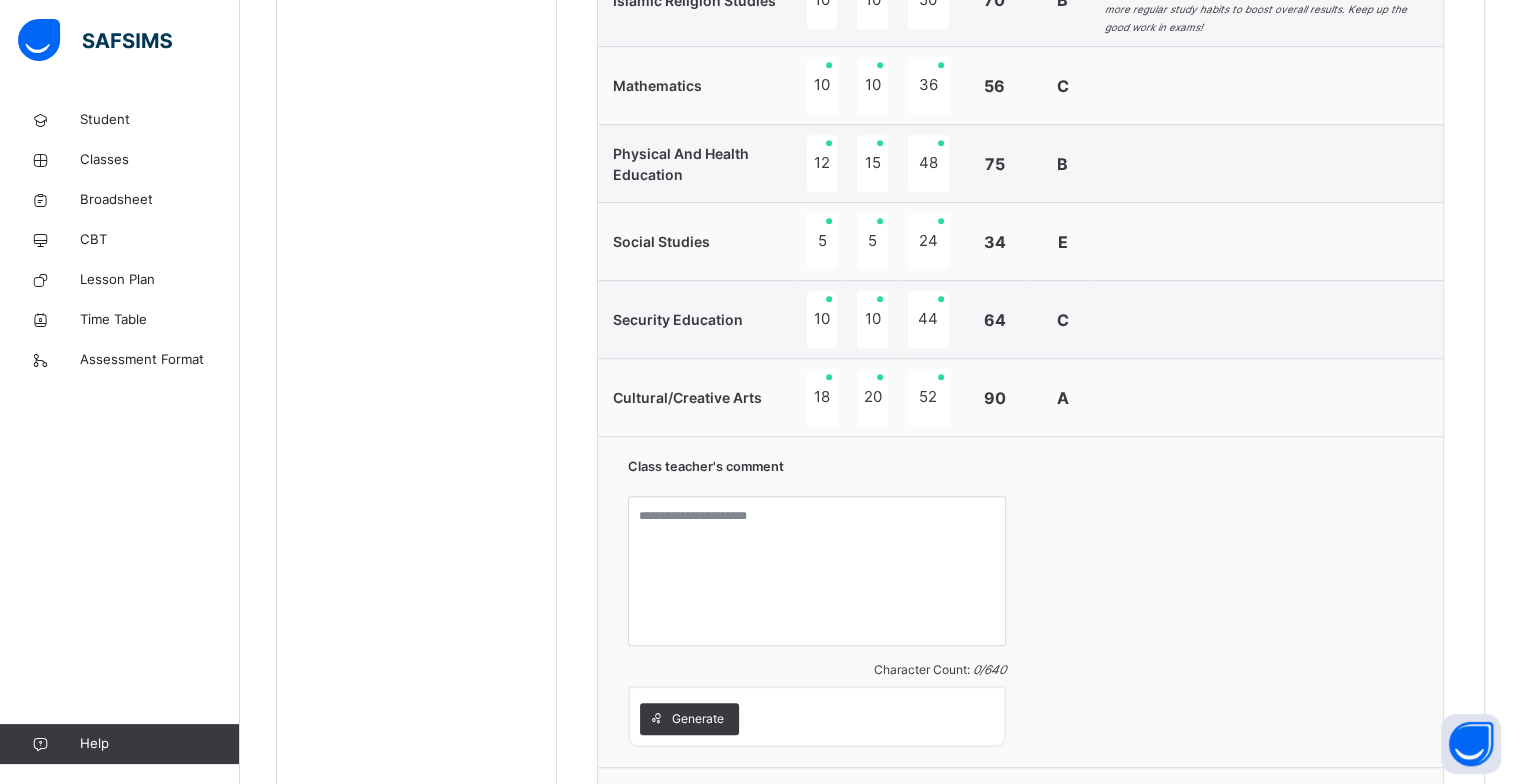 scroll, scrollTop: 1280, scrollLeft: 0, axis: vertical 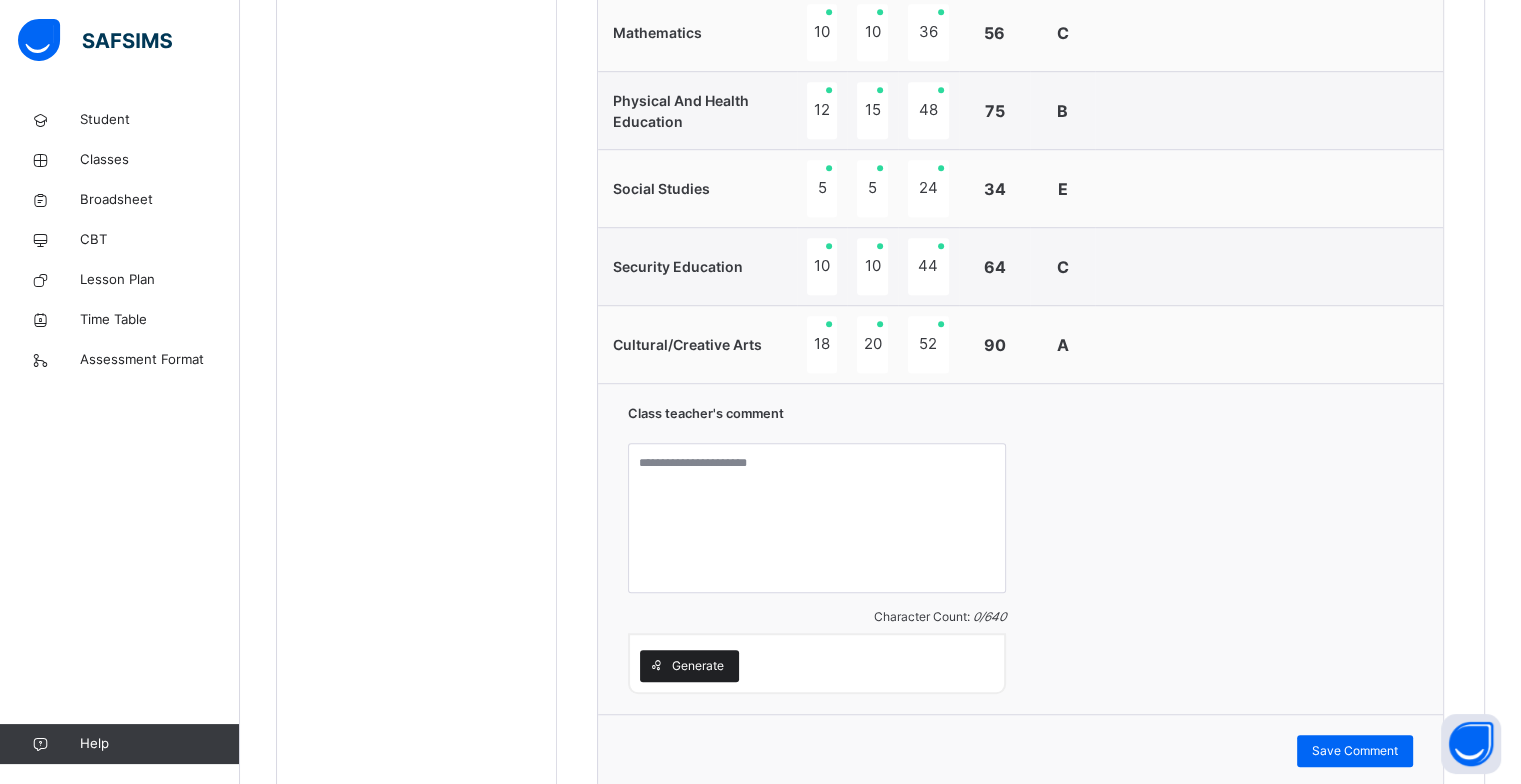 click on "Generate" at bounding box center [698, 666] 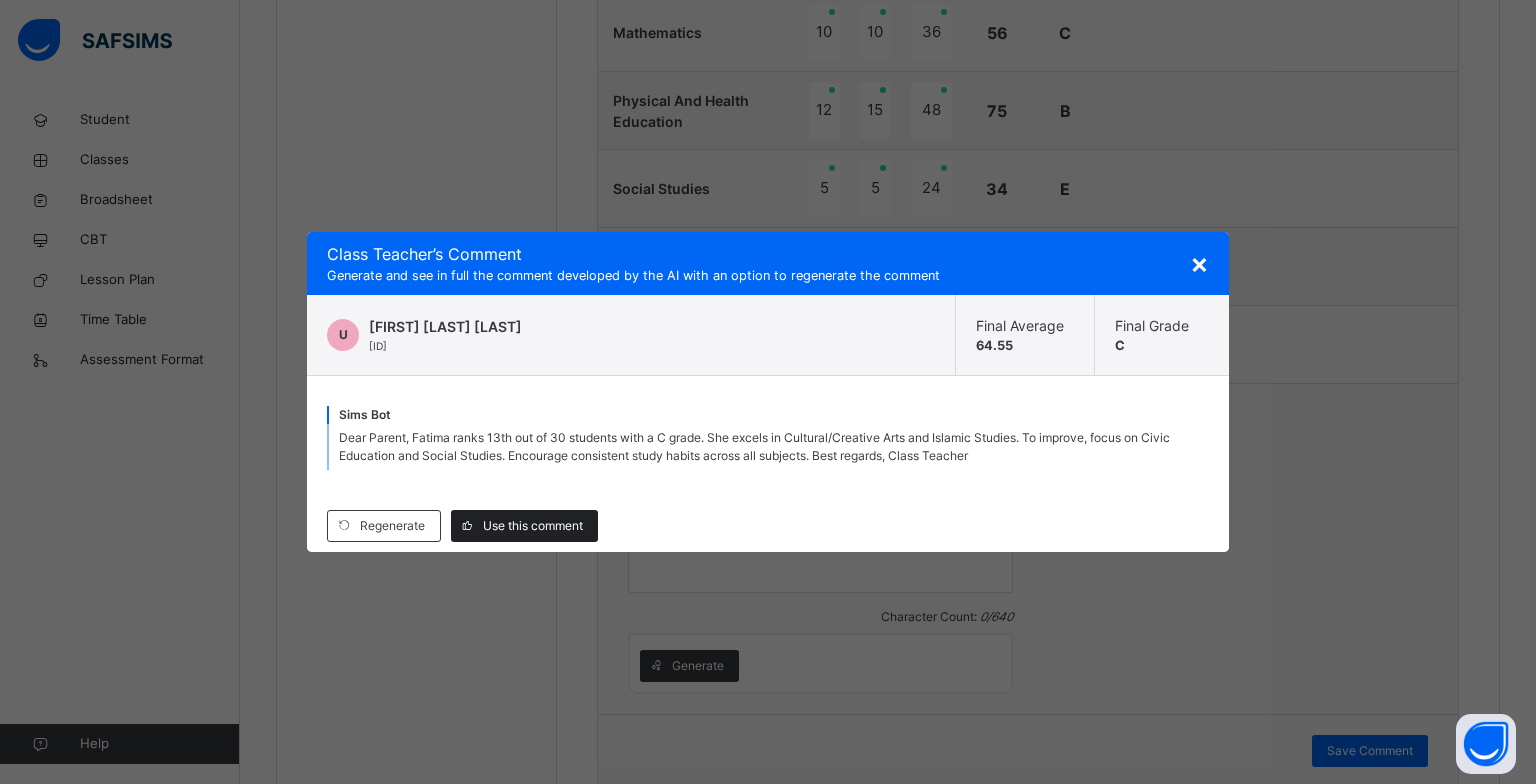 click on "Use this comment" at bounding box center (533, 526) 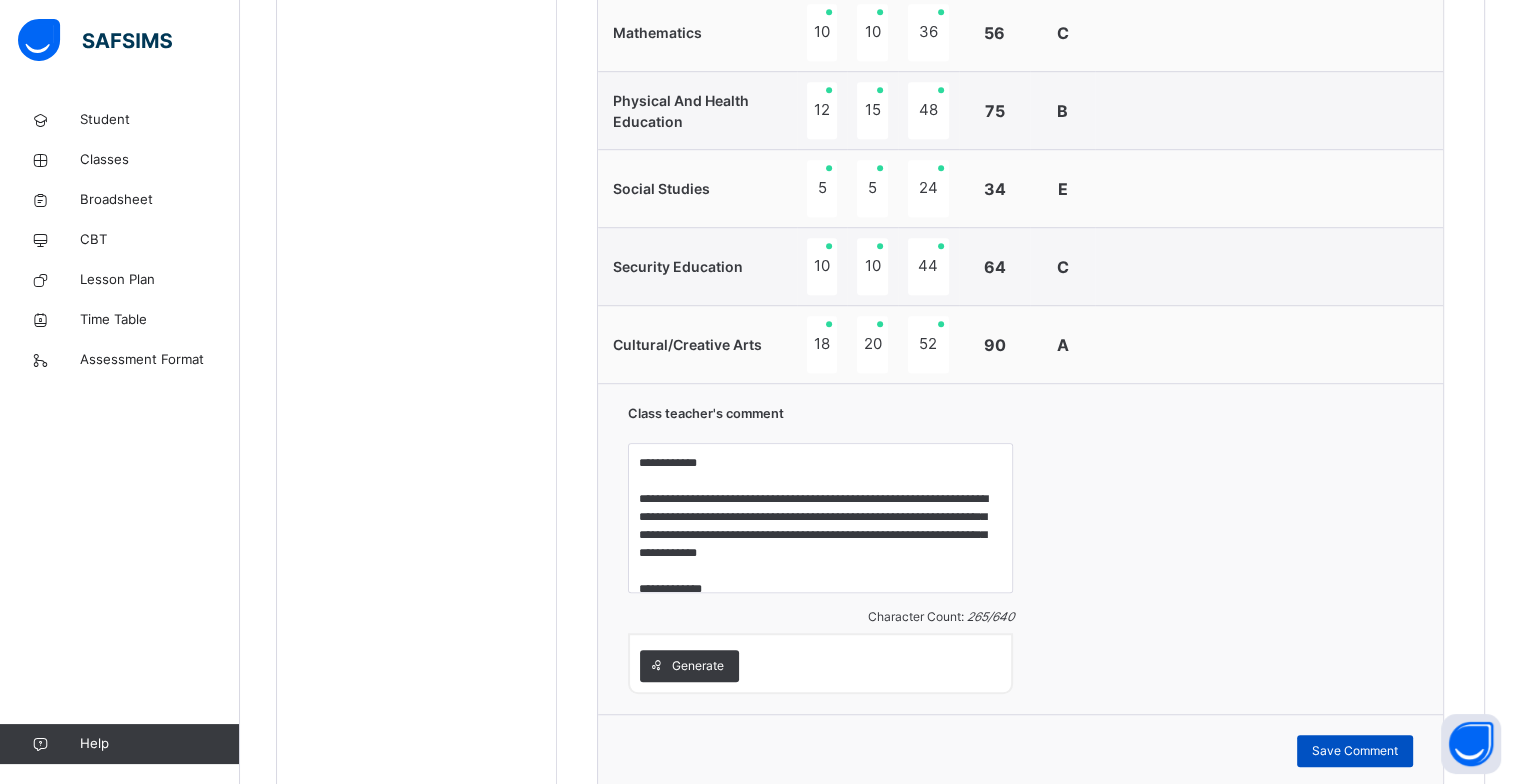 click on "Save Comment" at bounding box center [1355, 751] 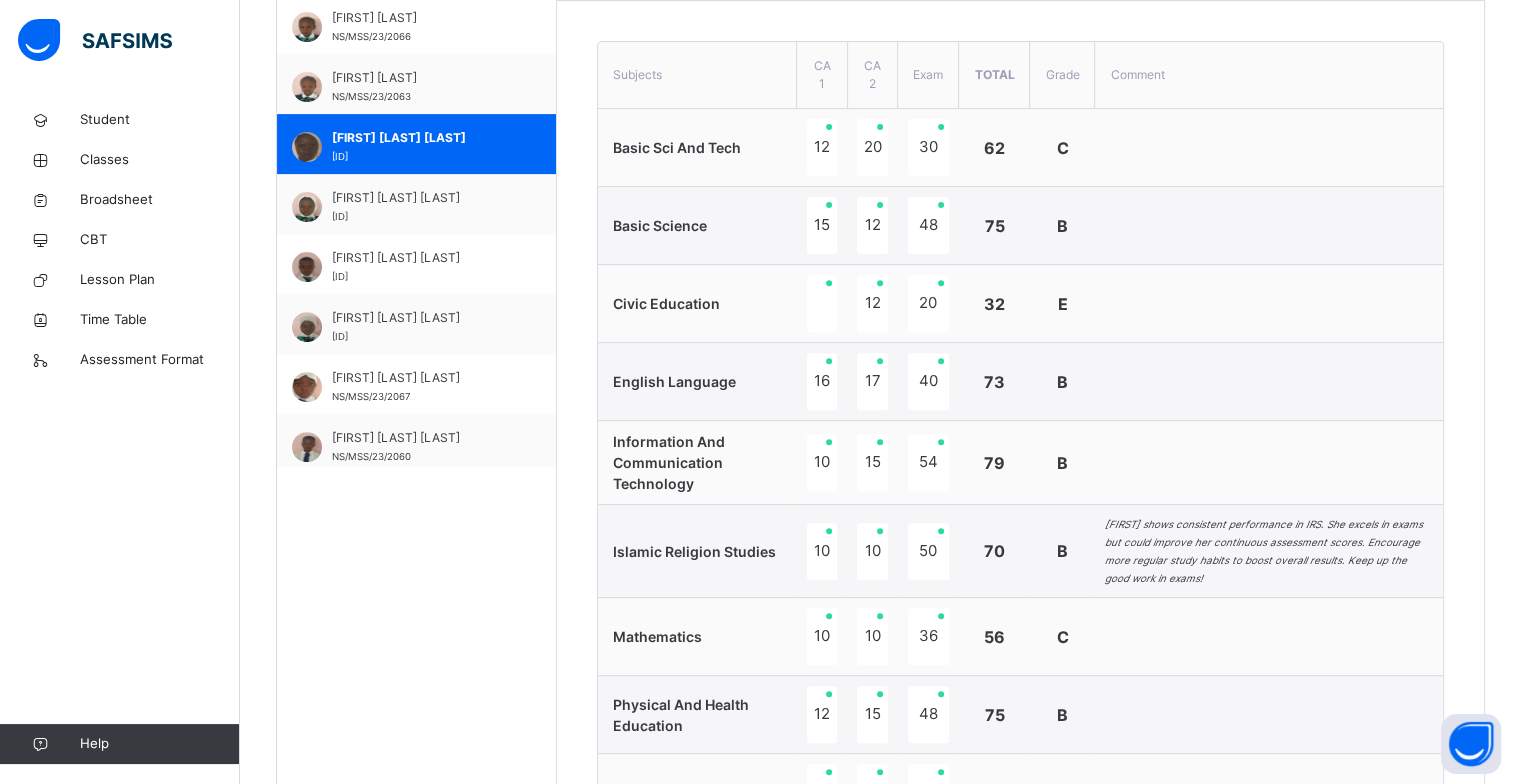 scroll, scrollTop: 667, scrollLeft: 0, axis: vertical 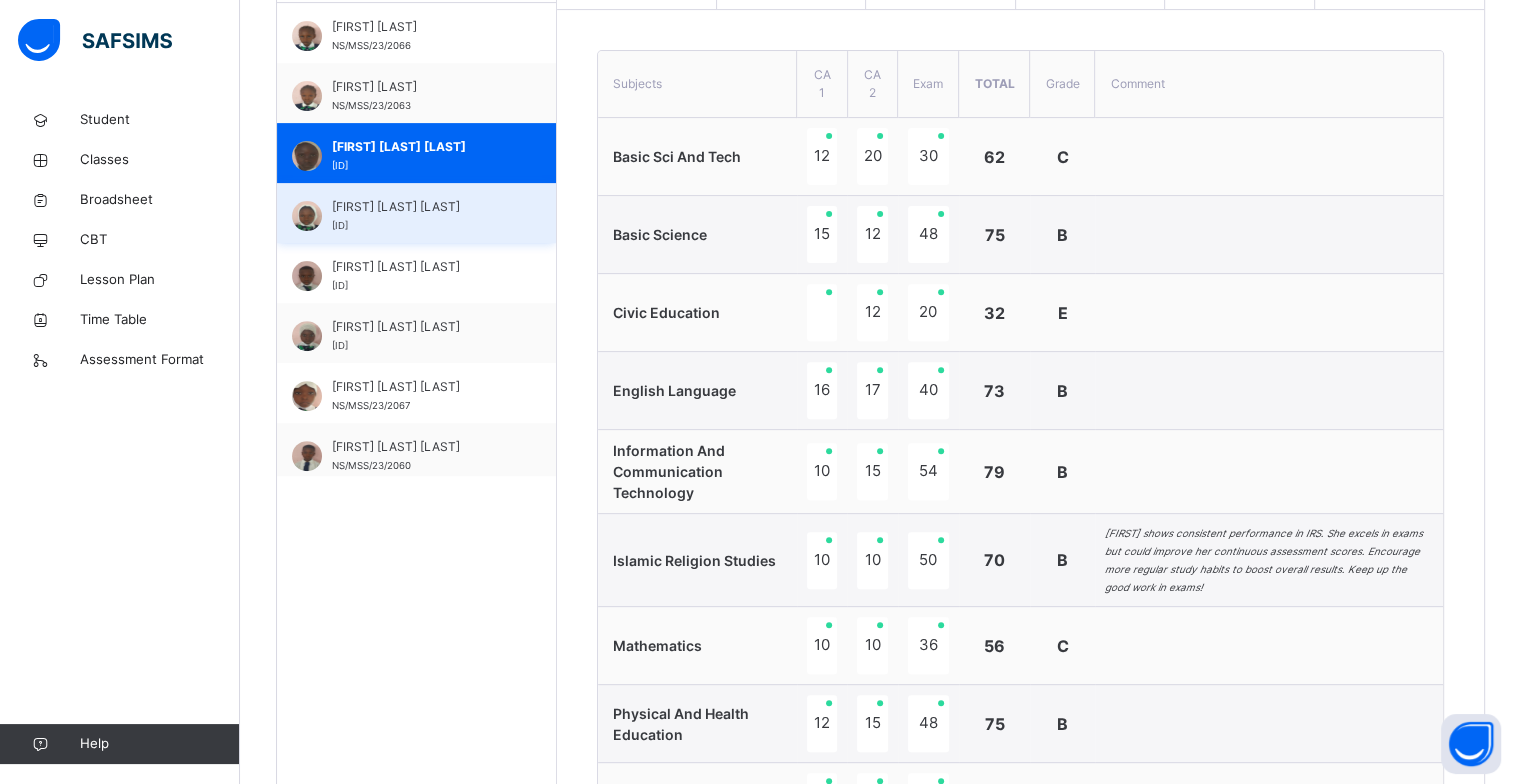click on "[FIRST] [LAST] [LAST]" at bounding box center [421, 207] 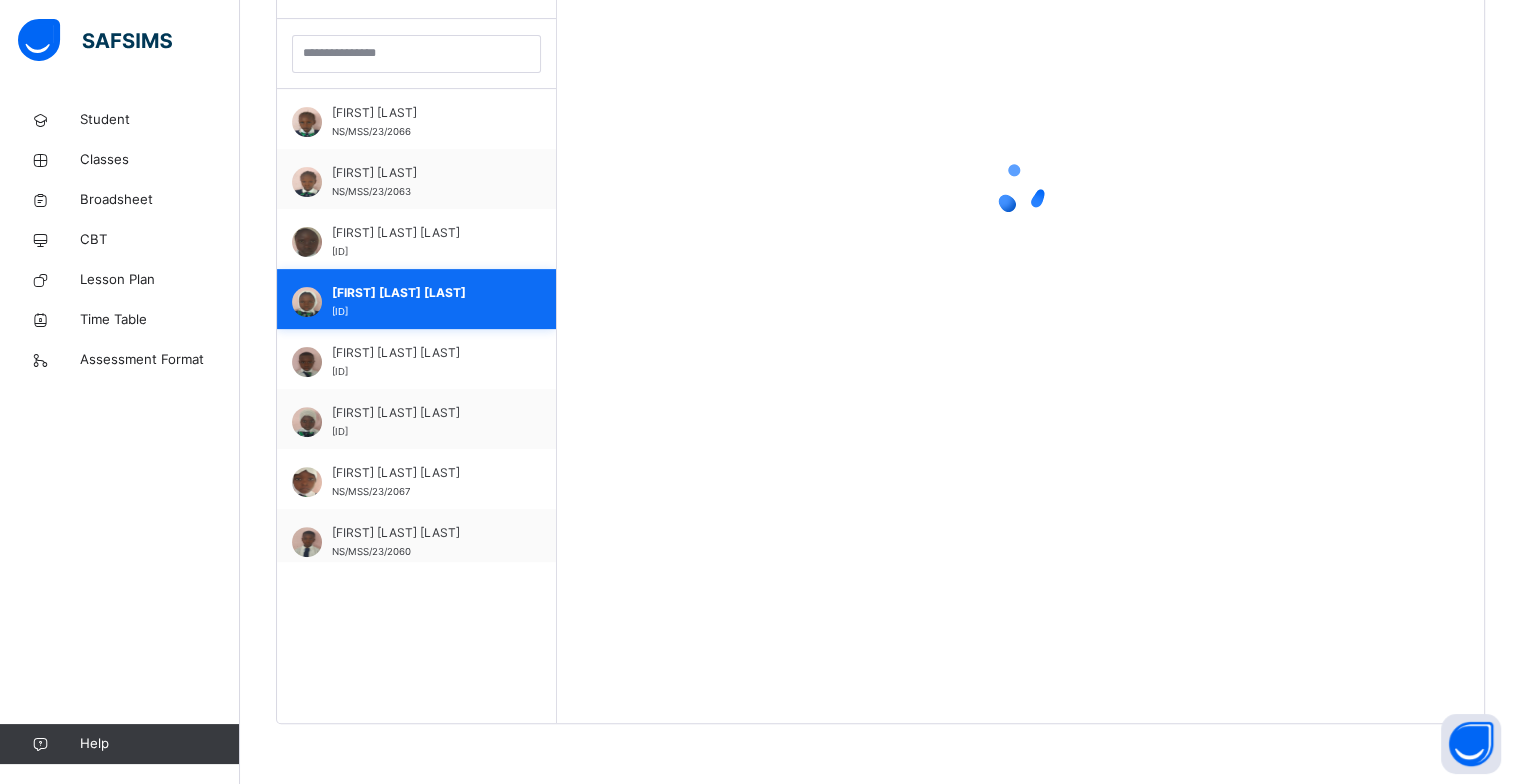 scroll, scrollTop: 580, scrollLeft: 0, axis: vertical 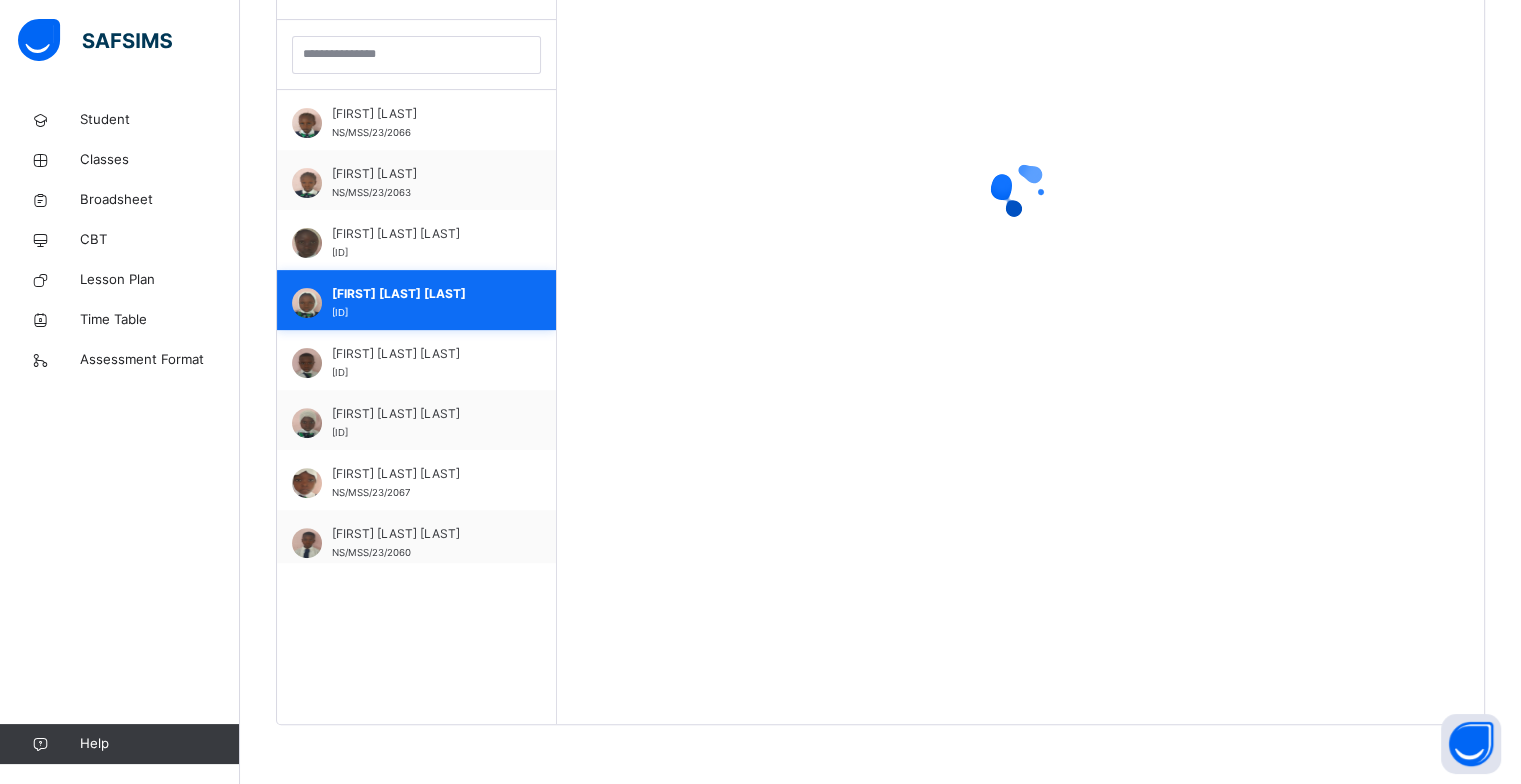 click on "[FIRST] [LAST] [ID]" at bounding box center [416, 240] 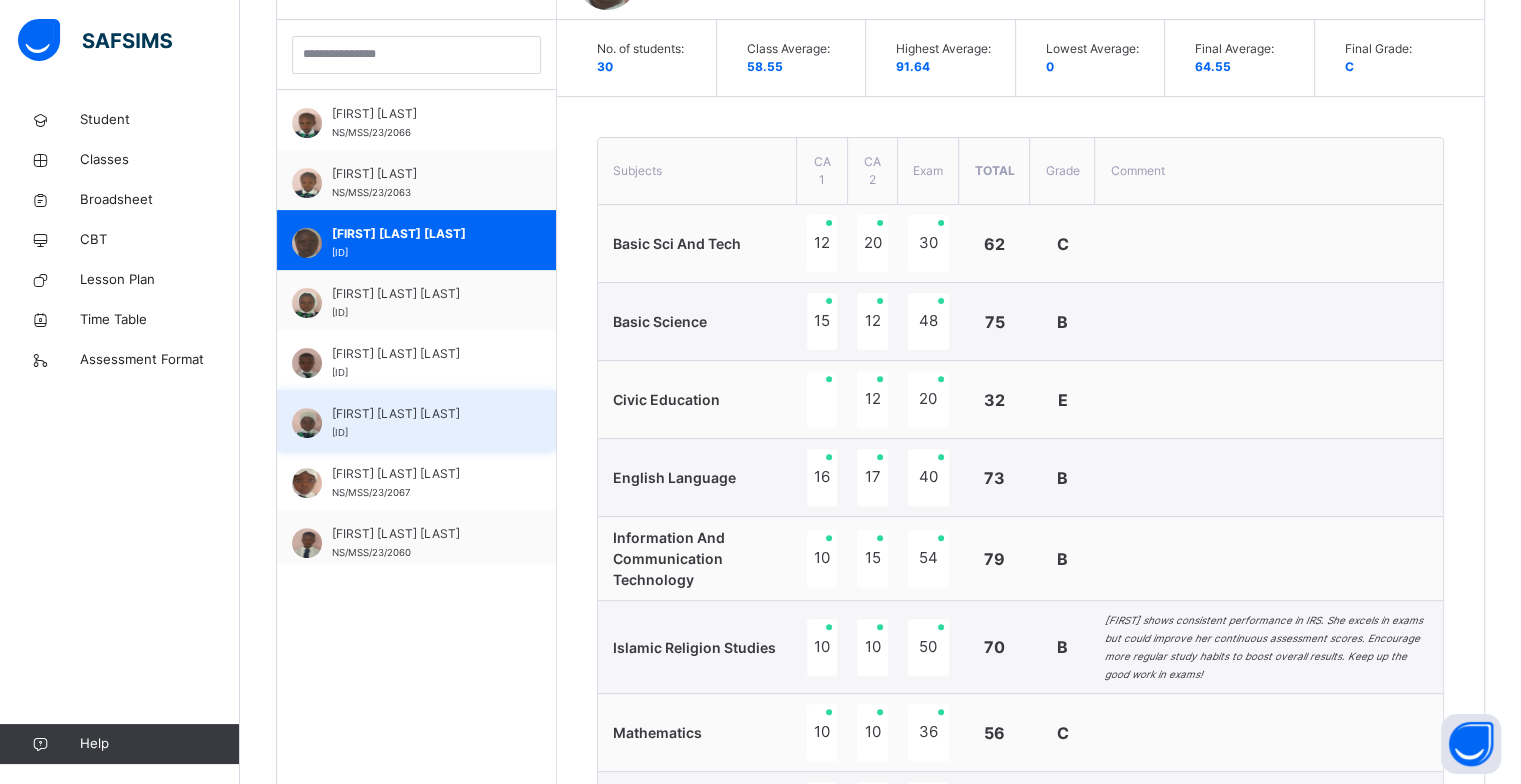 scroll, scrollTop: 667, scrollLeft: 0, axis: vertical 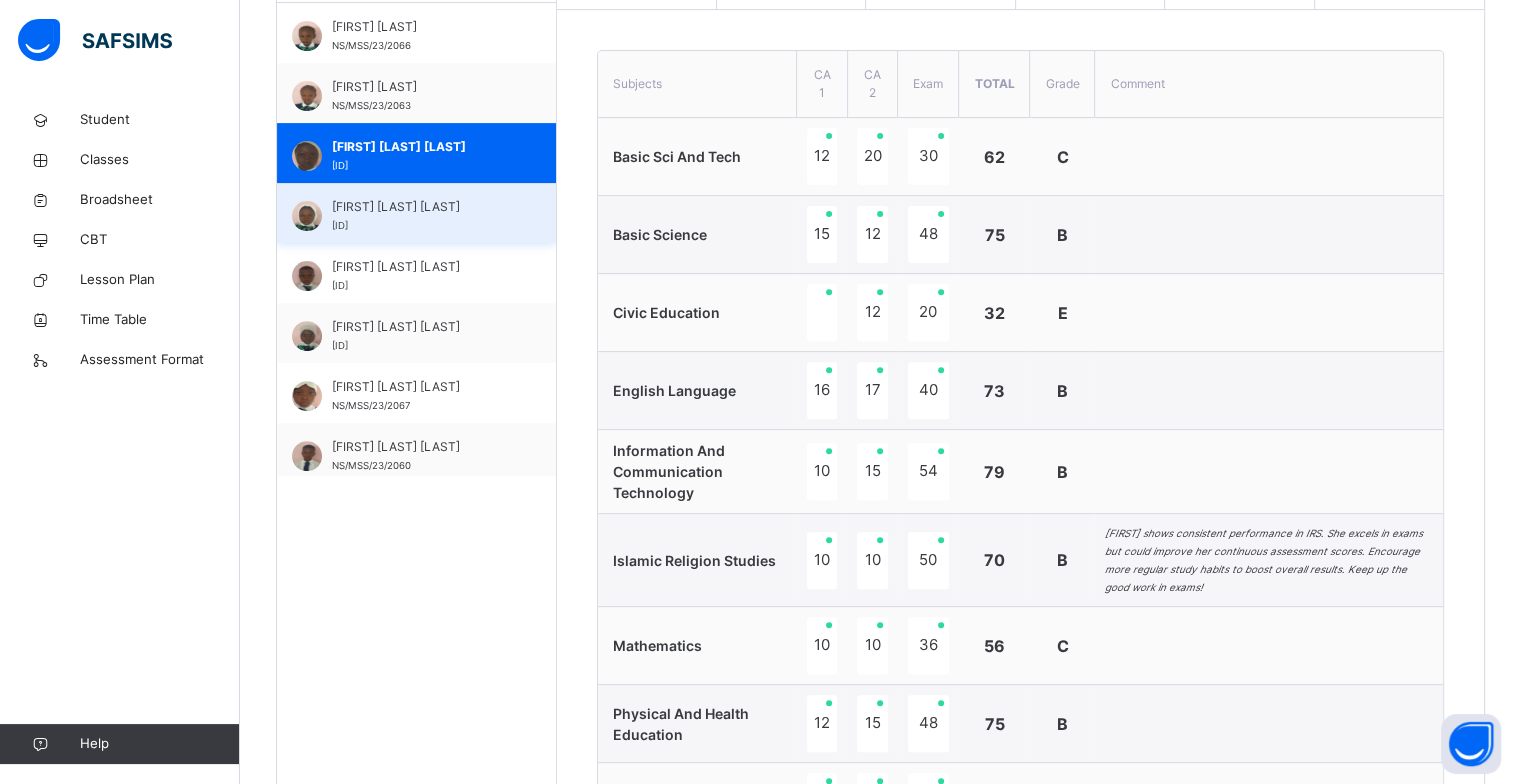 click on "[FIRST] [LAST] [LAST]" at bounding box center (421, 207) 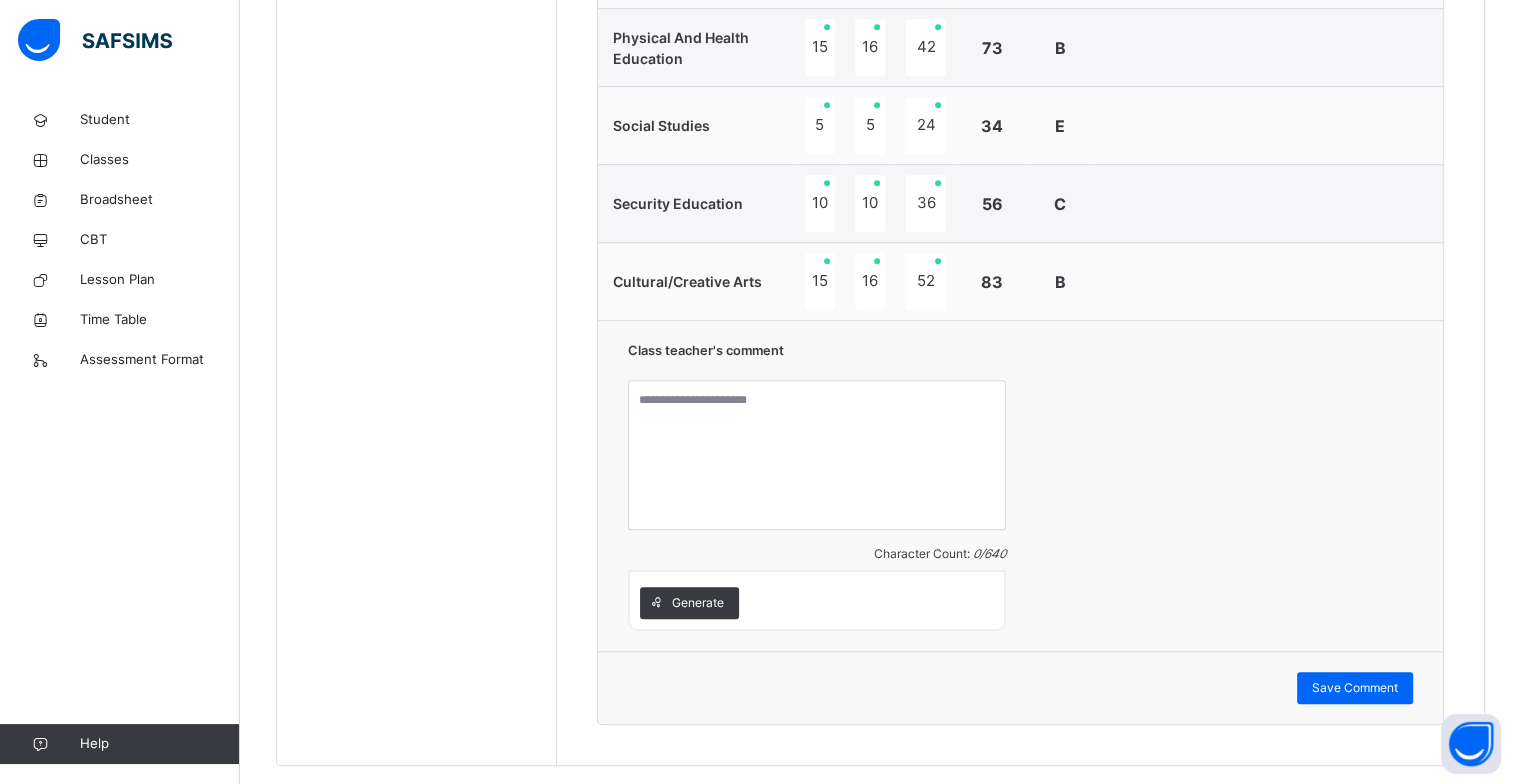 scroll, scrollTop: 1347, scrollLeft: 0, axis: vertical 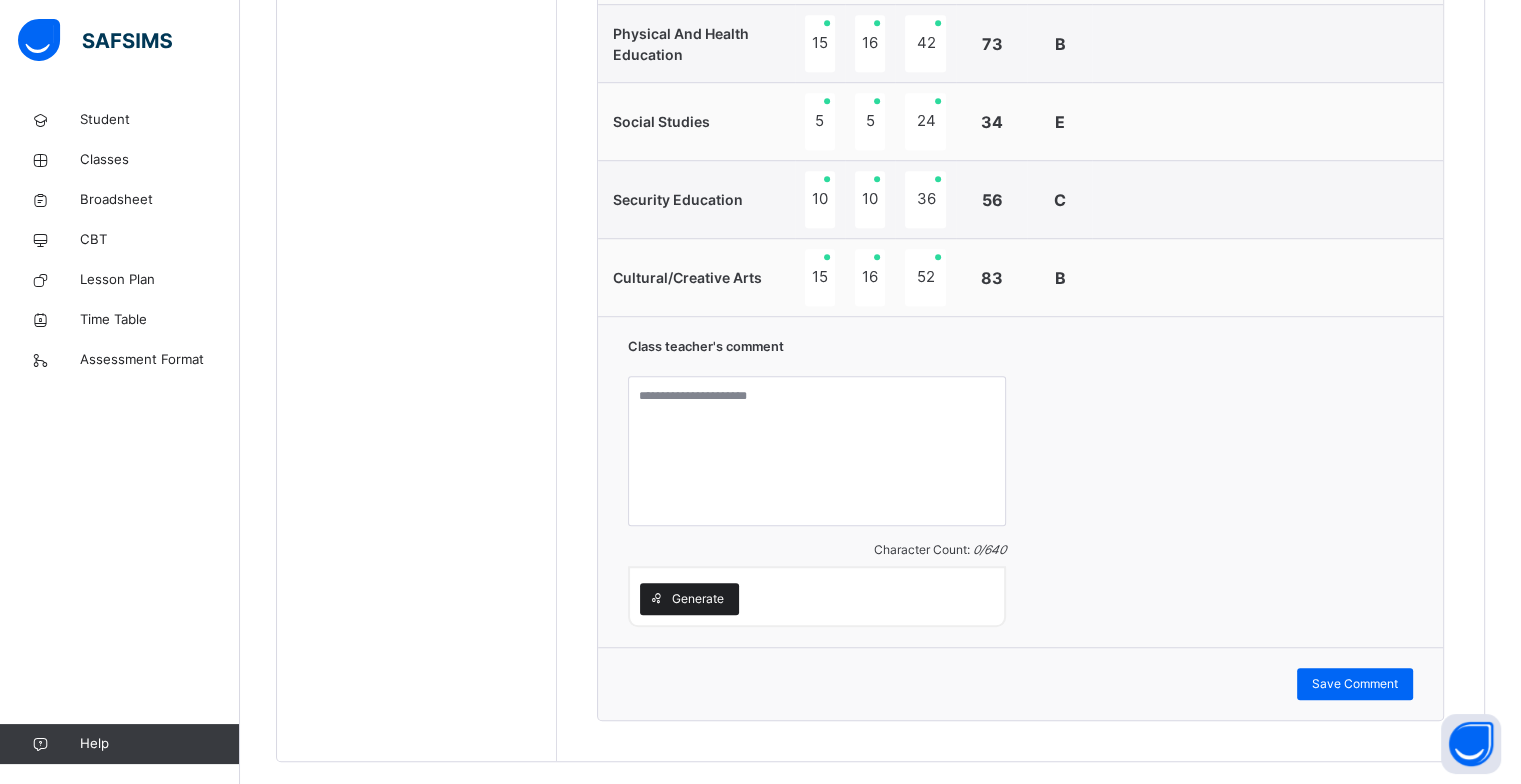click on "Generate" at bounding box center (689, 599) 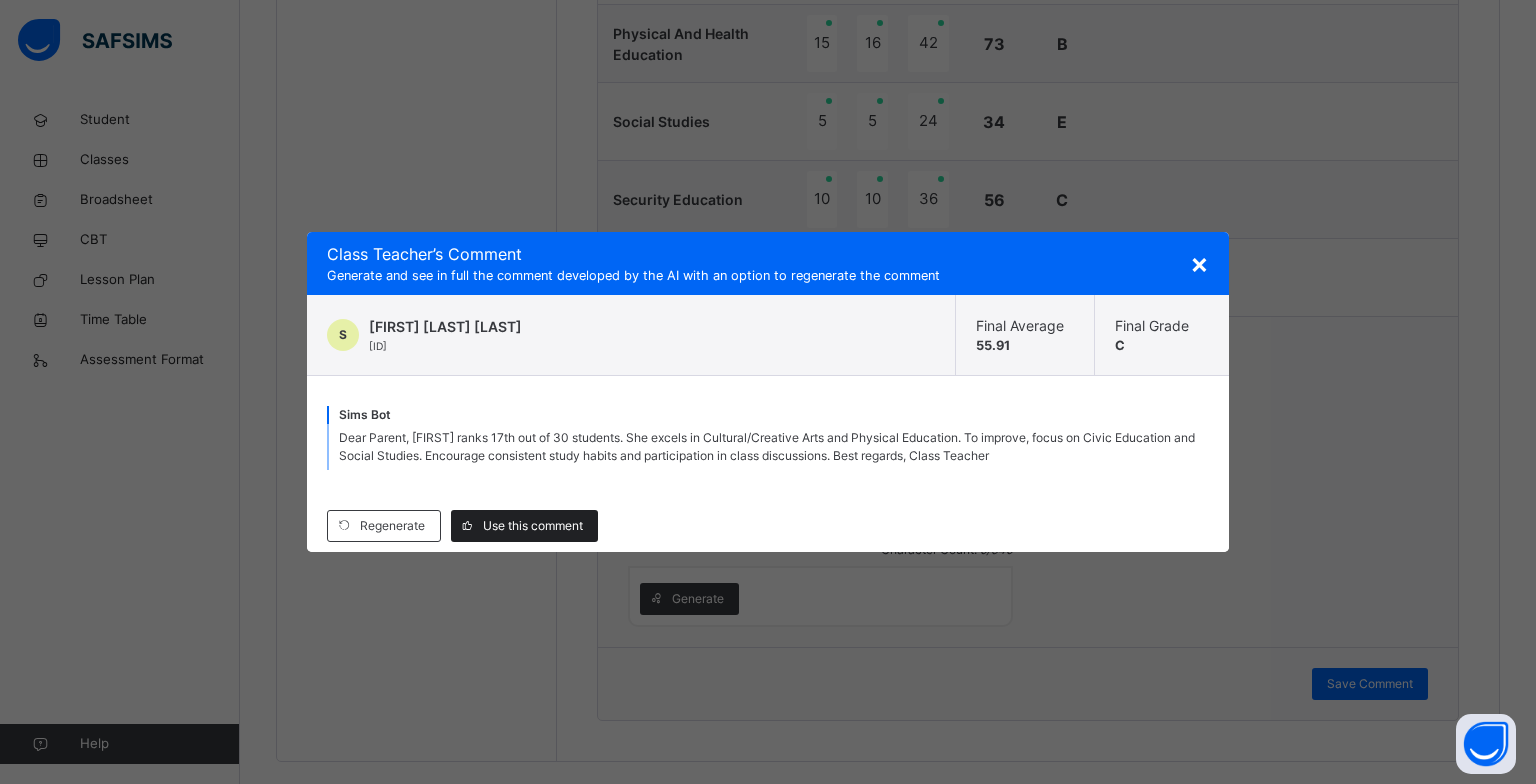 click on "Use this comment" at bounding box center [533, 526] 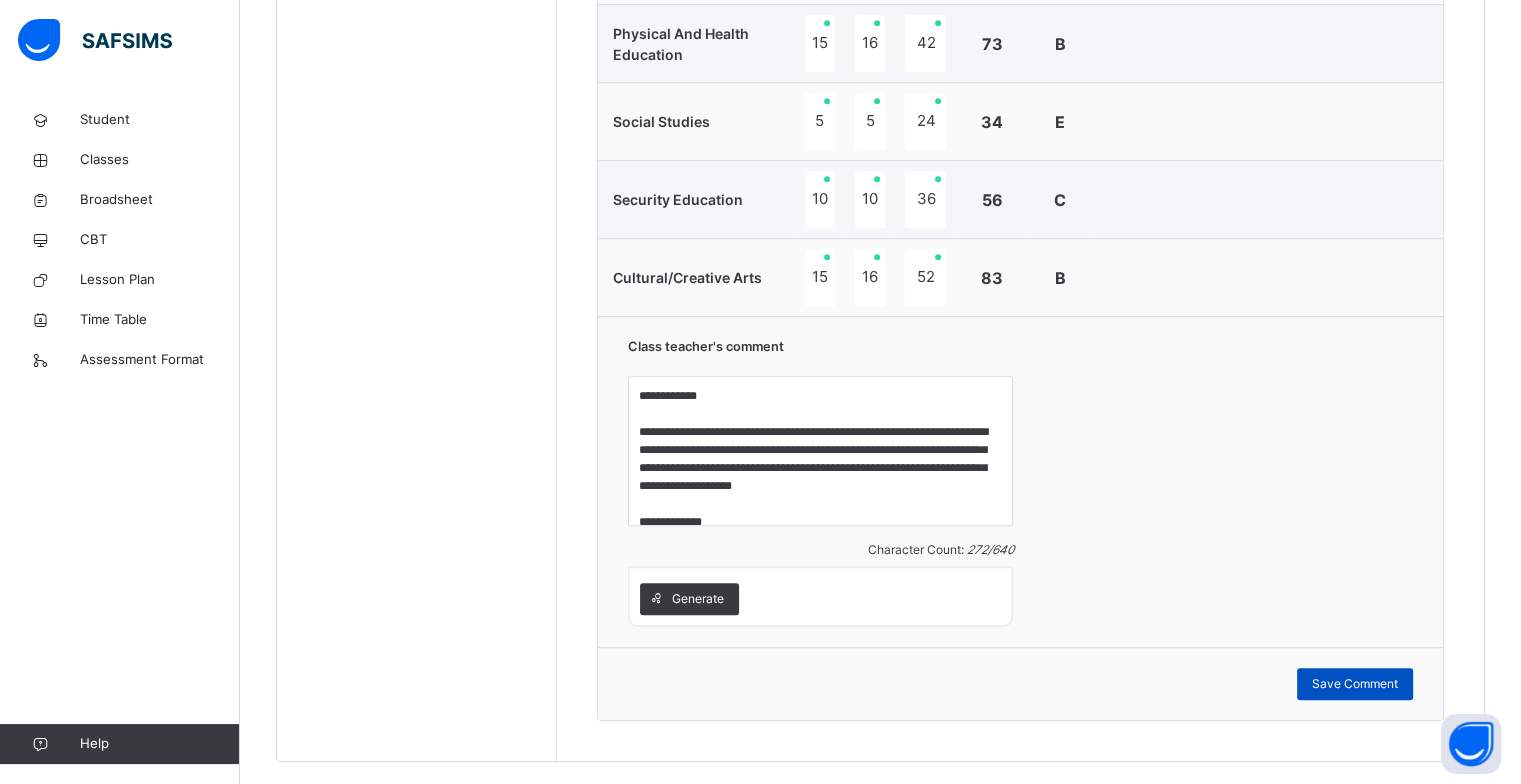 click on "Save Comment" at bounding box center (1355, 684) 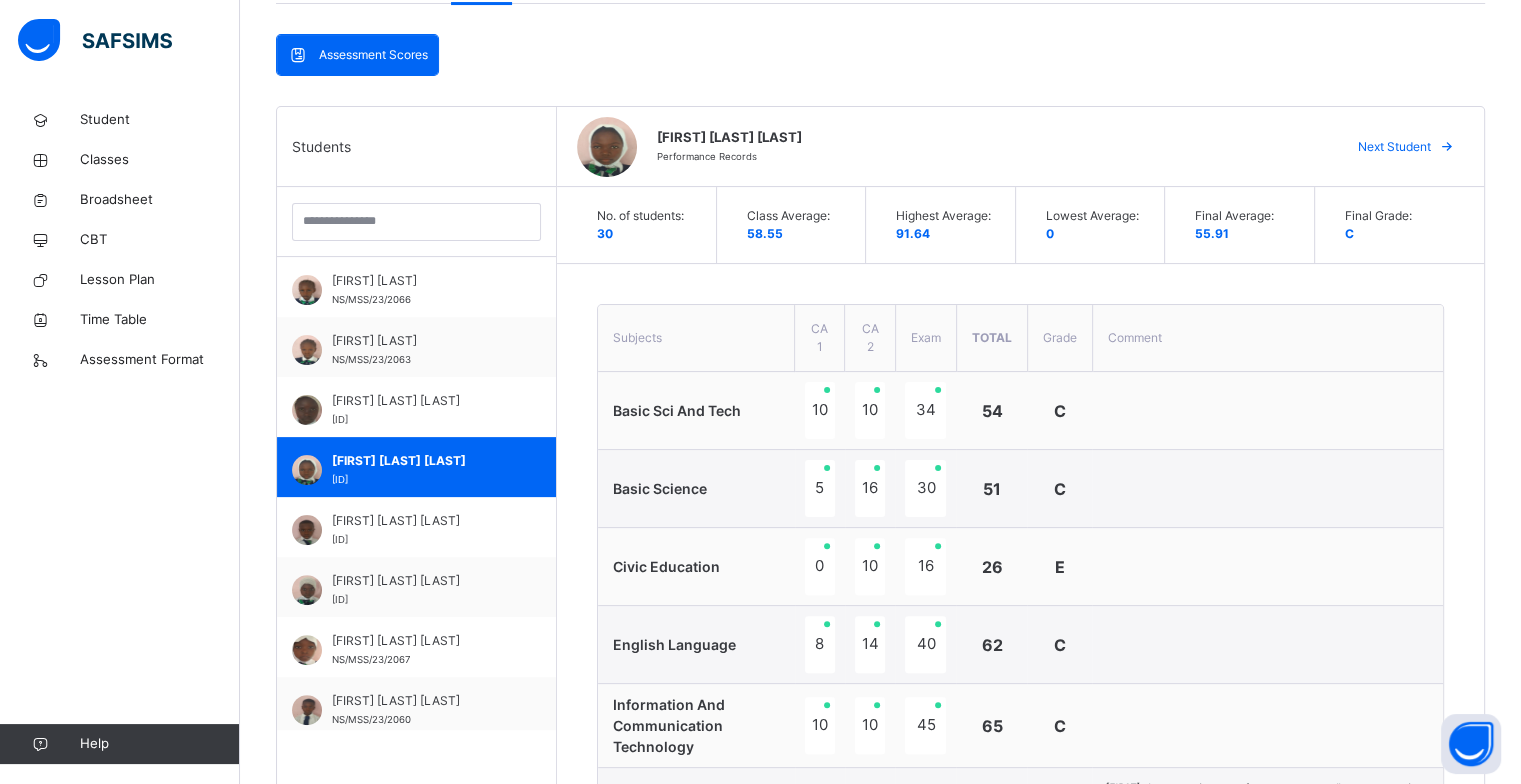scroll, scrollTop: 320, scrollLeft: 0, axis: vertical 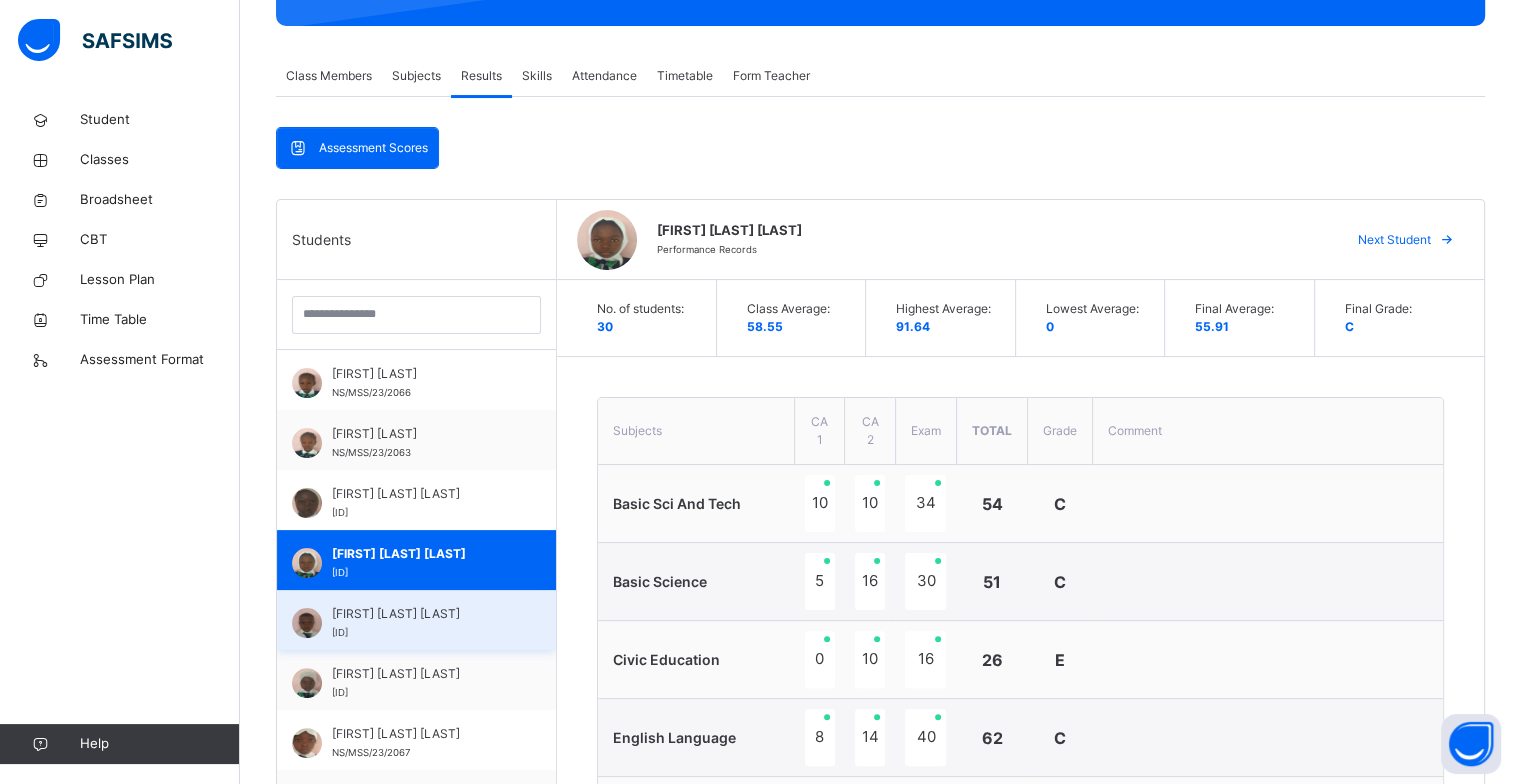 click on "[FIRST] [LAST] [LAST]" at bounding box center [421, 614] 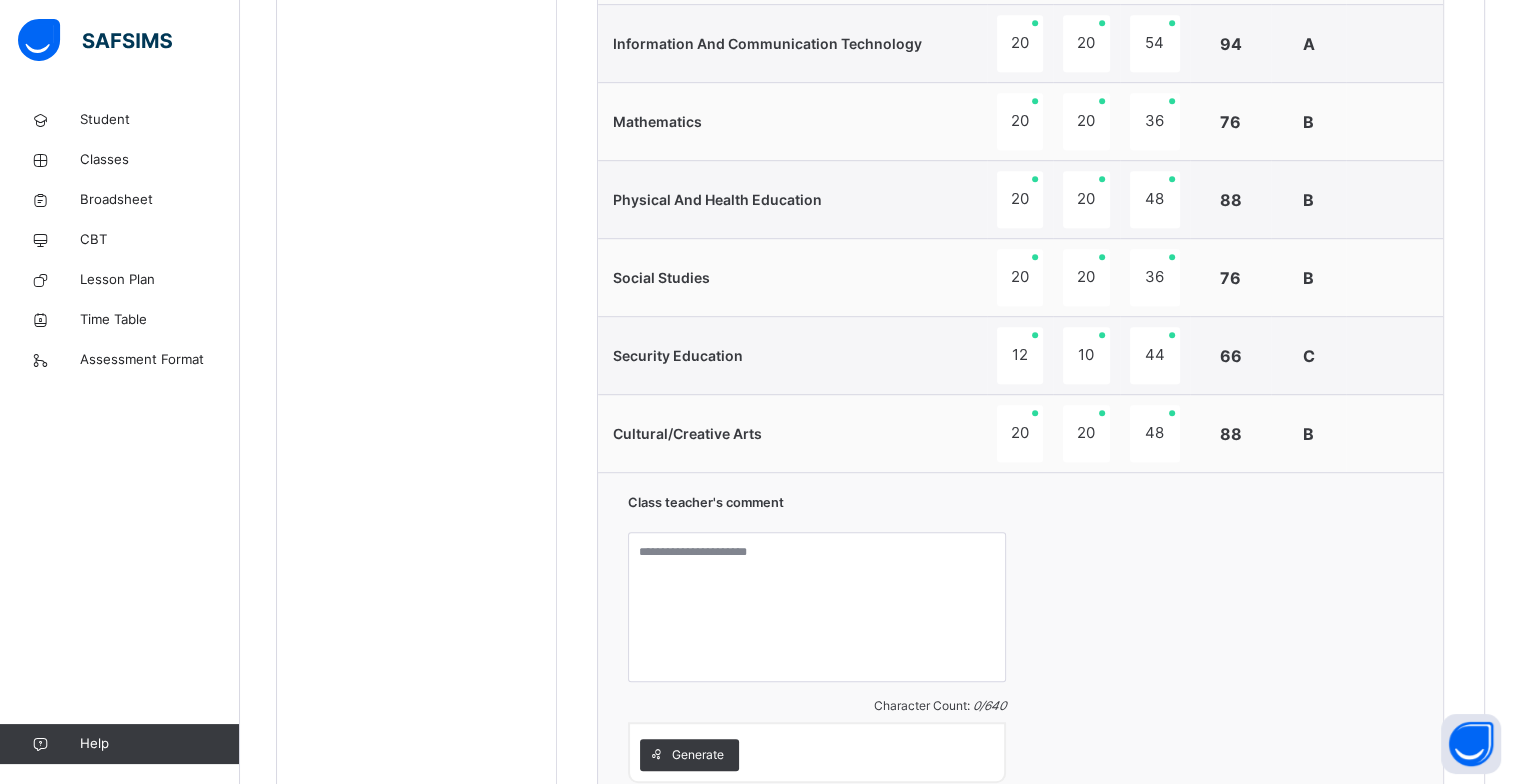 scroll, scrollTop: 1160, scrollLeft: 0, axis: vertical 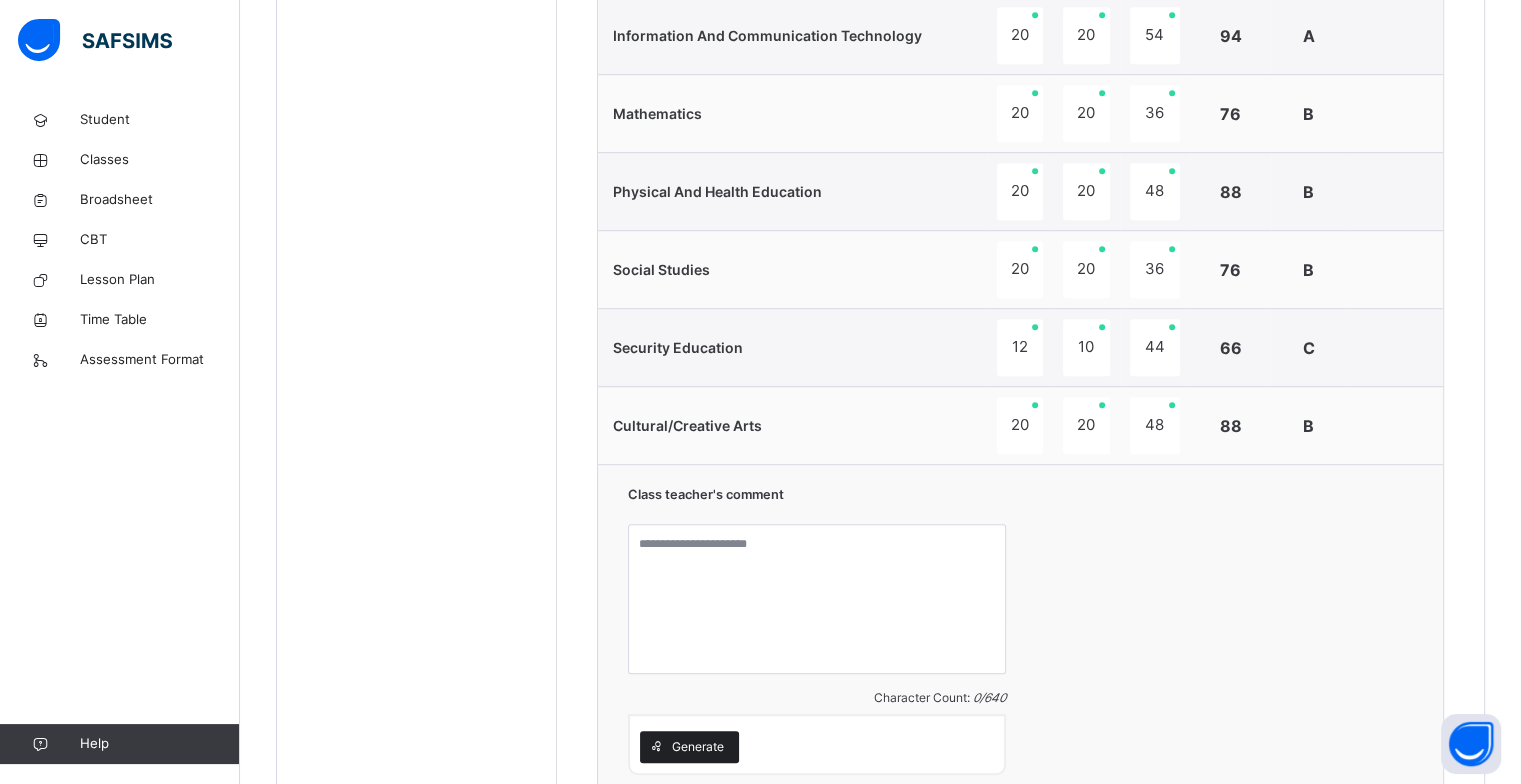 click on "Generate" at bounding box center (698, 747) 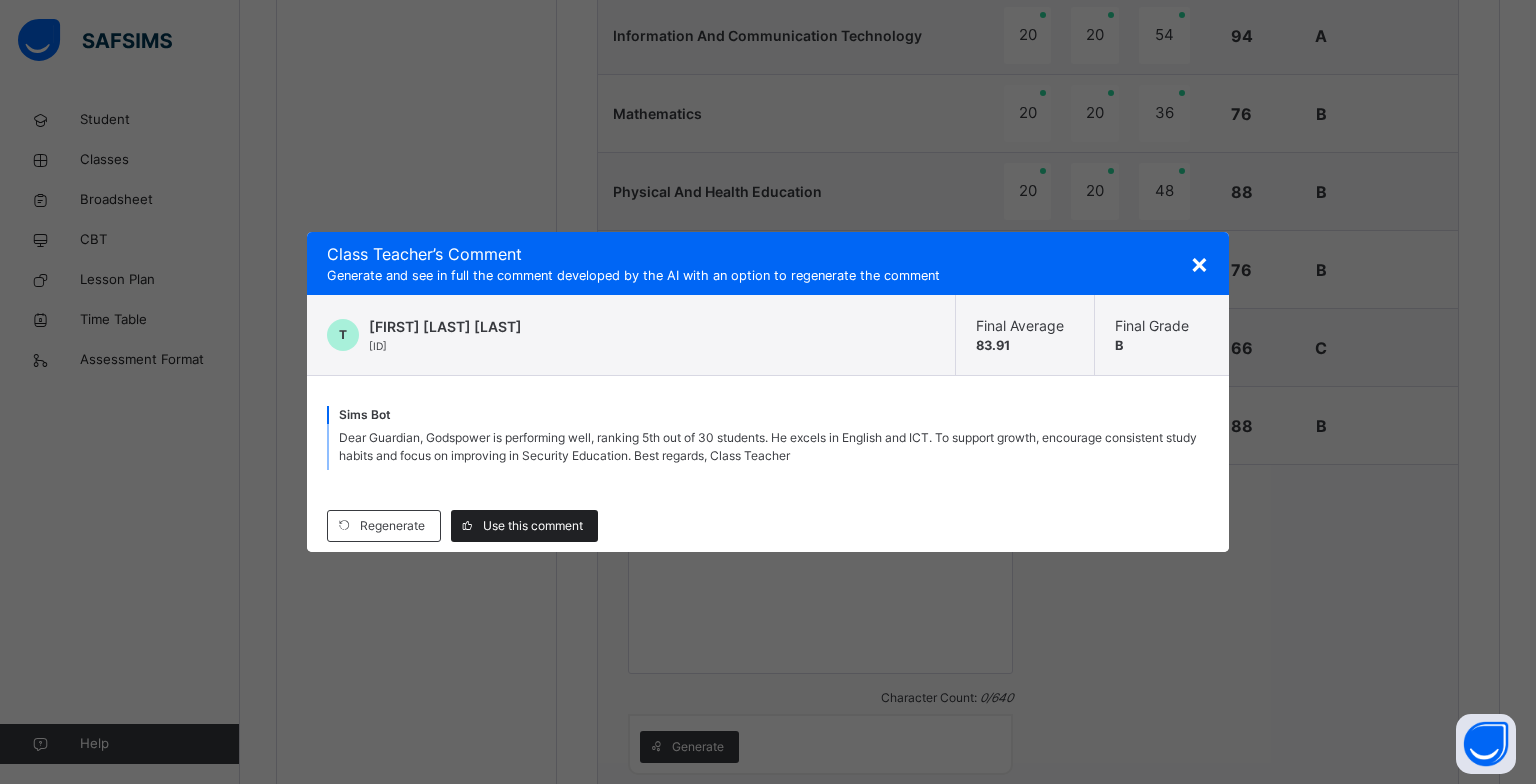 click on "Use this comment" at bounding box center (533, 526) 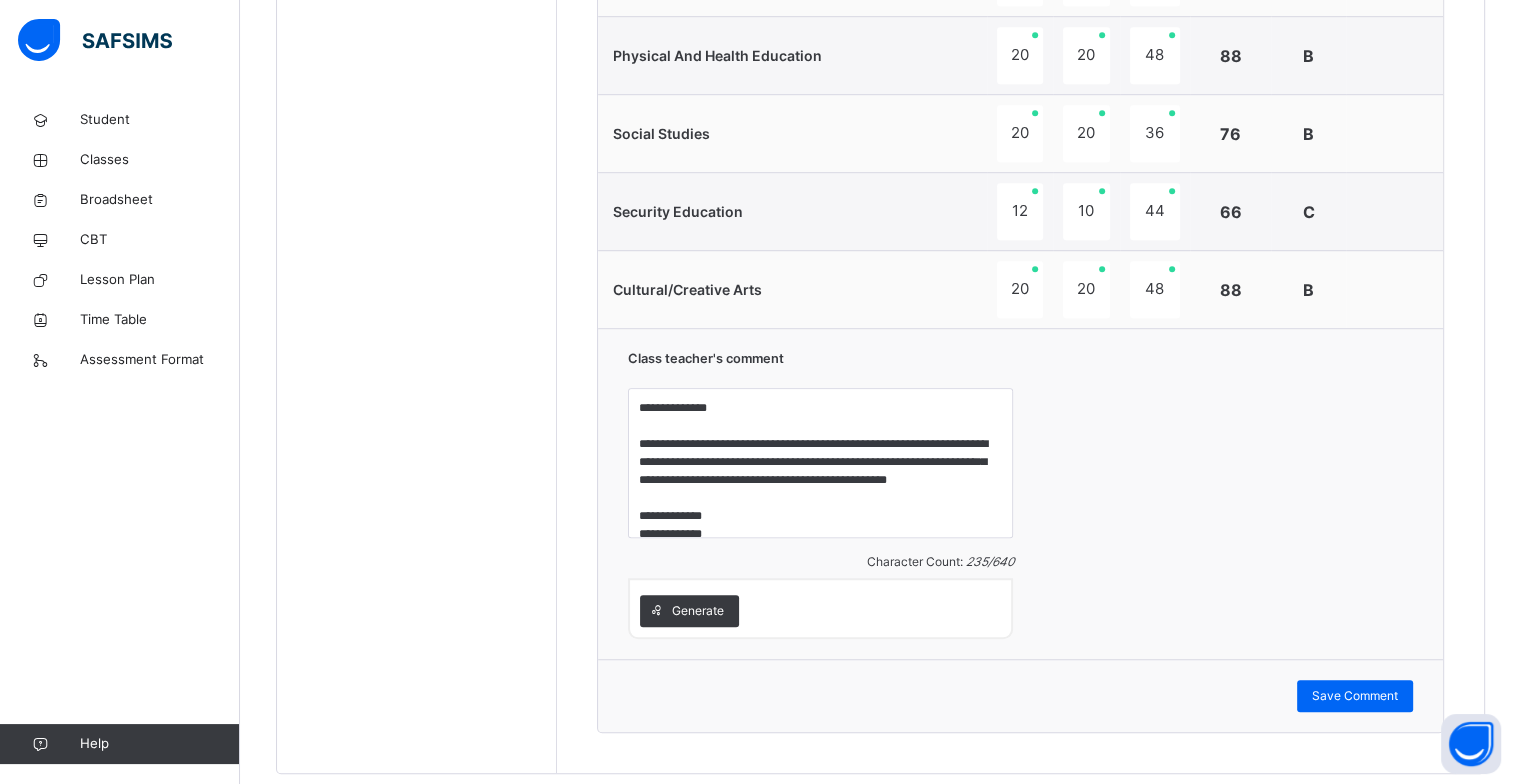 scroll, scrollTop: 1320, scrollLeft: 0, axis: vertical 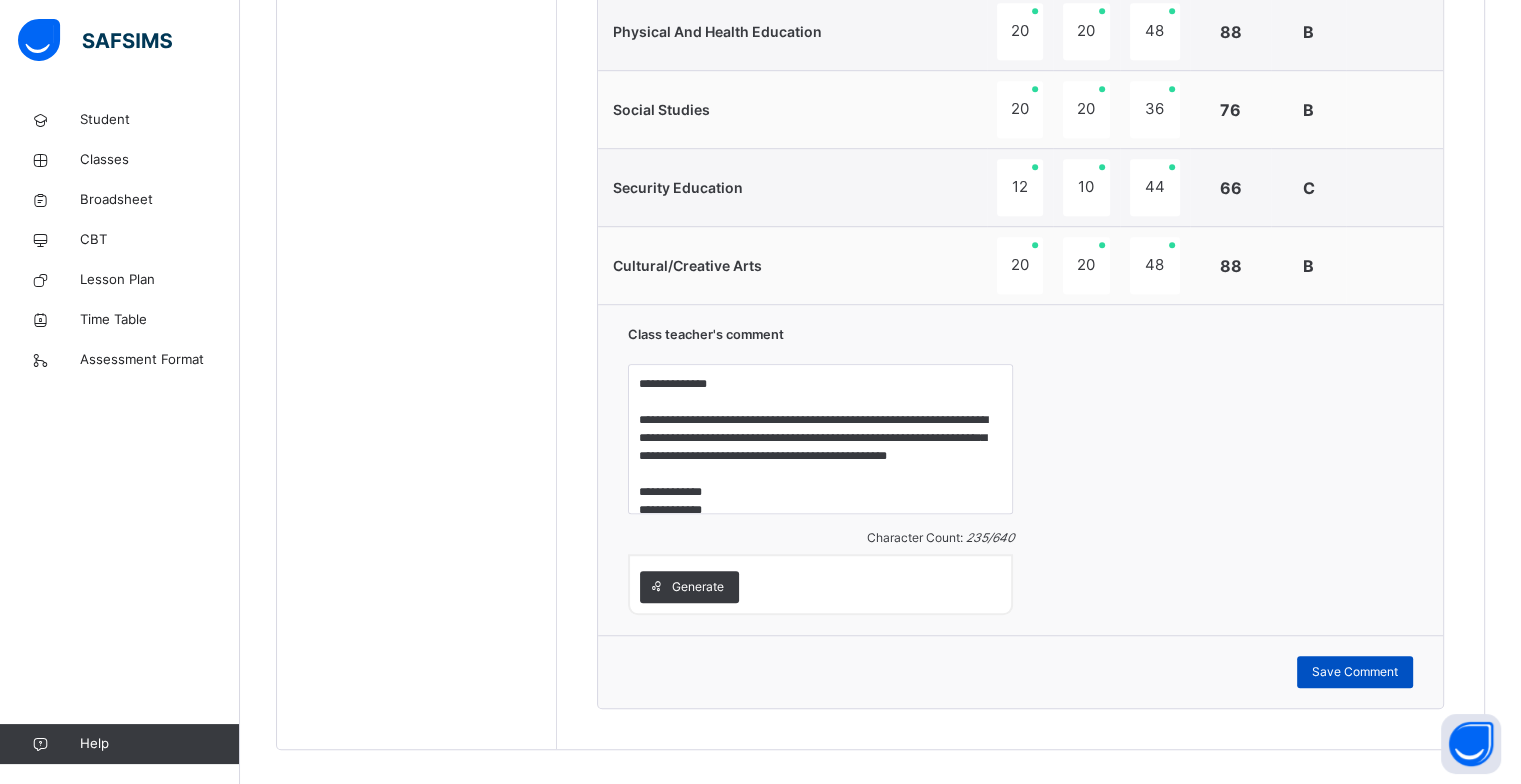 click on "Save Comment" at bounding box center [1355, 672] 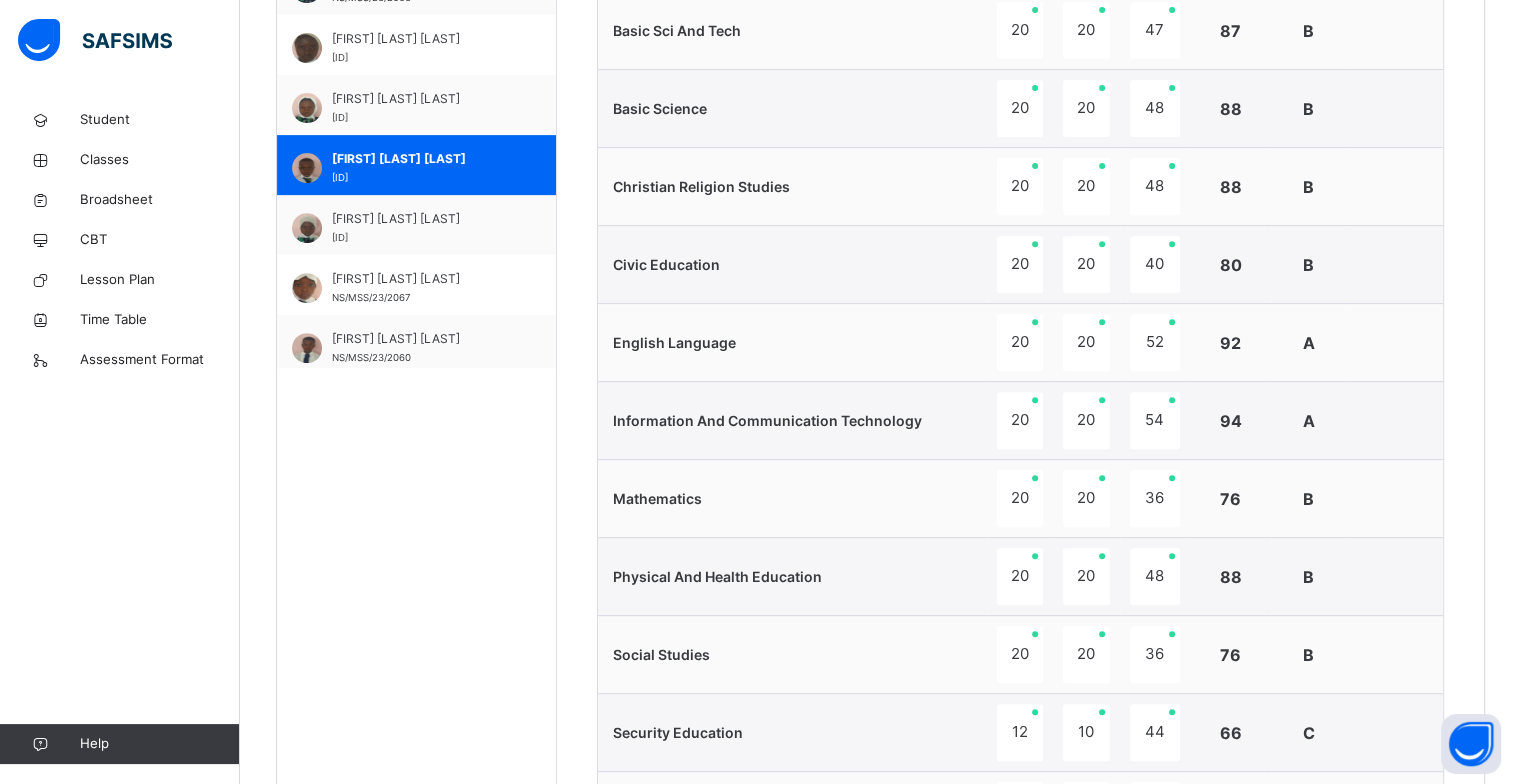 scroll, scrollTop: 760, scrollLeft: 0, axis: vertical 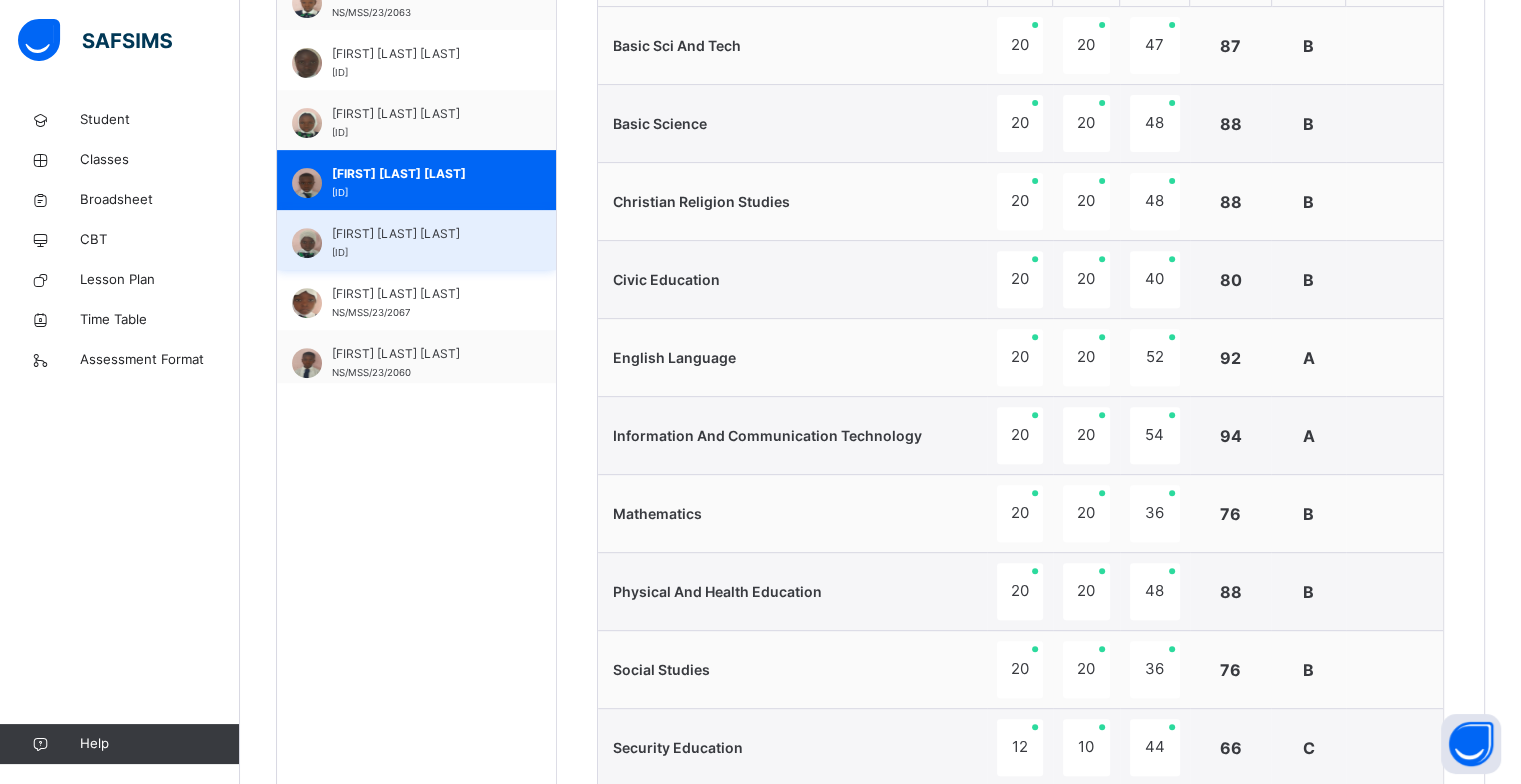 click on "[FIRST] [LAST] [LAST]" at bounding box center [421, 234] 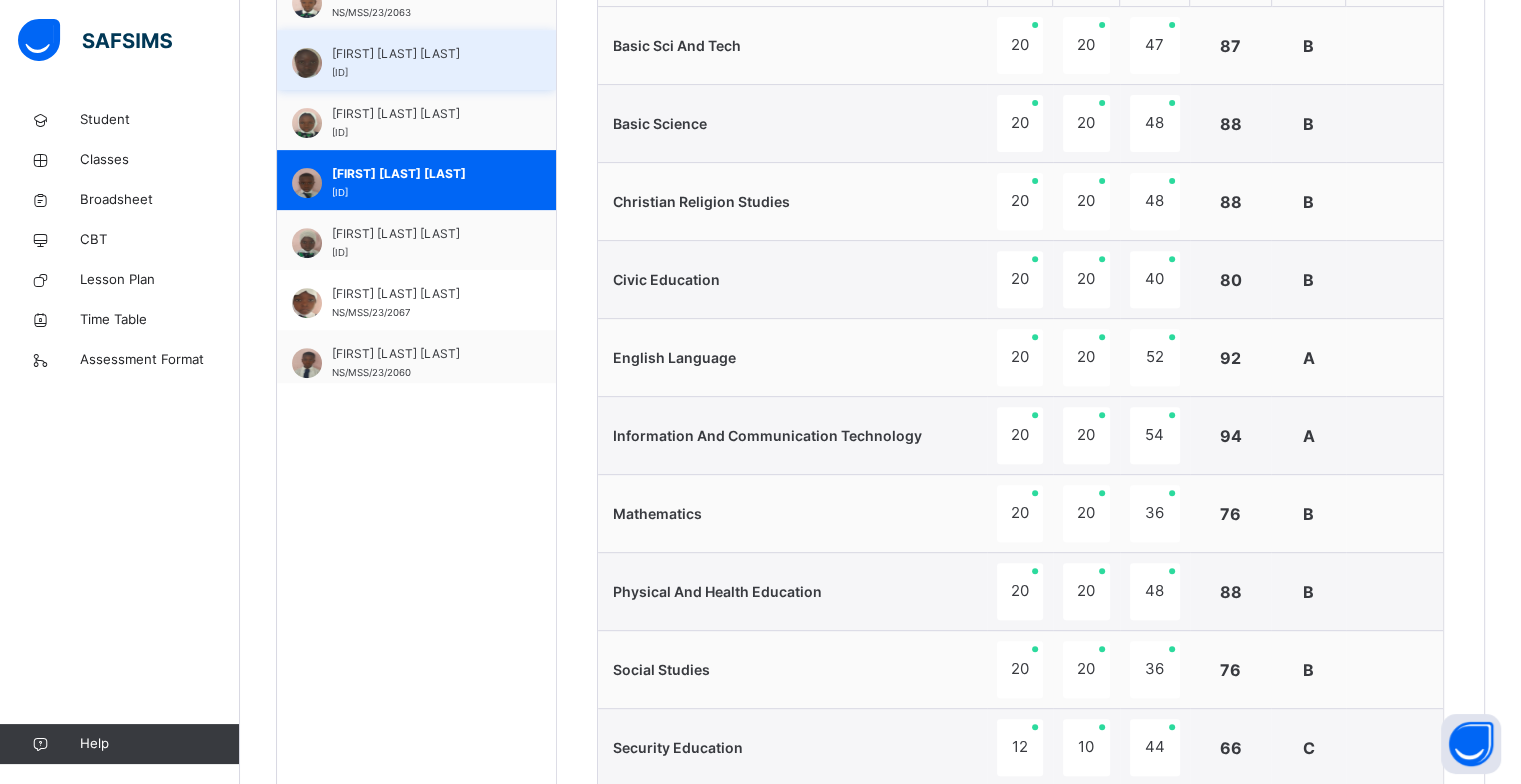 click on "[FIRST] [LAST] [LAST]" at bounding box center [421, 54] 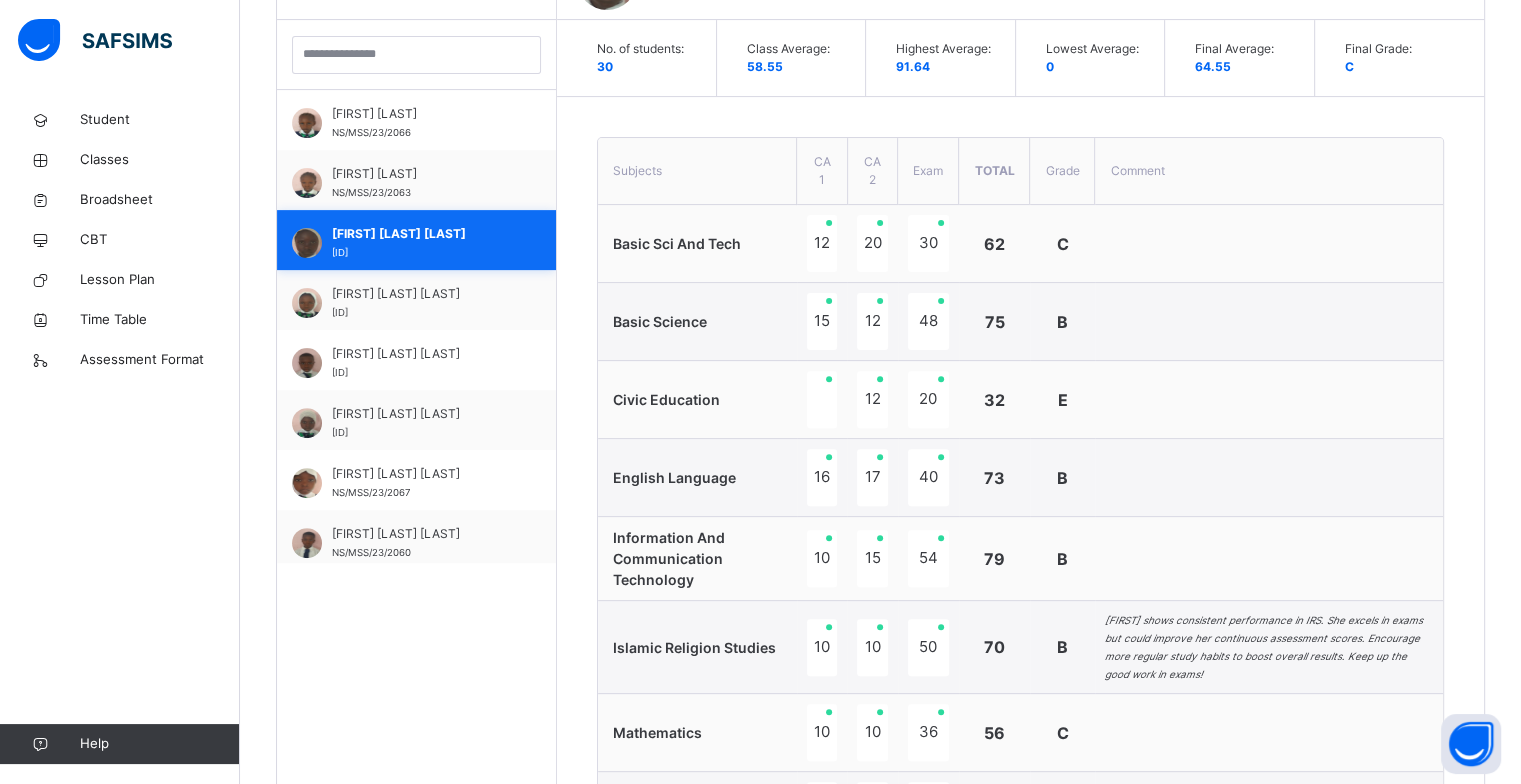 scroll, scrollTop: 760, scrollLeft: 0, axis: vertical 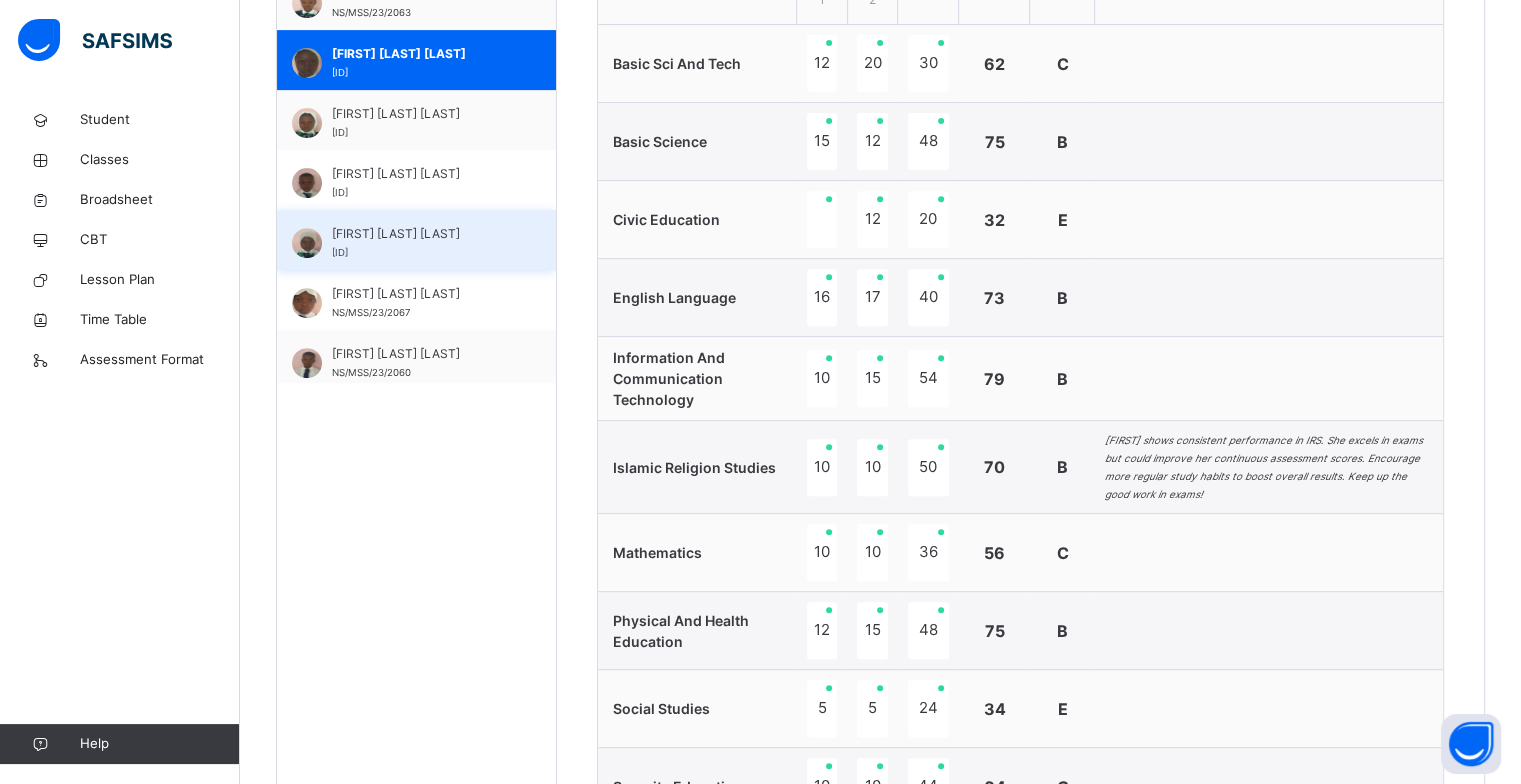 drag, startPoint x: 455, startPoint y: 231, endPoint x: 427, endPoint y: 235, distance: 28.284271 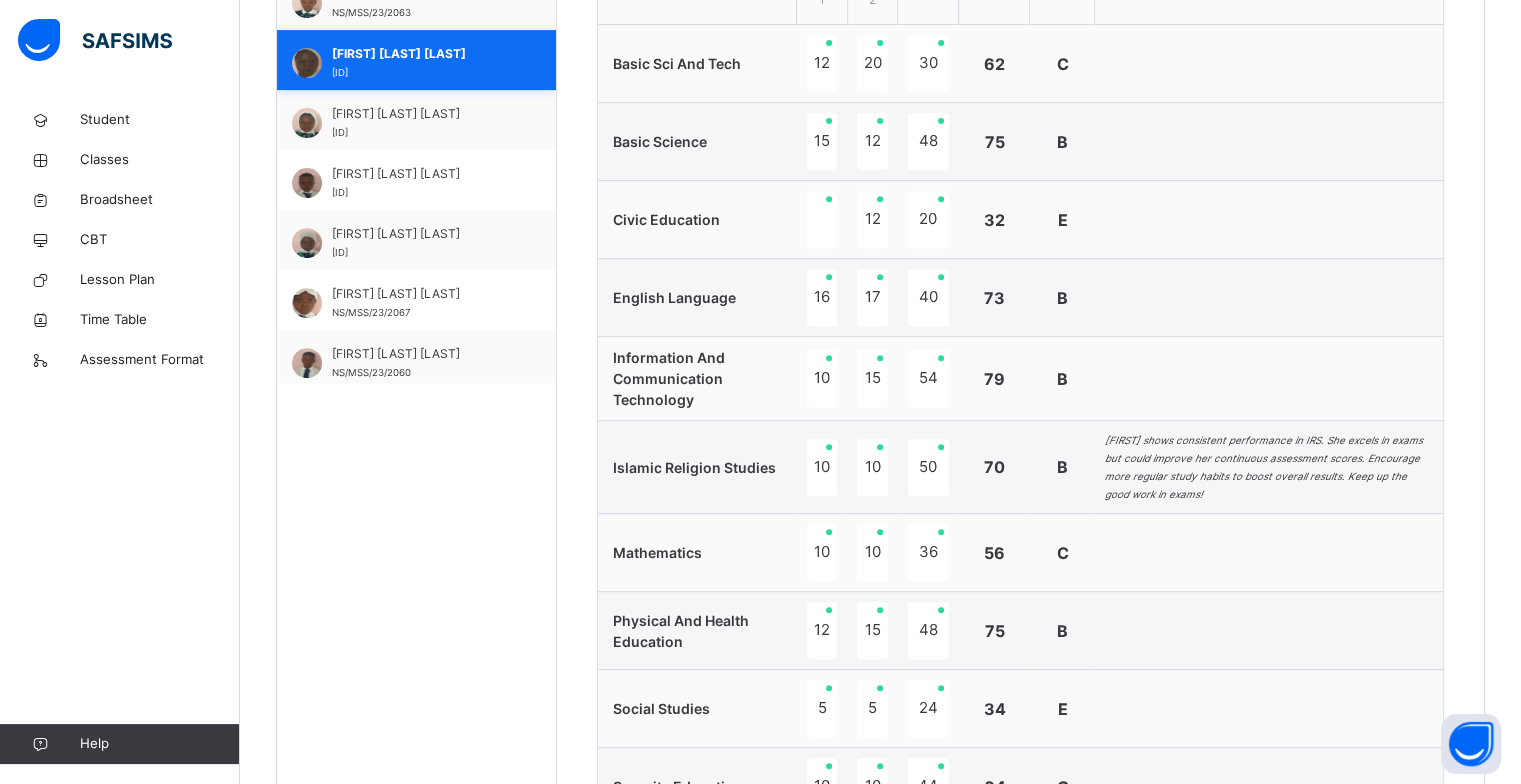 click on "[FIRST] [LAST] [LAST]" at bounding box center [421, 54] 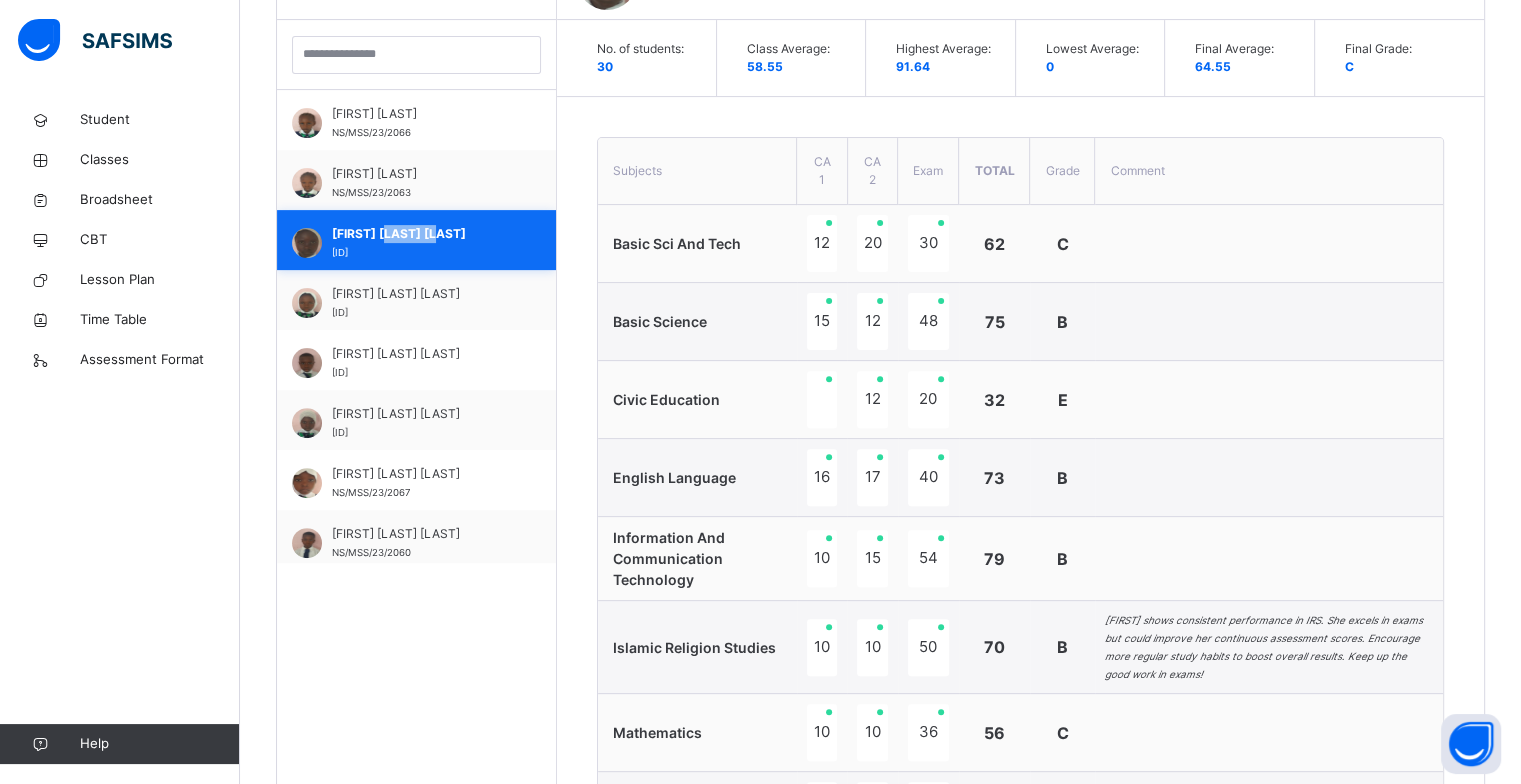 scroll, scrollTop: 760, scrollLeft: 0, axis: vertical 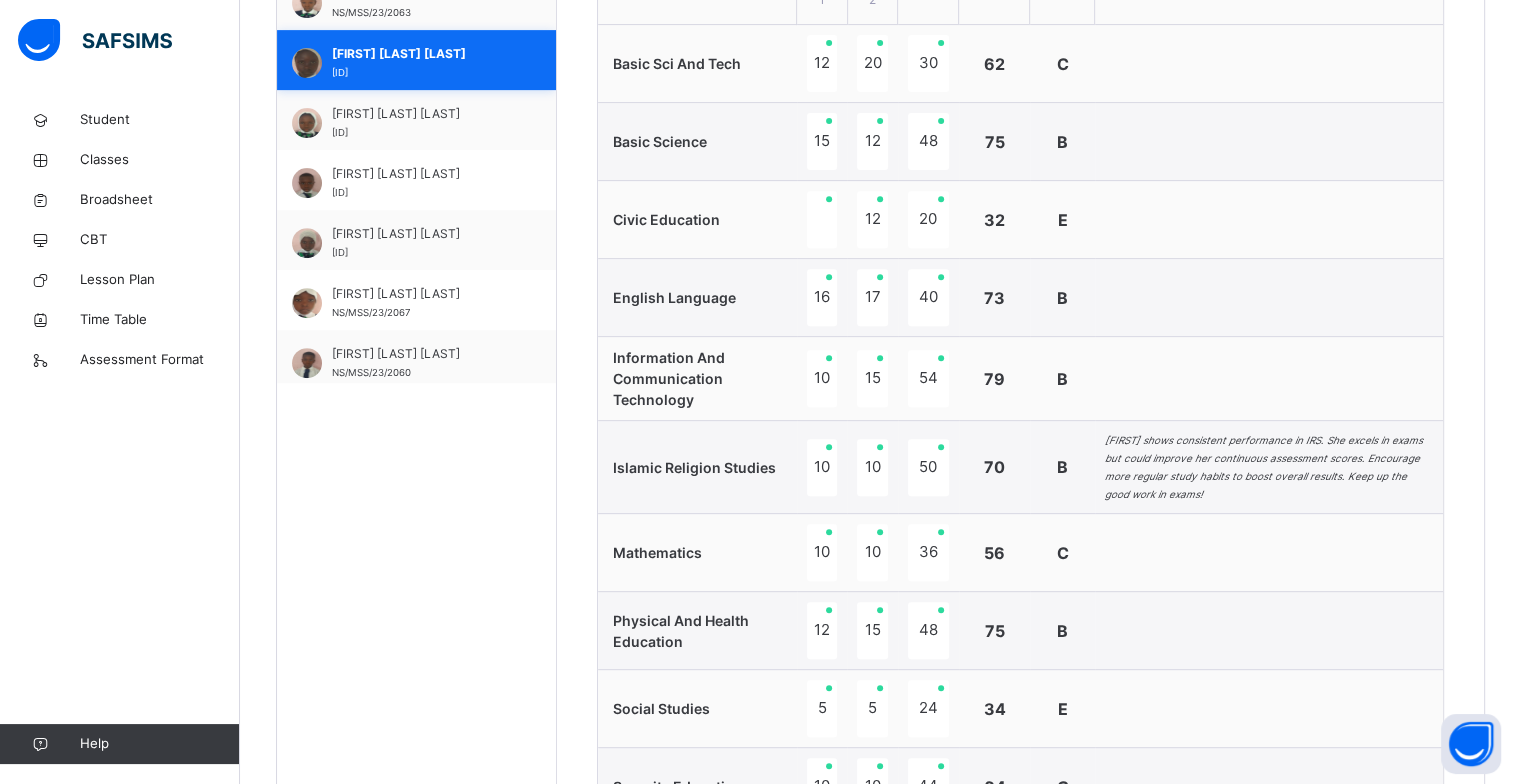 drag, startPoint x: 427, startPoint y: 235, endPoint x: 376, endPoint y: 236, distance: 51.009804 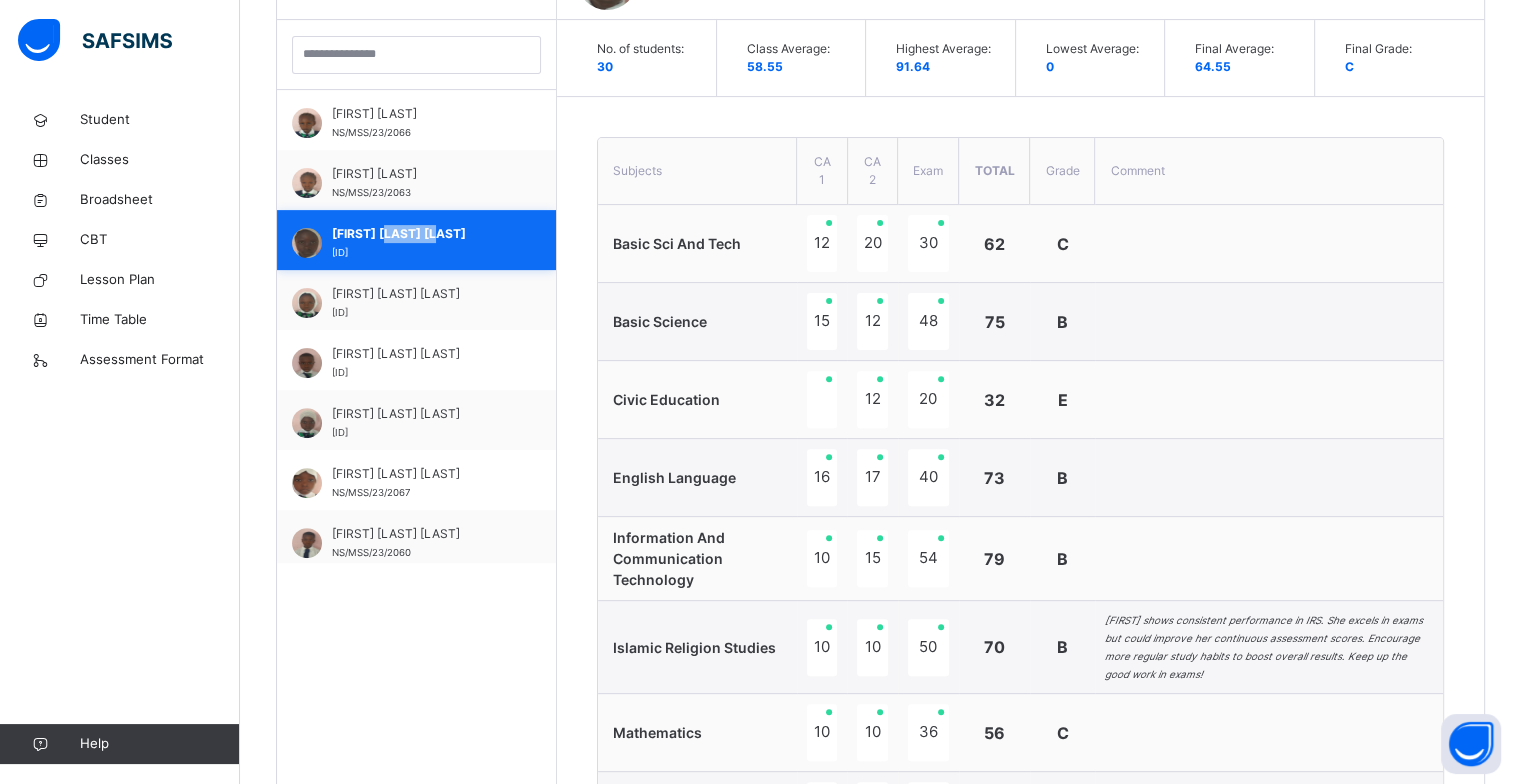 scroll, scrollTop: 760, scrollLeft: 0, axis: vertical 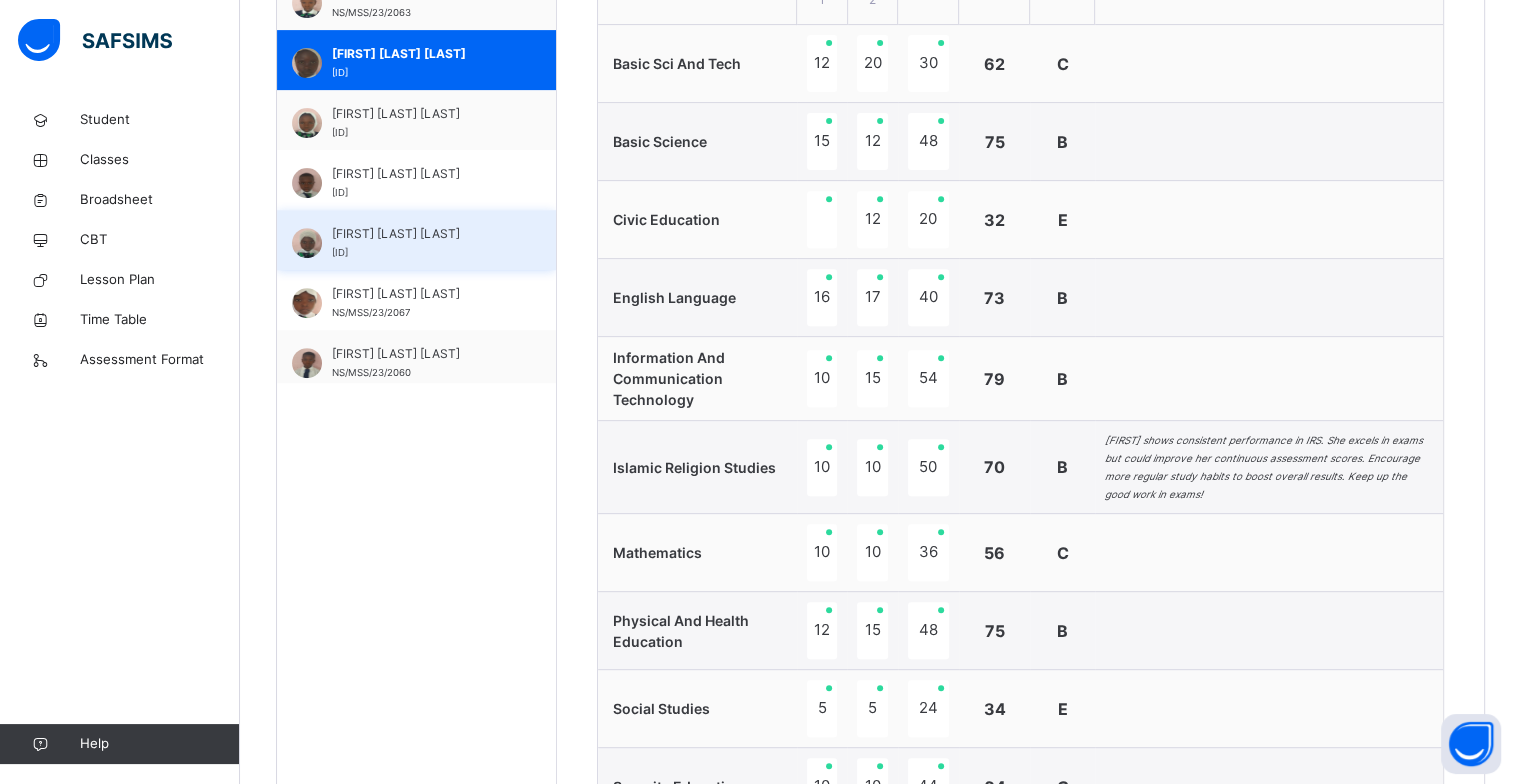 click on "[FIRST] [LAST] [LAST]" at bounding box center [421, 234] 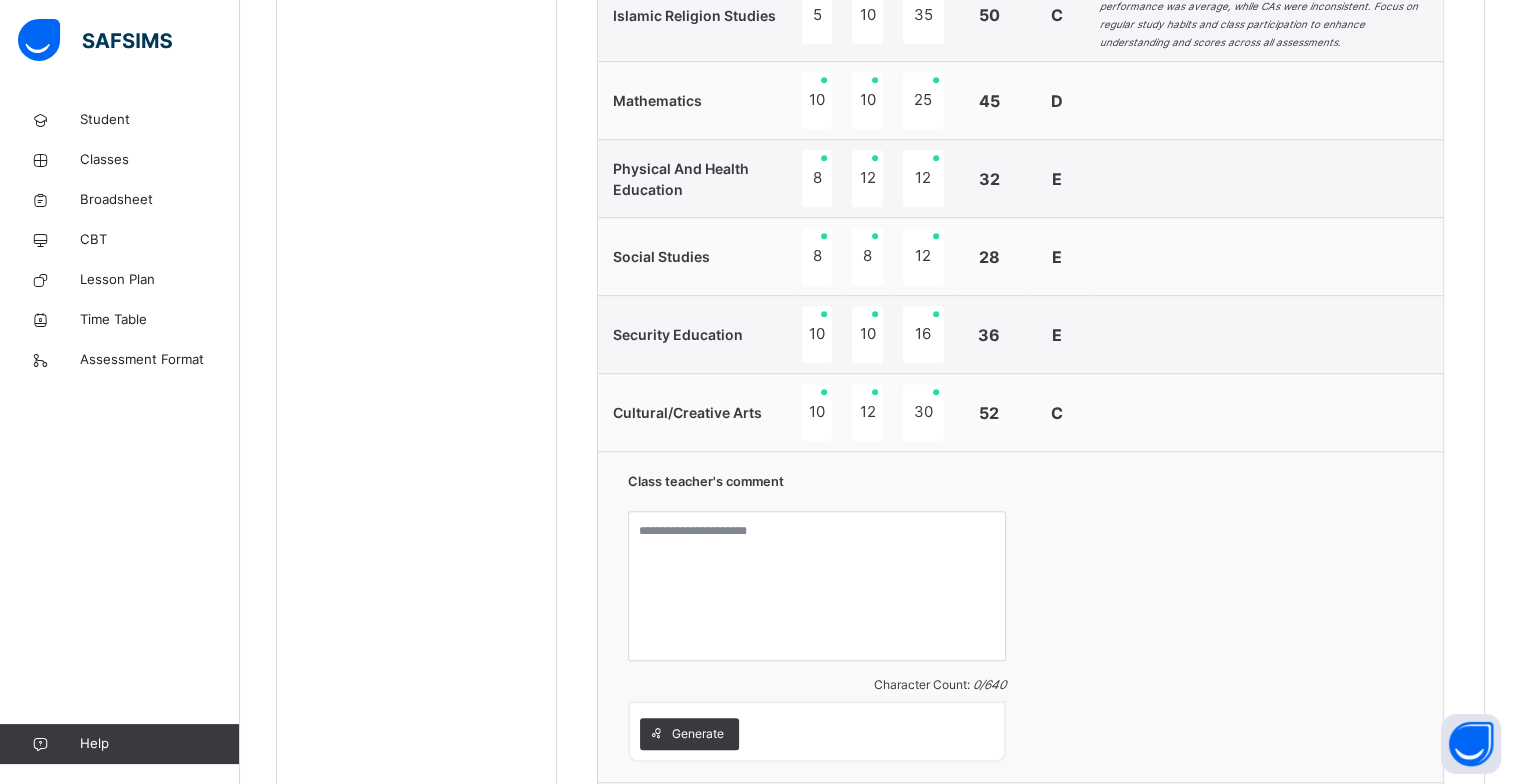 scroll, scrollTop: 1240, scrollLeft: 0, axis: vertical 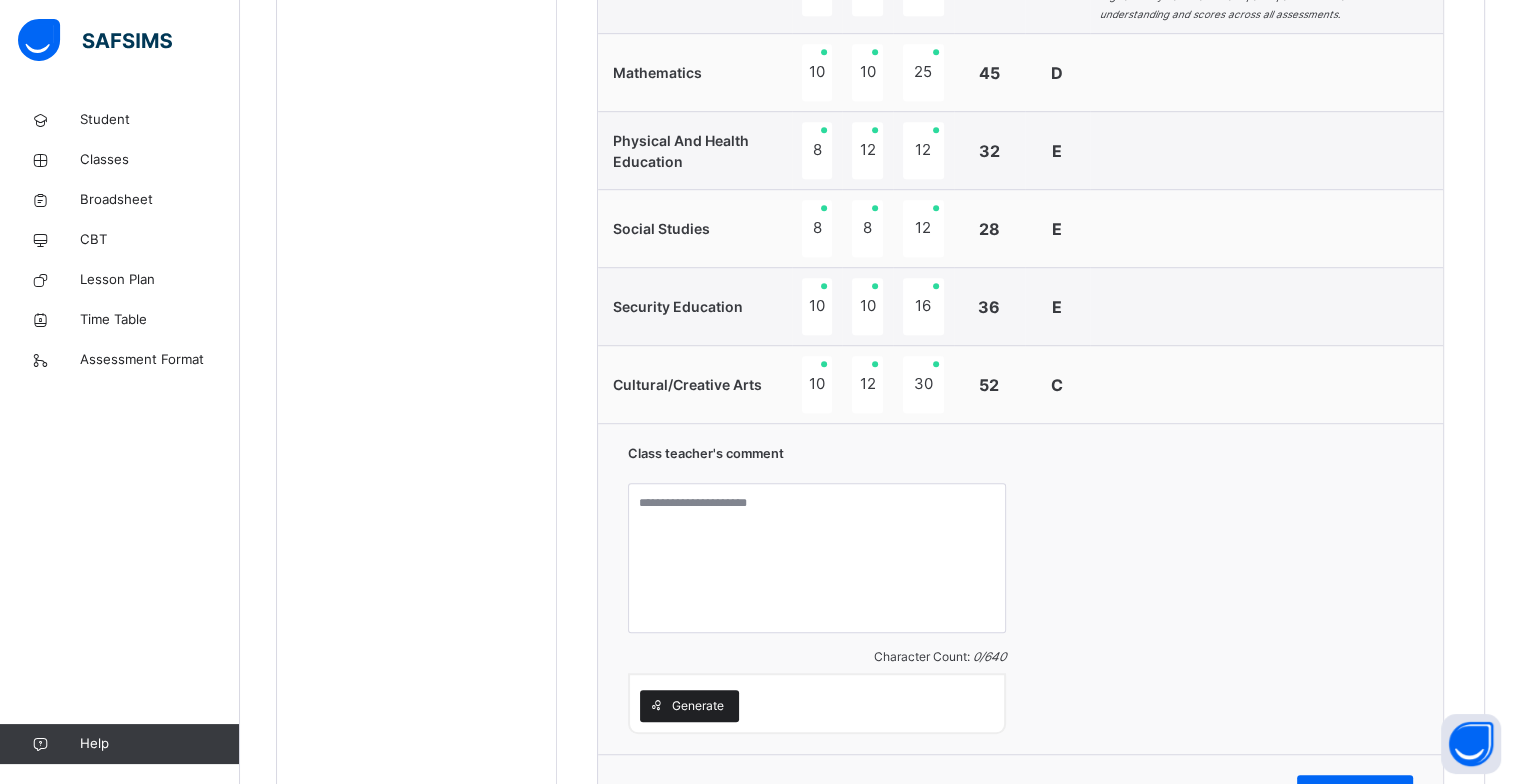 click on "Generate" at bounding box center (698, 706) 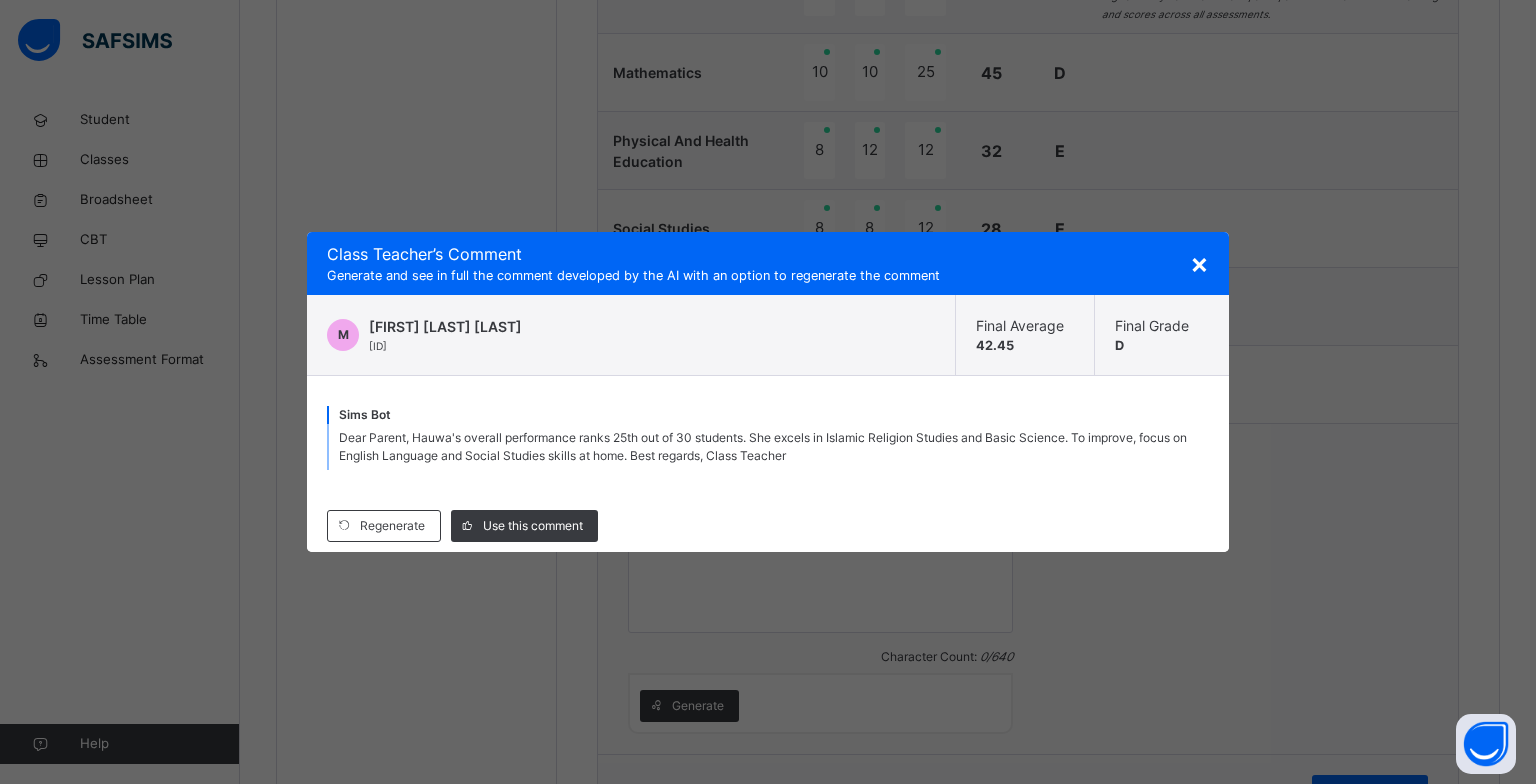click on "×   Class Teacher ’s Comment Generate and see in full the comment developed by the AI with an option to regenerate the comment M  [FIRST]  [LAST] [LAST]   NS/MSS/23/2053 Final Average 42.45 Final Grade D Sims Bot Dear Parent,
[FIRST]'s overall performance ranks 25th out of 30 students. She excels in Islamic Religion Studies and Basic Science. To support her growth, focus on improving English Language and Social Studies skills at home.
Best regards,
Class Teacher   Regenerate     Use this comment" at bounding box center (768, 392) 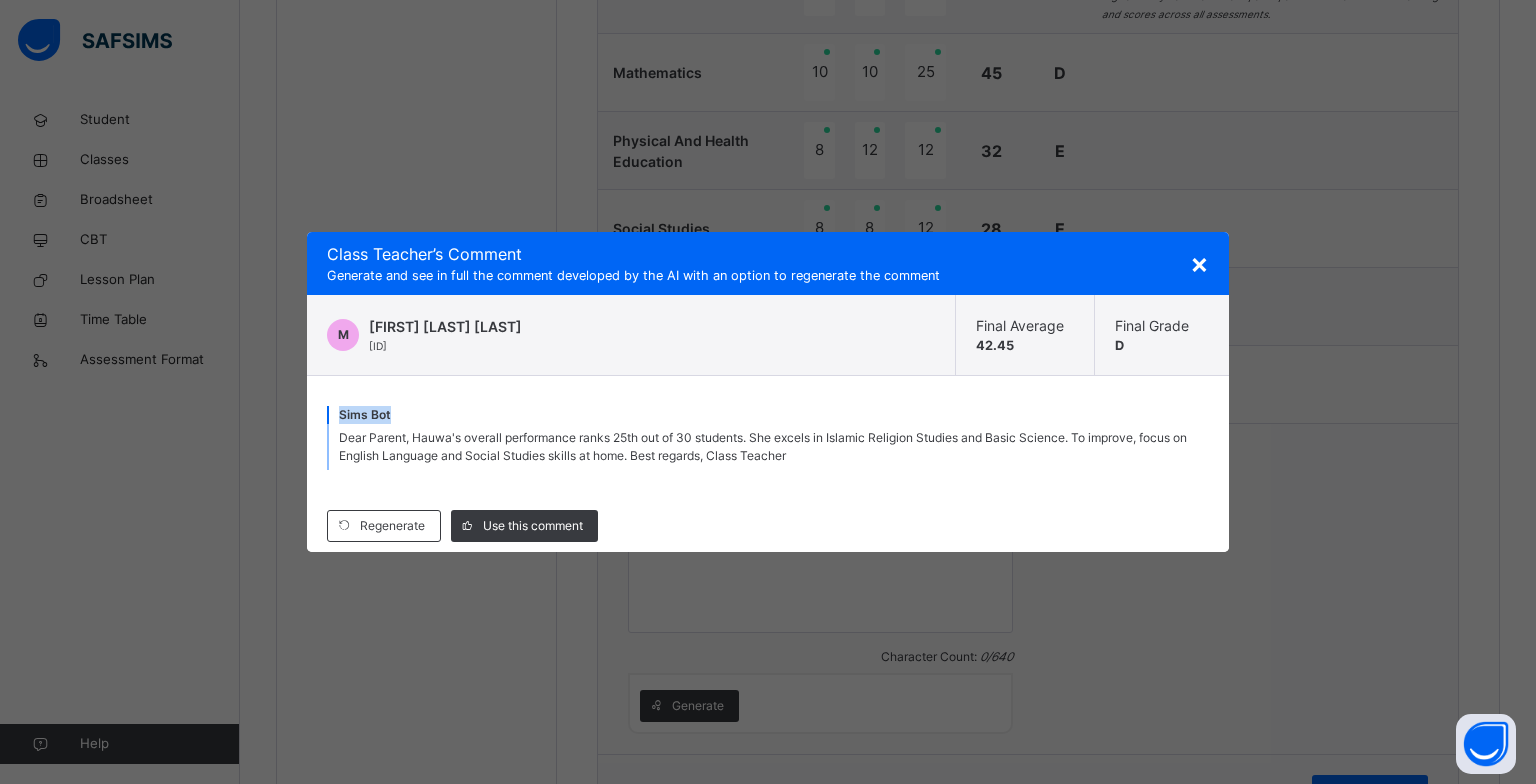 click on "×   Class Teacher ’s Comment Generate and see in full the comment developed by the AI with an option to regenerate the comment M  [FIRST]  [LAST] [LAST]   NS/MSS/23/2053 Final Average 42.45 Final Grade D Sims Bot Dear Parent,
[FIRST]'s overall performance ranks 25th out of 30 students. She excels in Islamic Religion Studies and Basic Science. To support her growth, focus on improving English Language and Social Studies skills at home.
Best regards,
Class Teacher   Regenerate     Use this comment" at bounding box center (768, 392) 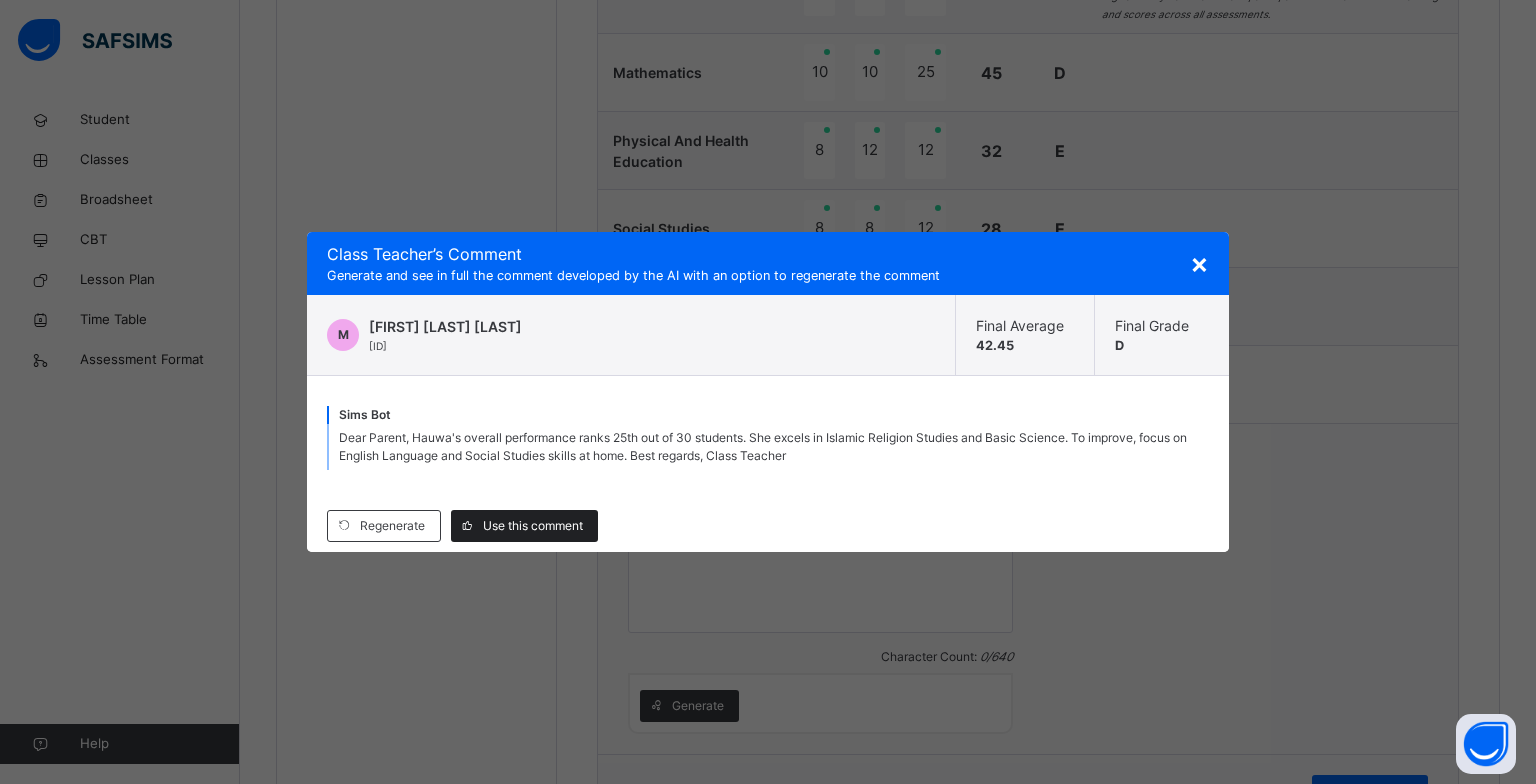 click on "Use this comment" at bounding box center [533, 526] 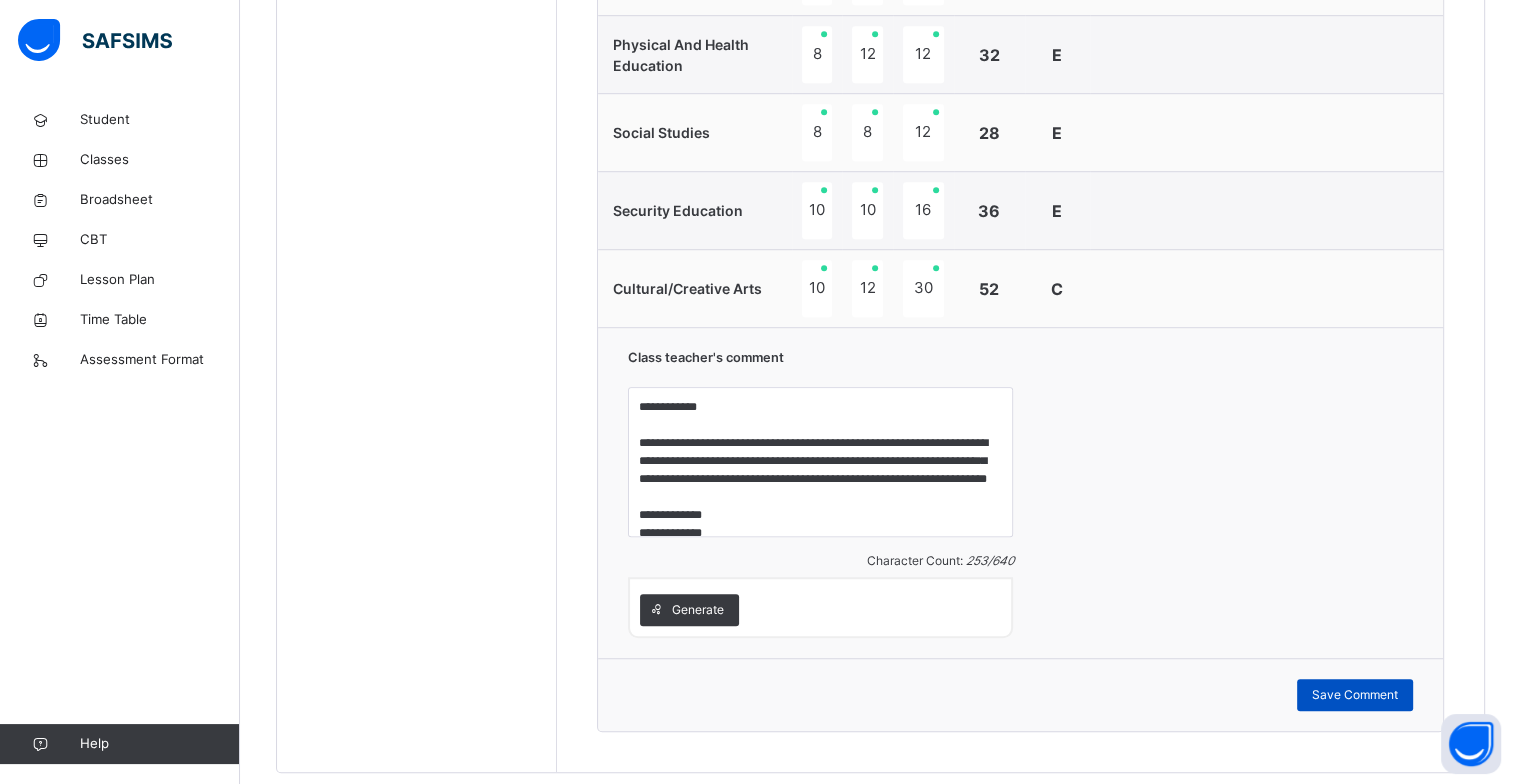 scroll, scrollTop: 1360, scrollLeft: 0, axis: vertical 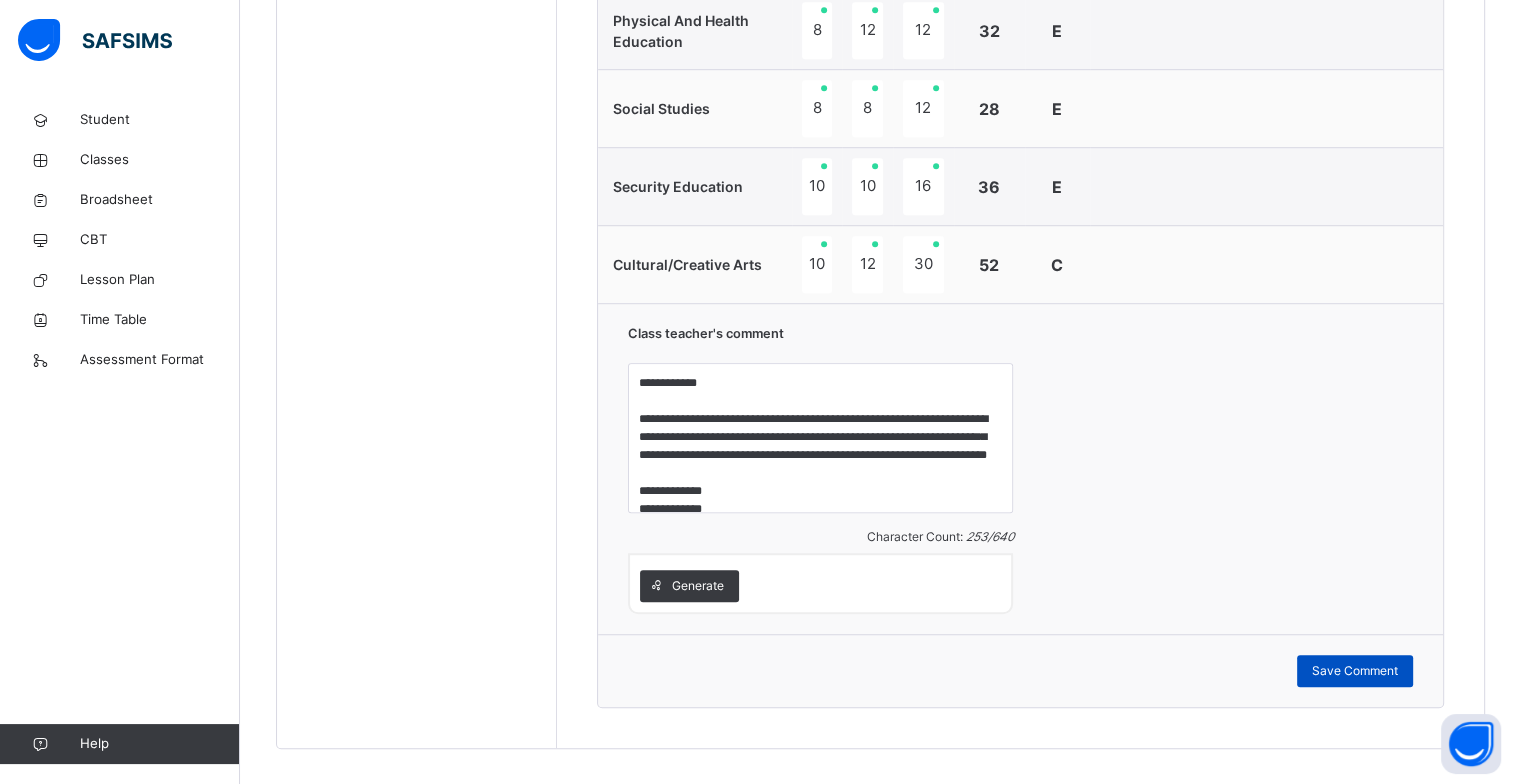 click on "Save Comment" at bounding box center (1355, 671) 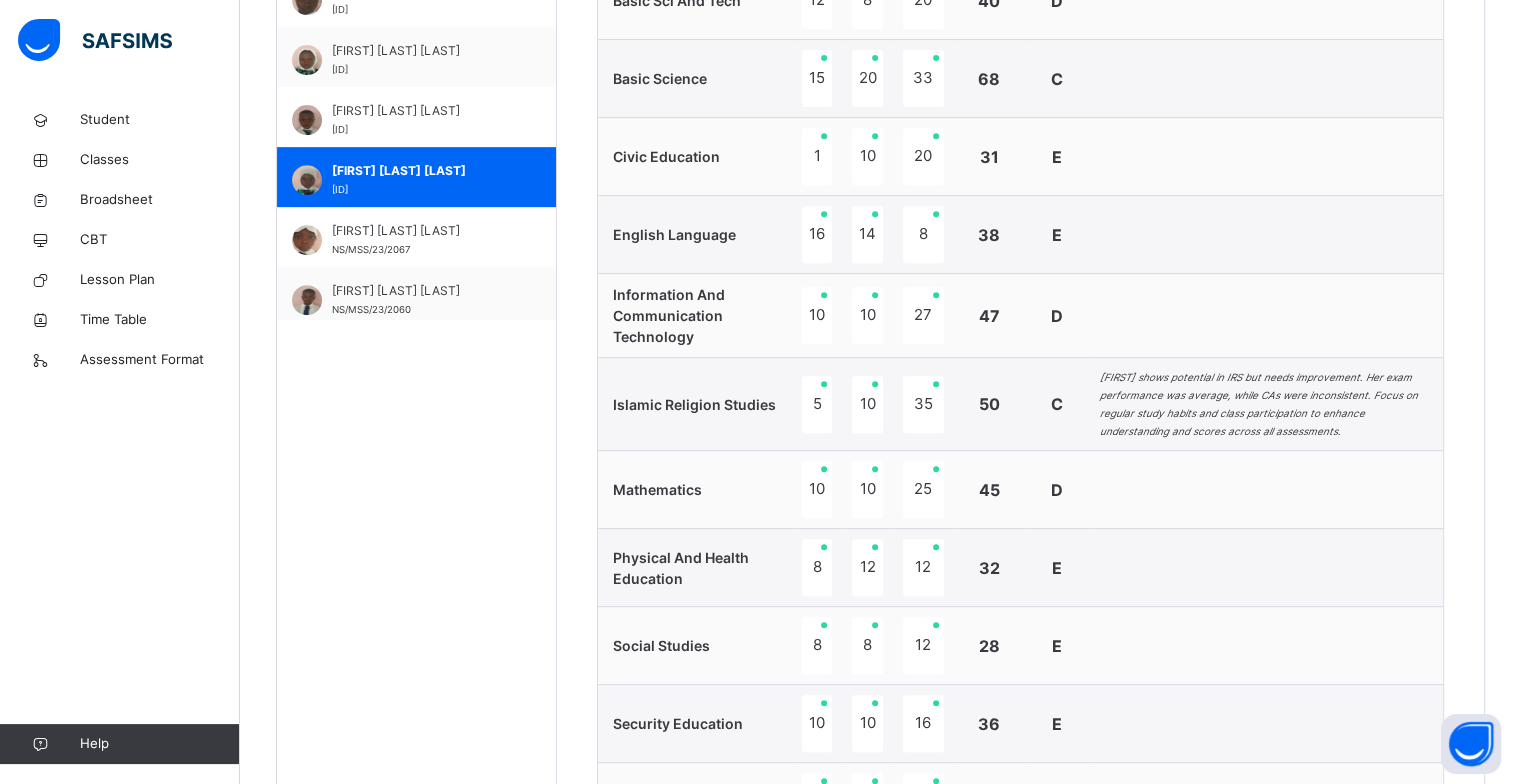 scroll, scrollTop: 800, scrollLeft: 0, axis: vertical 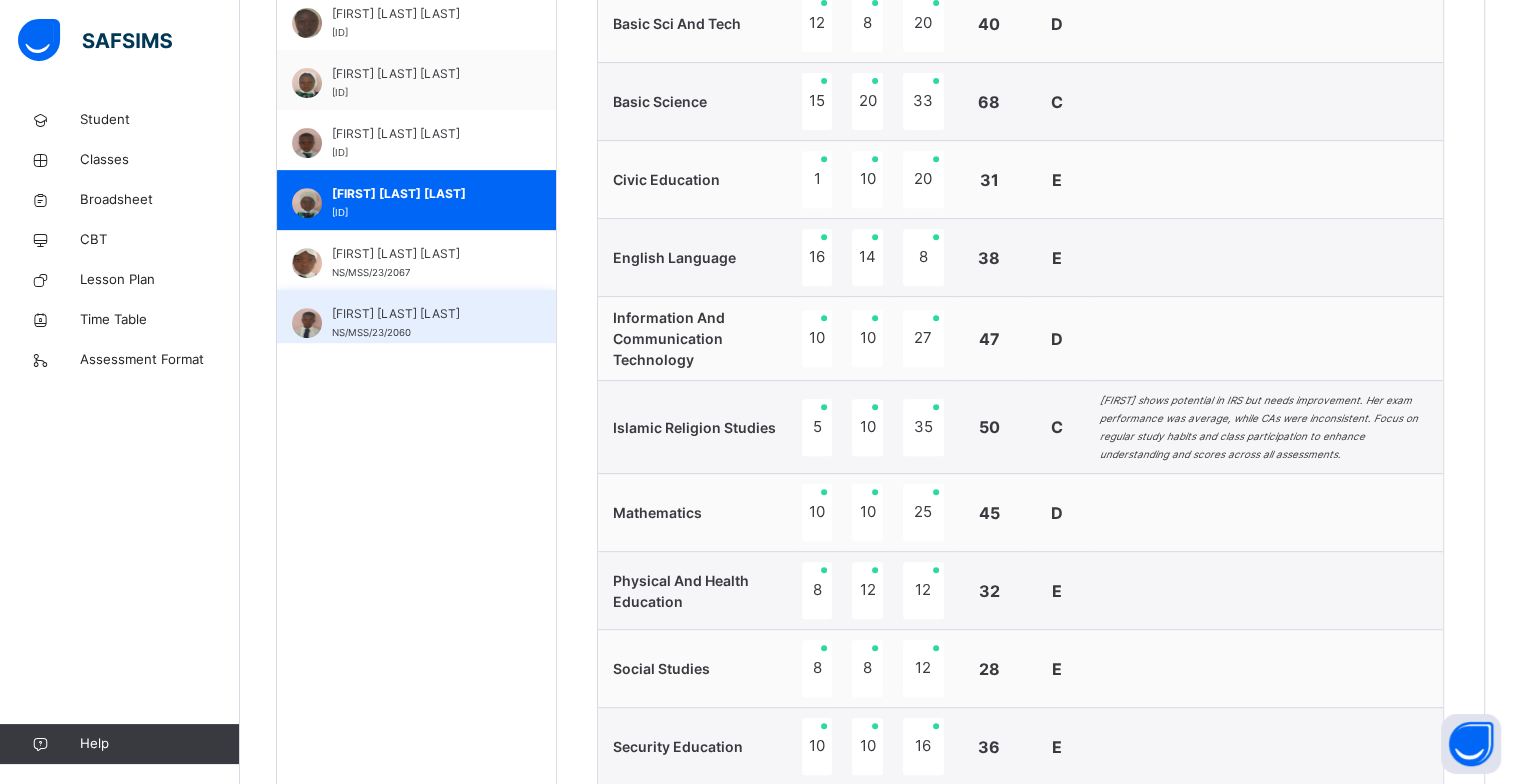 click on "[FIRST] [LAST] [LAST]" at bounding box center (421, 314) 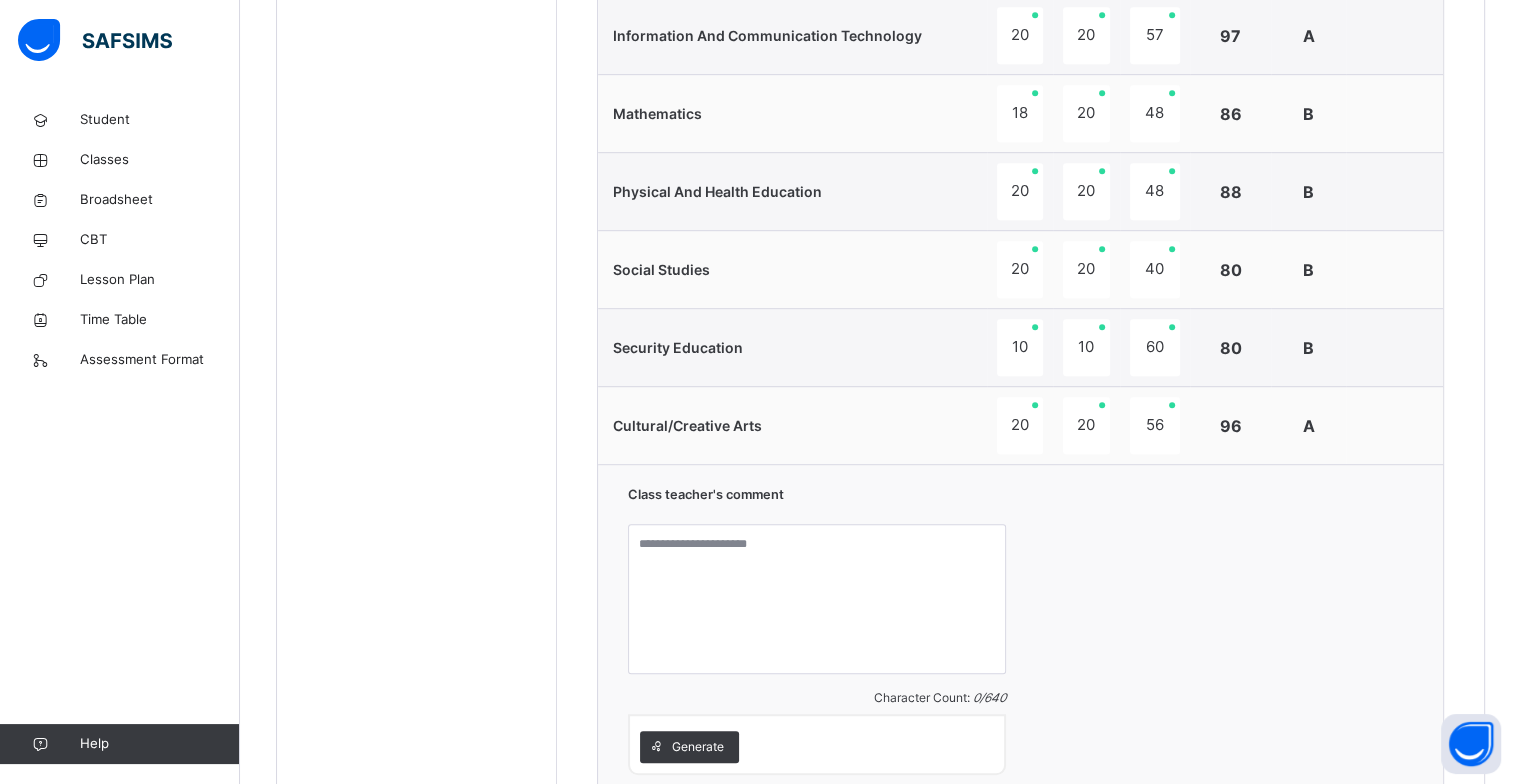 scroll, scrollTop: 1160, scrollLeft: 0, axis: vertical 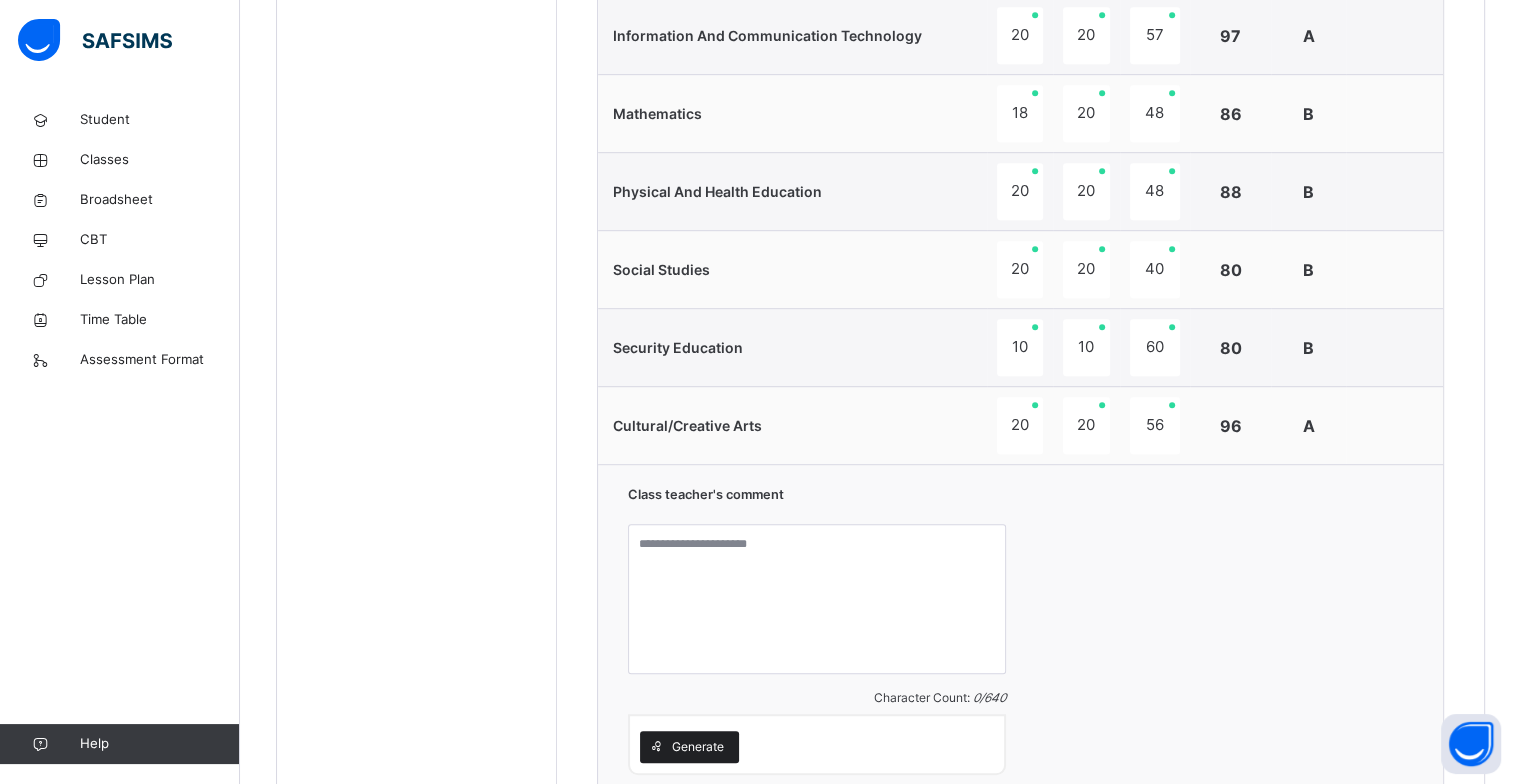 click on "Generate" at bounding box center (698, 747) 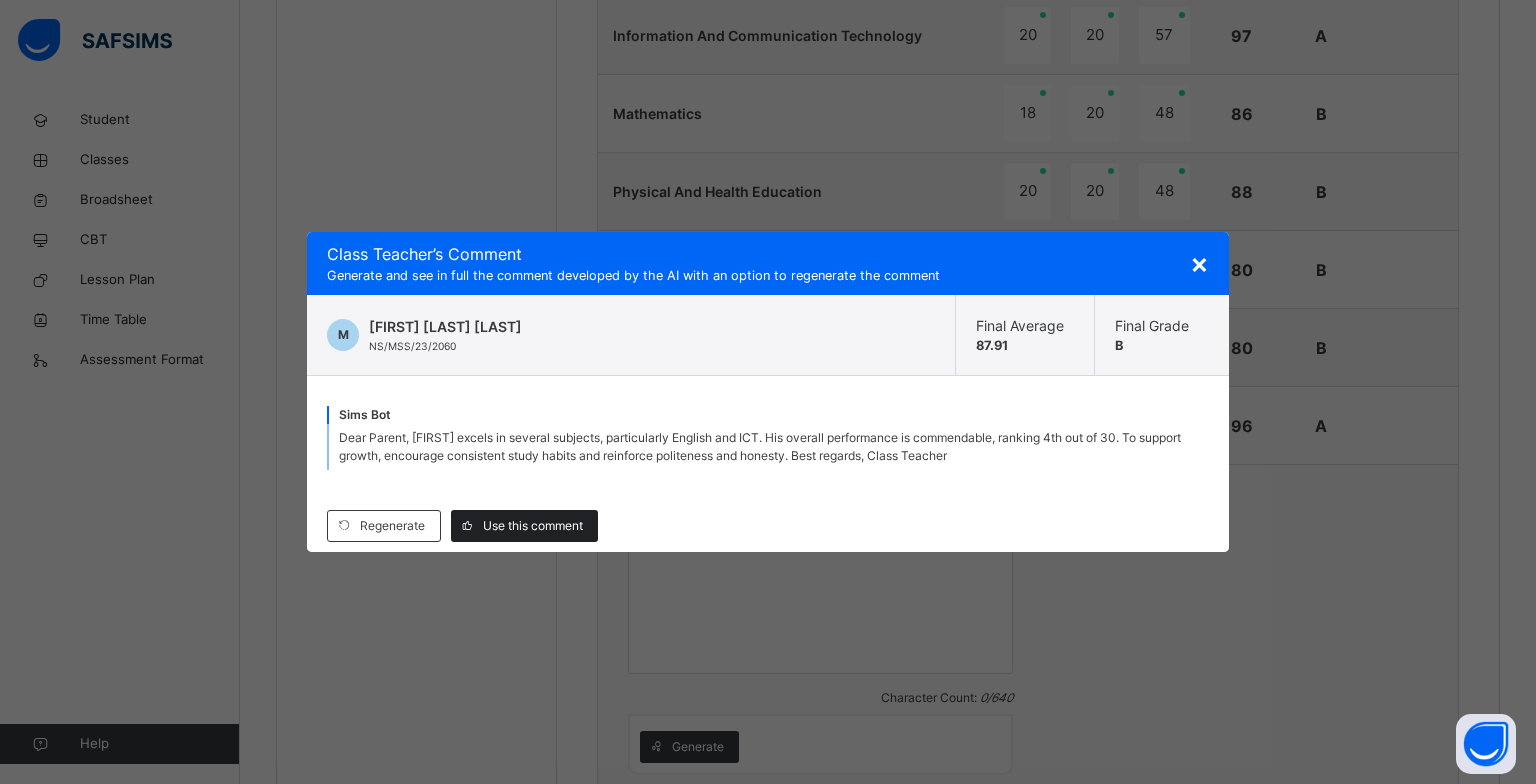 click on "Use this comment" at bounding box center (533, 526) 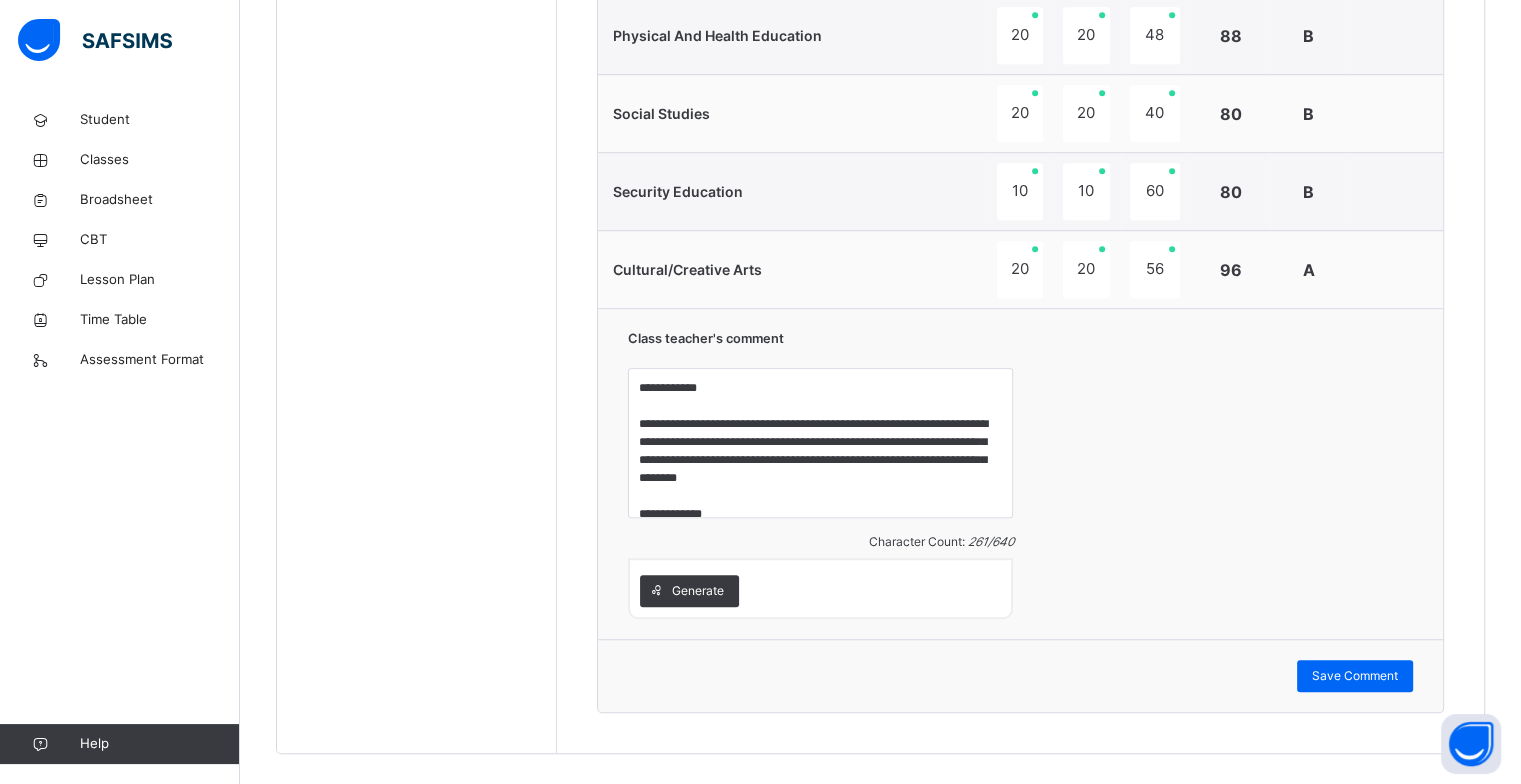 scroll, scrollTop: 1320, scrollLeft: 0, axis: vertical 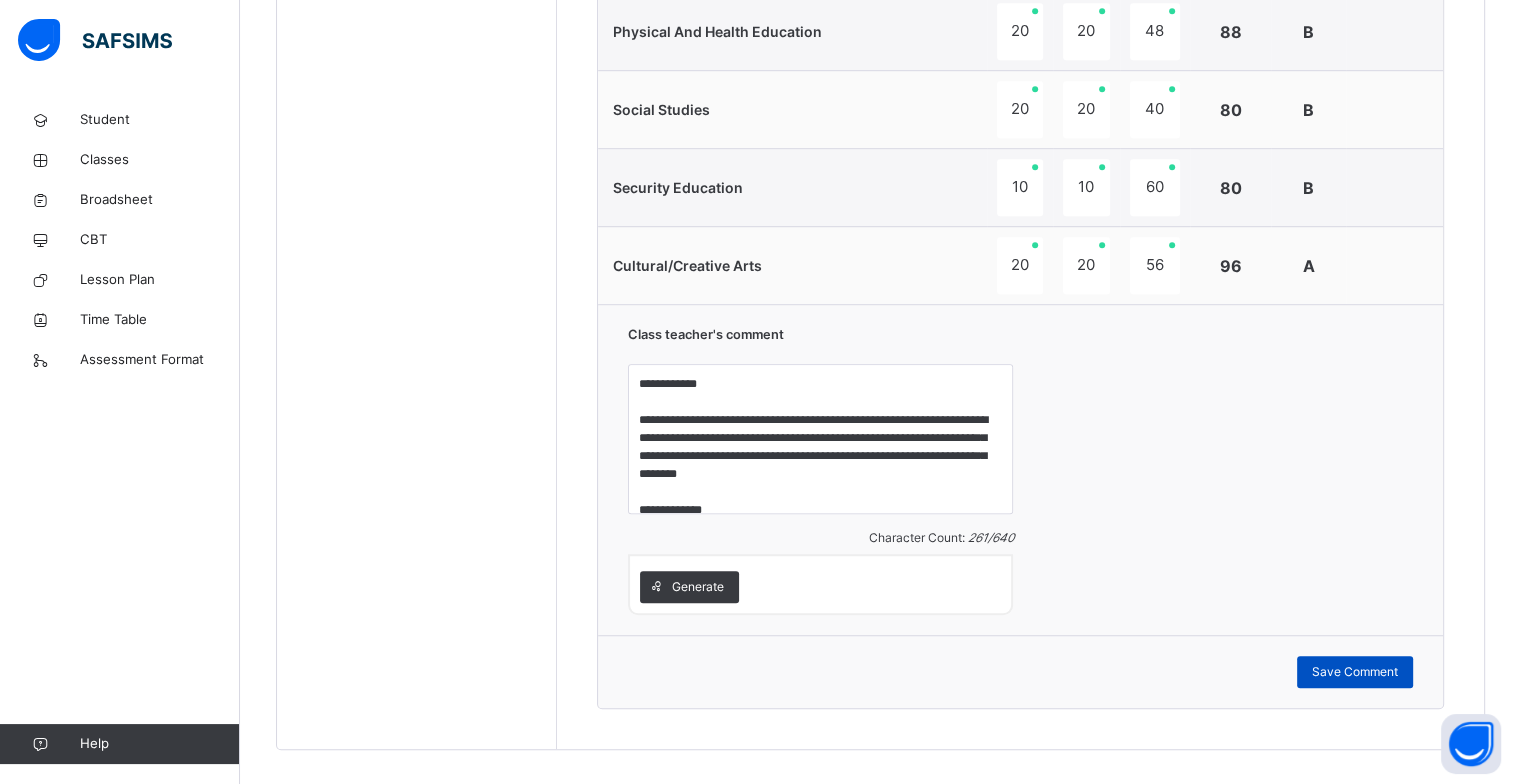 click on "Save Comment" at bounding box center [1355, 672] 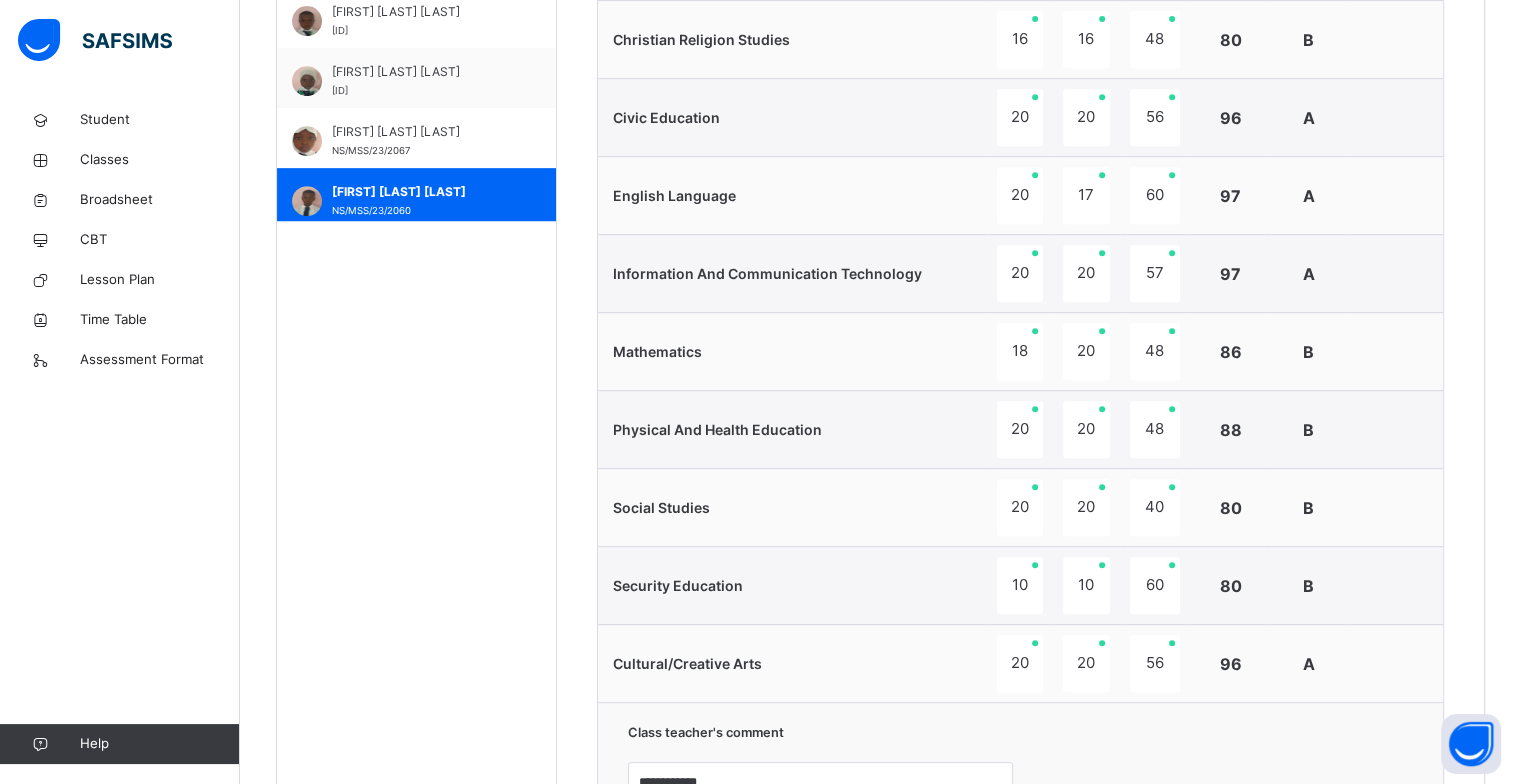 scroll, scrollTop: 907, scrollLeft: 0, axis: vertical 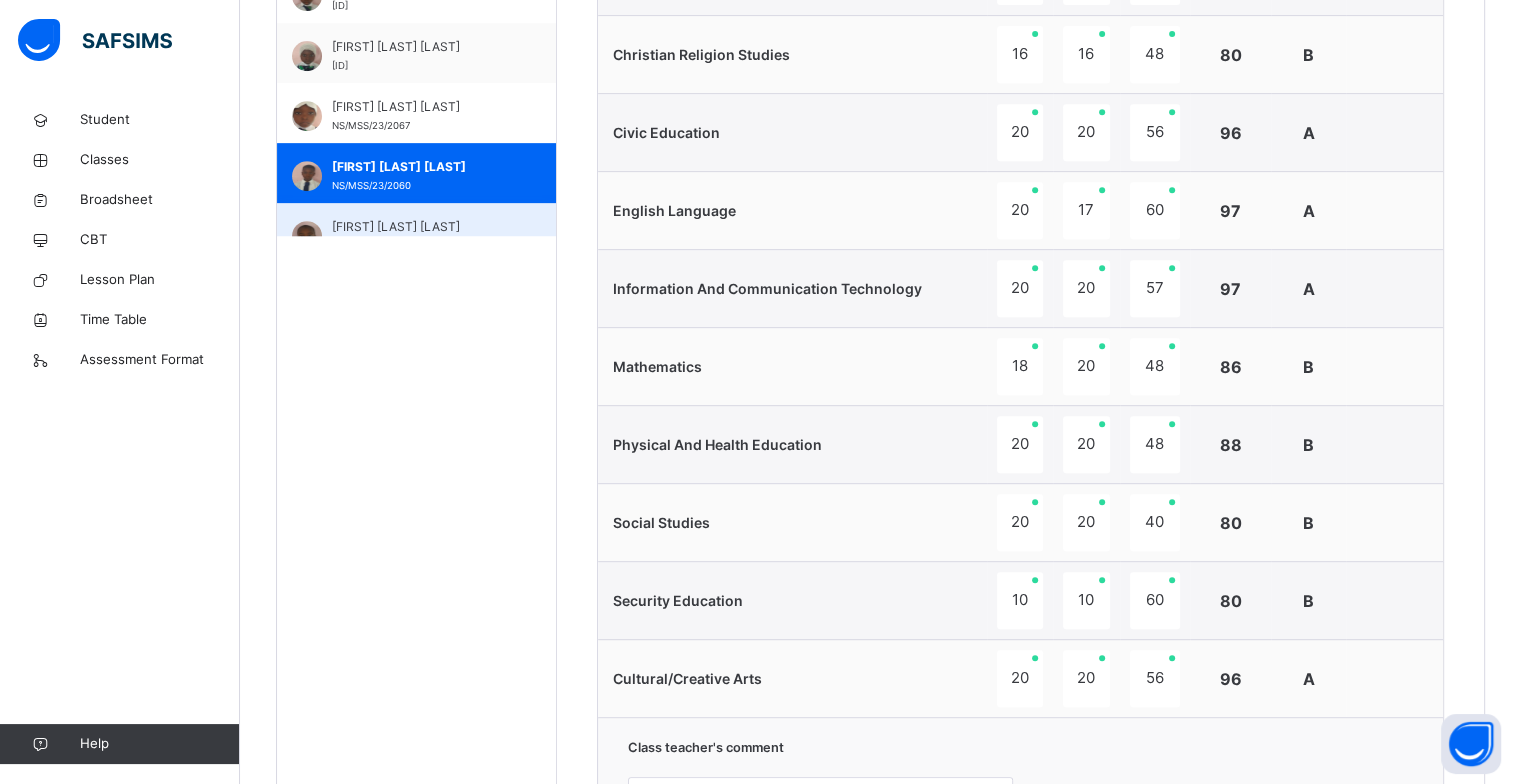 click on "[FIRST] [LAST] [LAST] NS/MSS/23/2021" at bounding box center (416, 233) 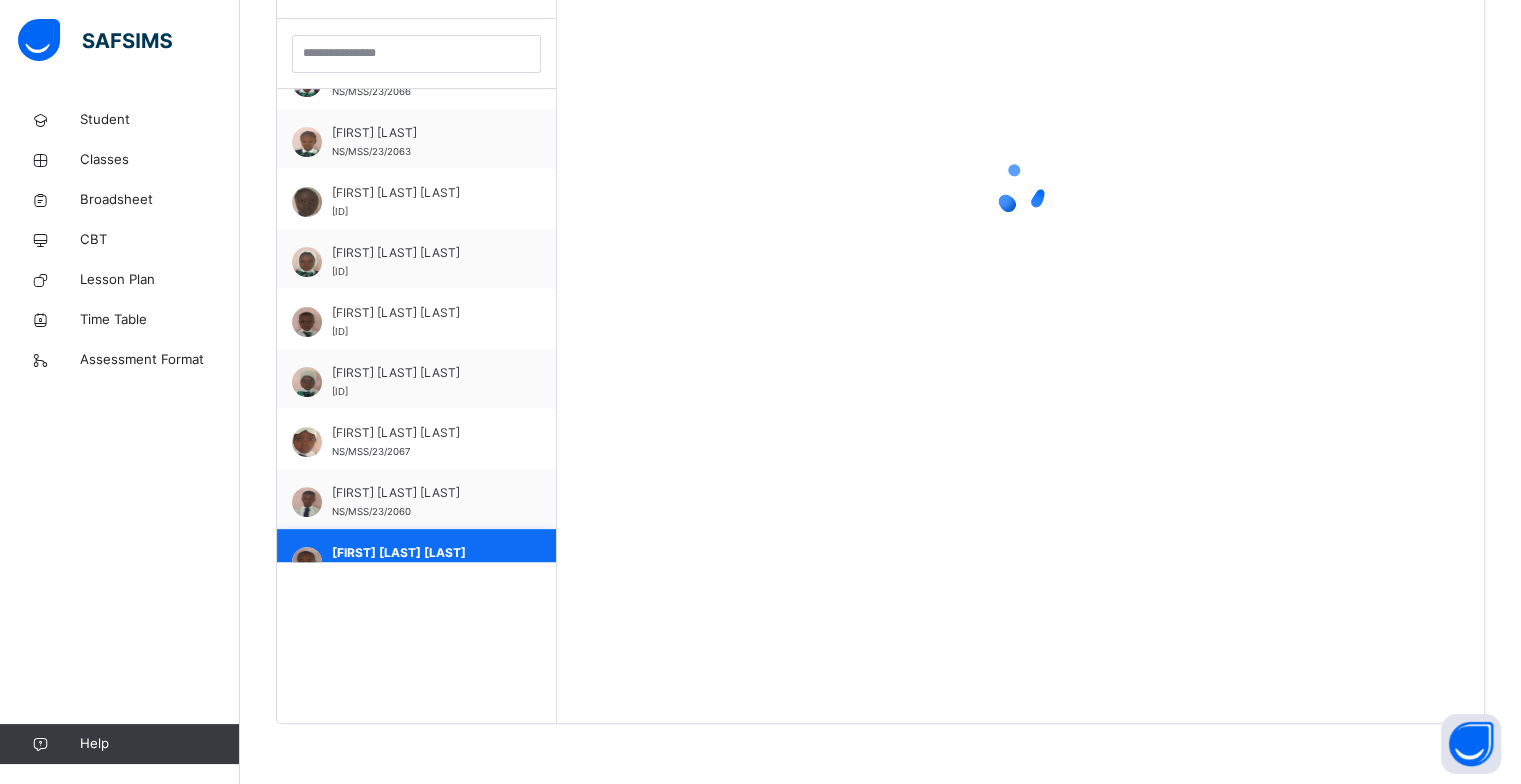 scroll, scrollTop: 580, scrollLeft: 0, axis: vertical 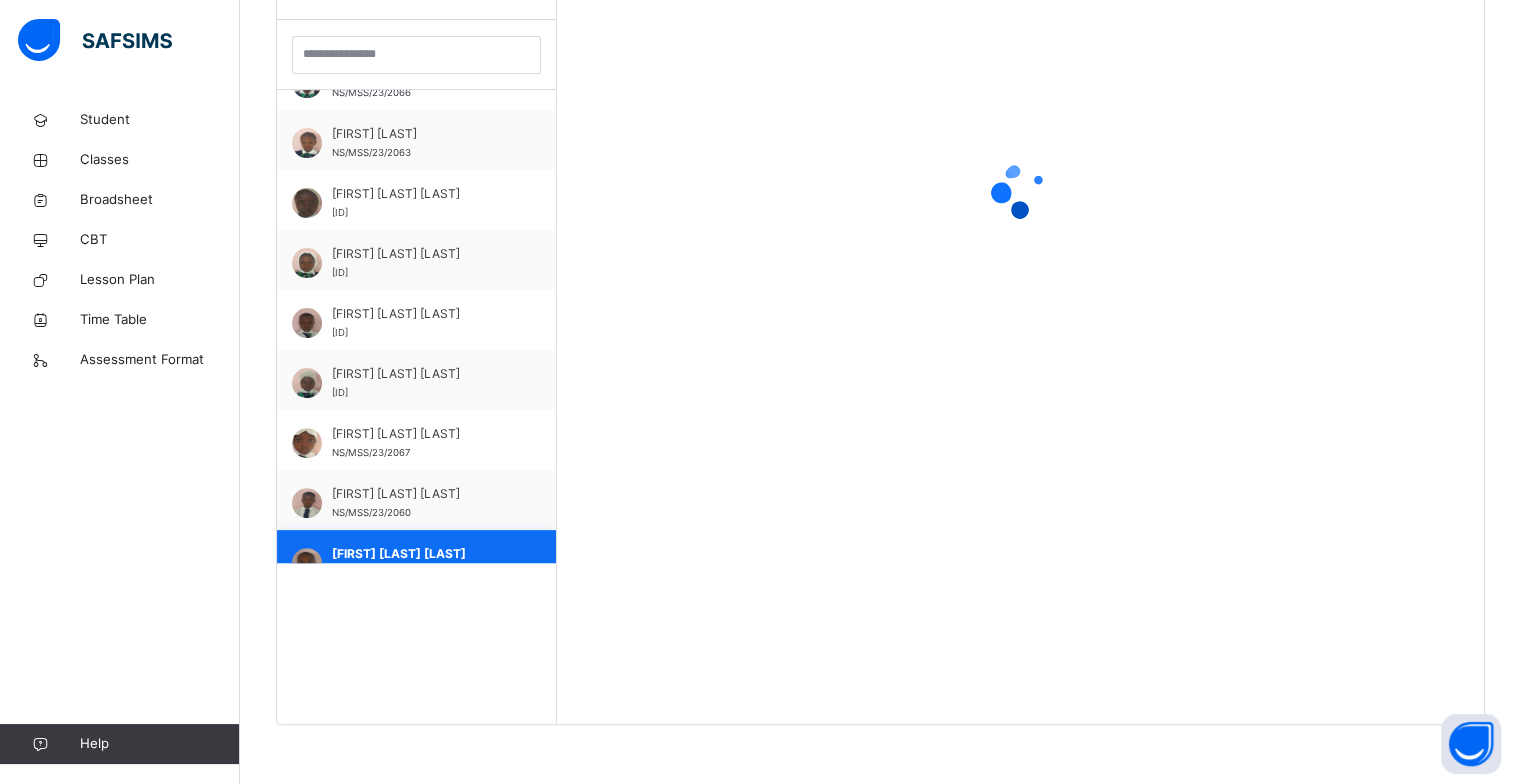 click on "[FIRST] [LAST] [ID]" at bounding box center (416, 200) 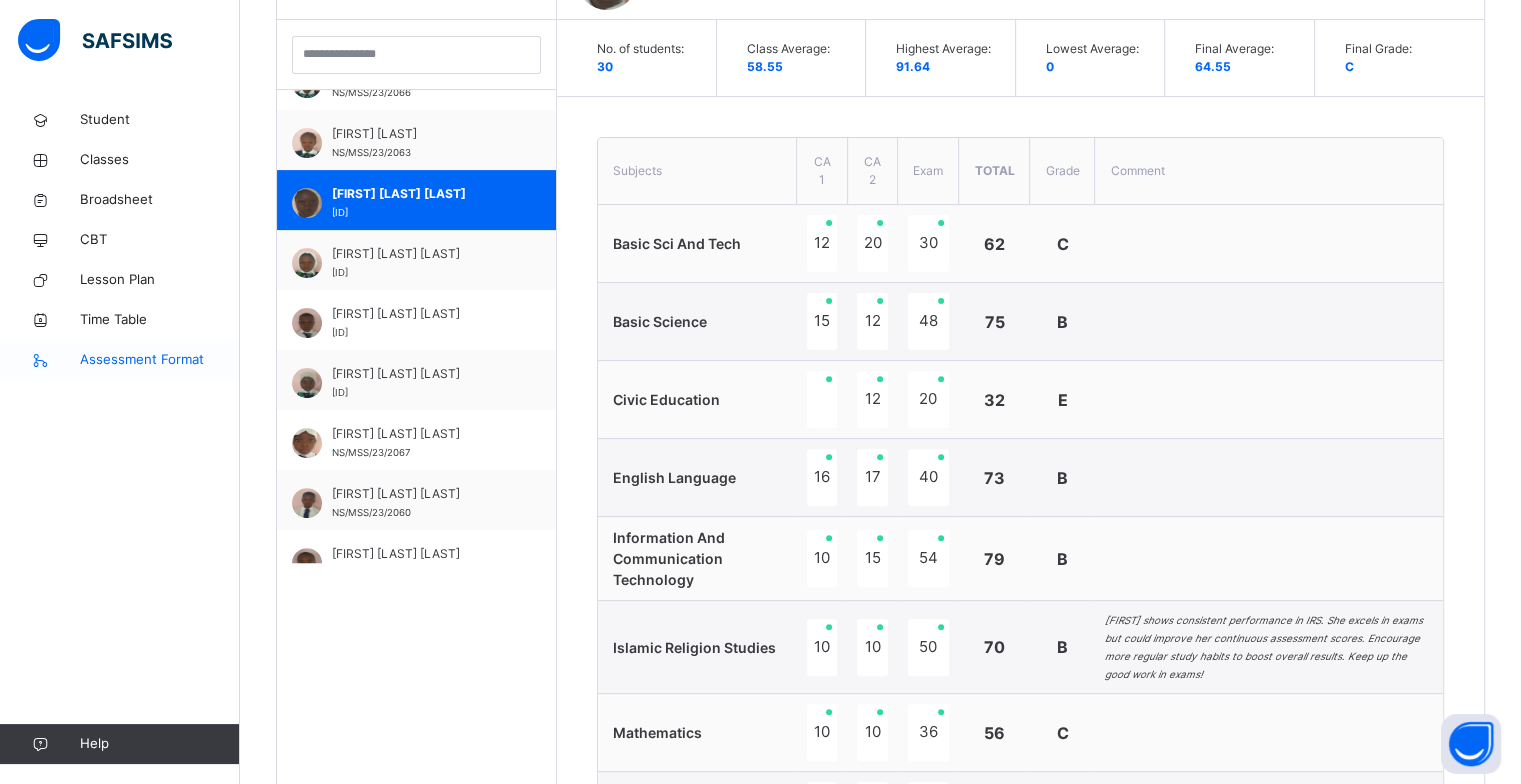 scroll, scrollTop: 907, scrollLeft: 0, axis: vertical 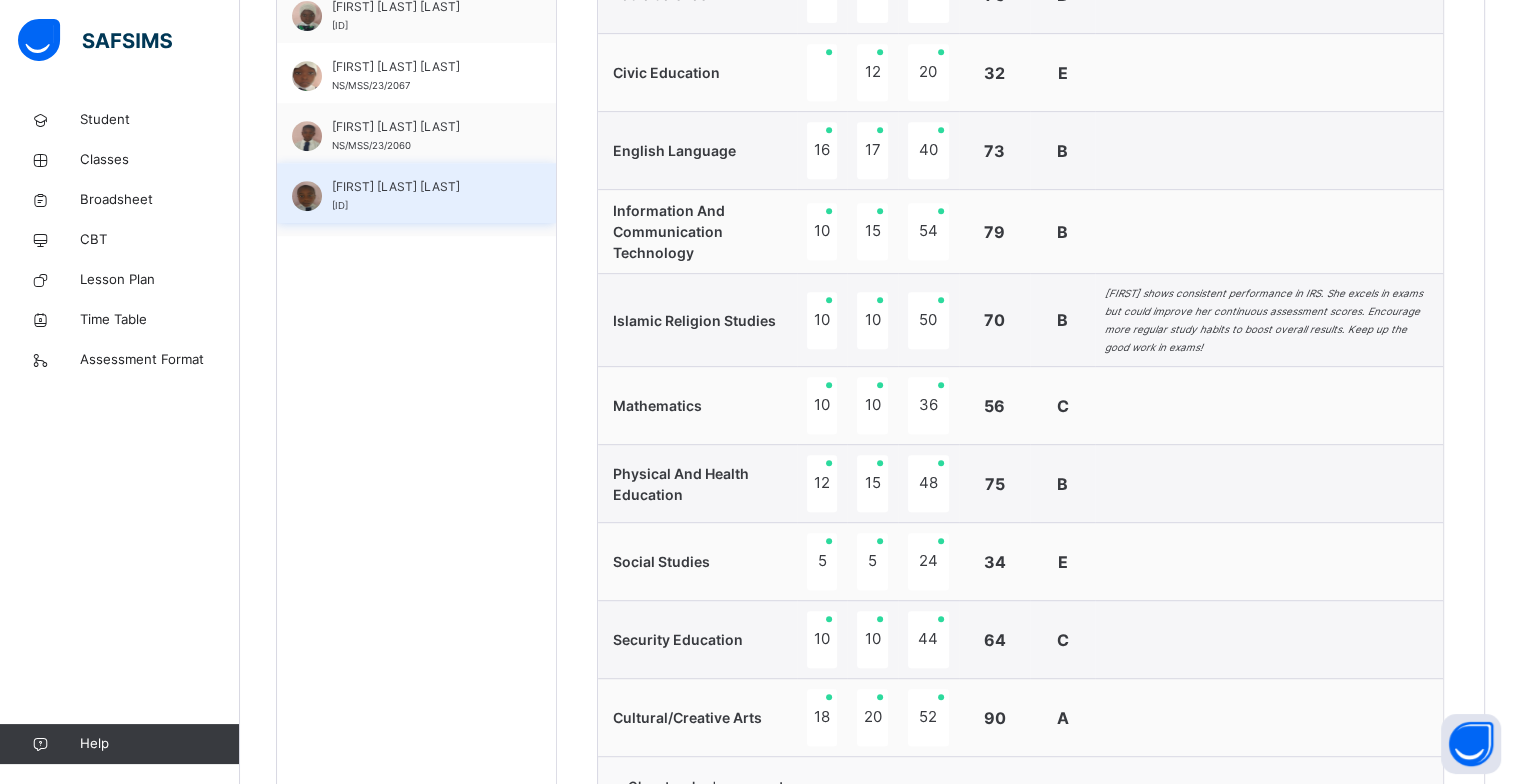 click on "[FIRST]  [LAST] [LAST]" at bounding box center (421, 187) 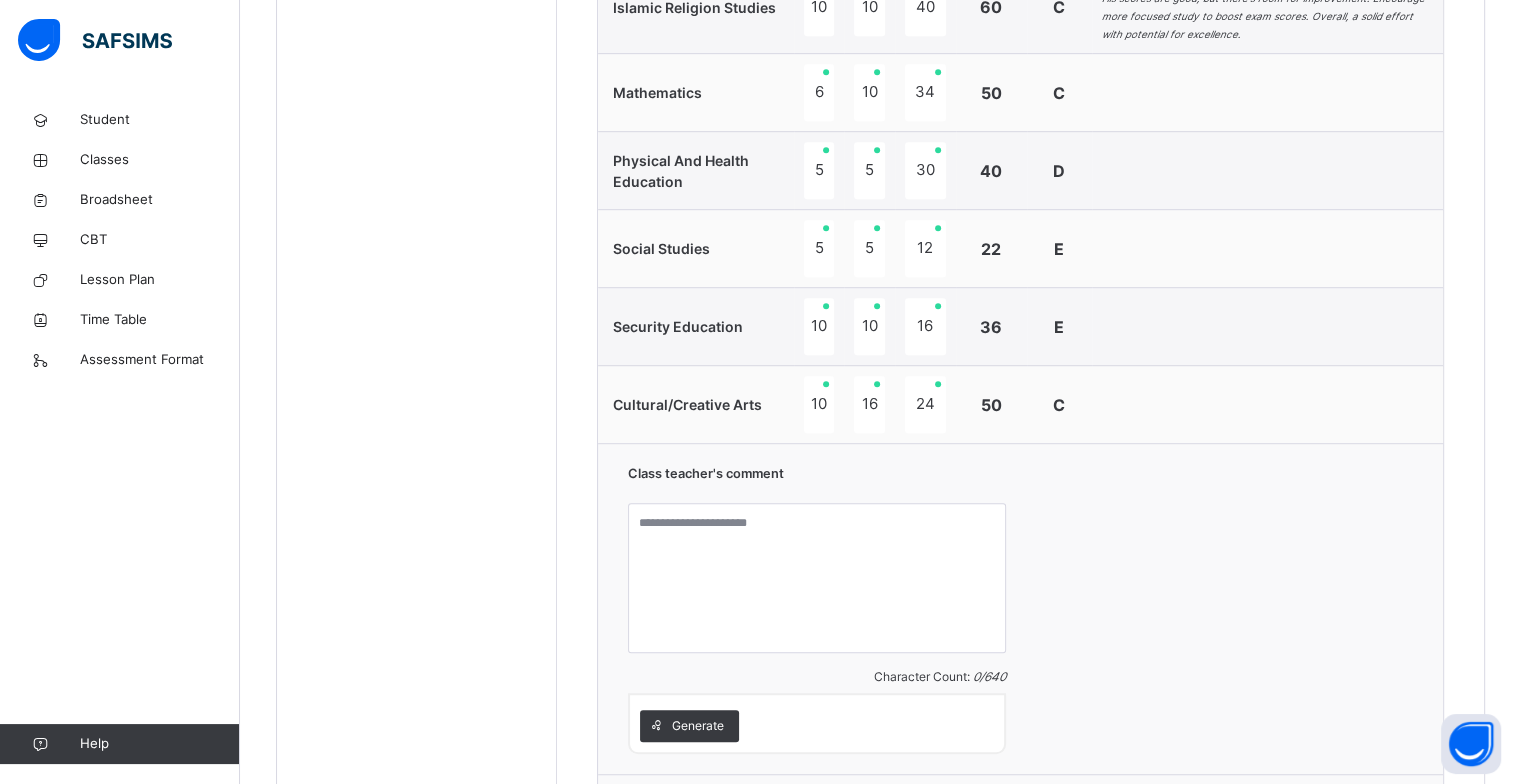 scroll, scrollTop: 1227, scrollLeft: 0, axis: vertical 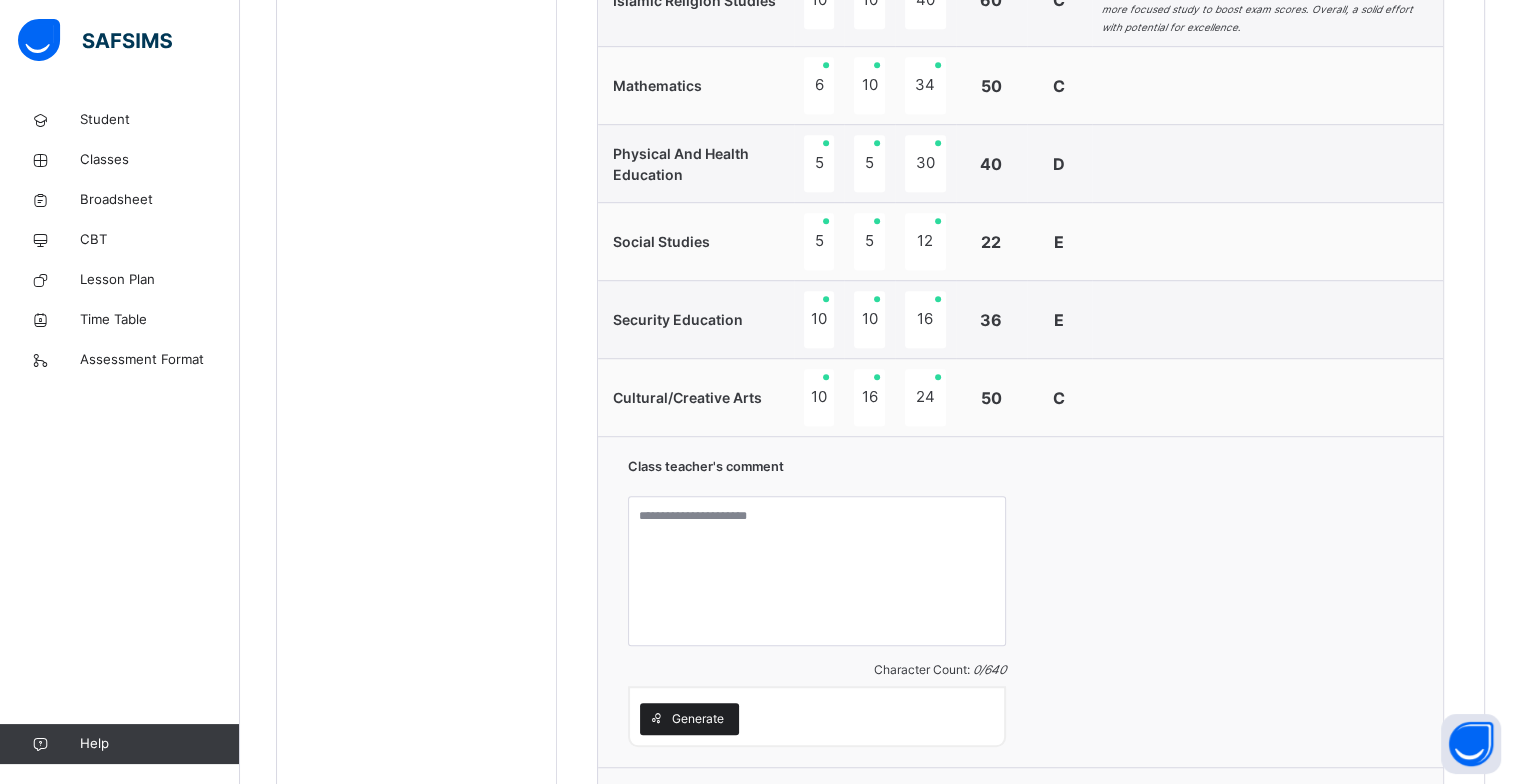 click on "Generate" at bounding box center (698, 719) 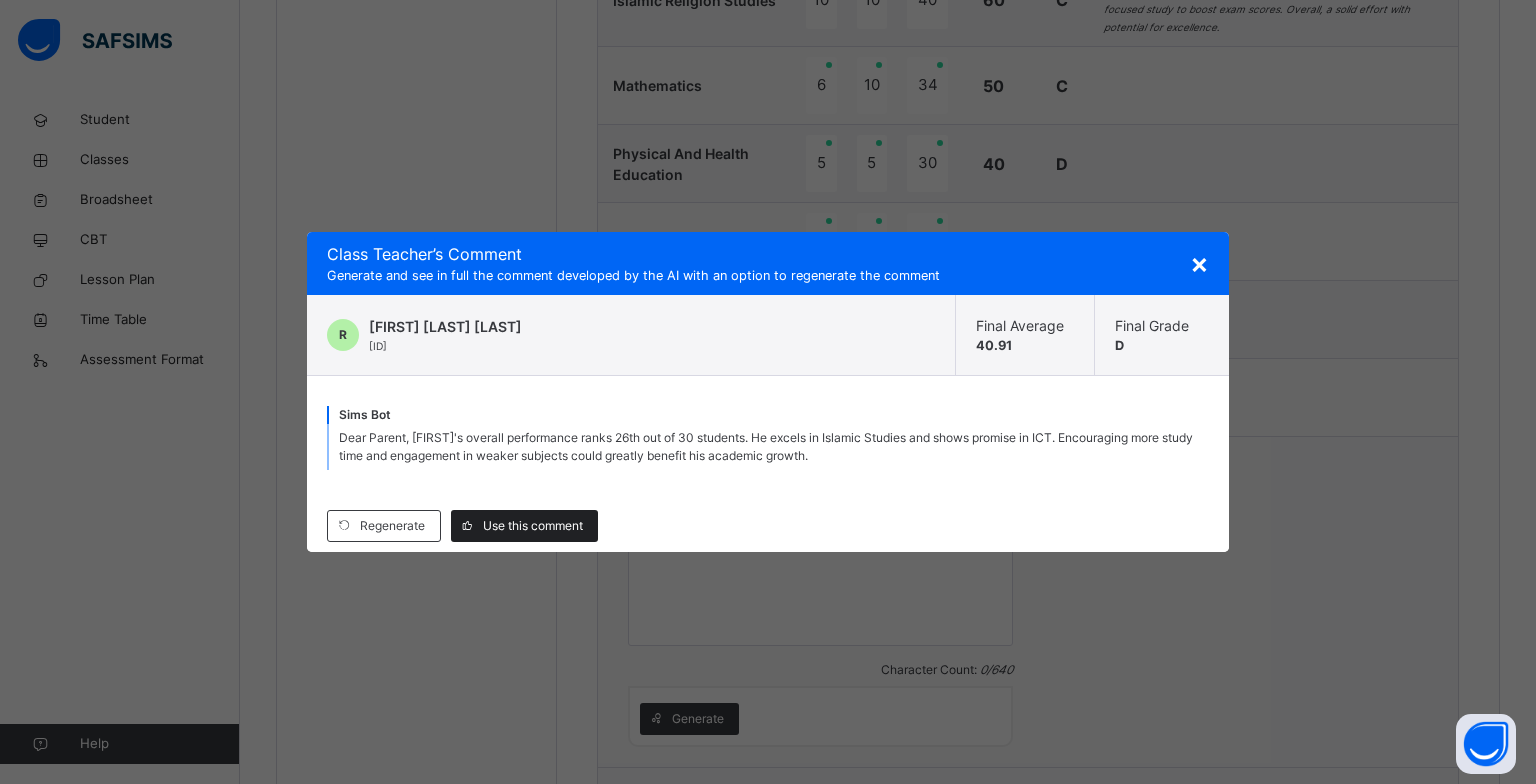 click on "Use this comment" at bounding box center [533, 526] 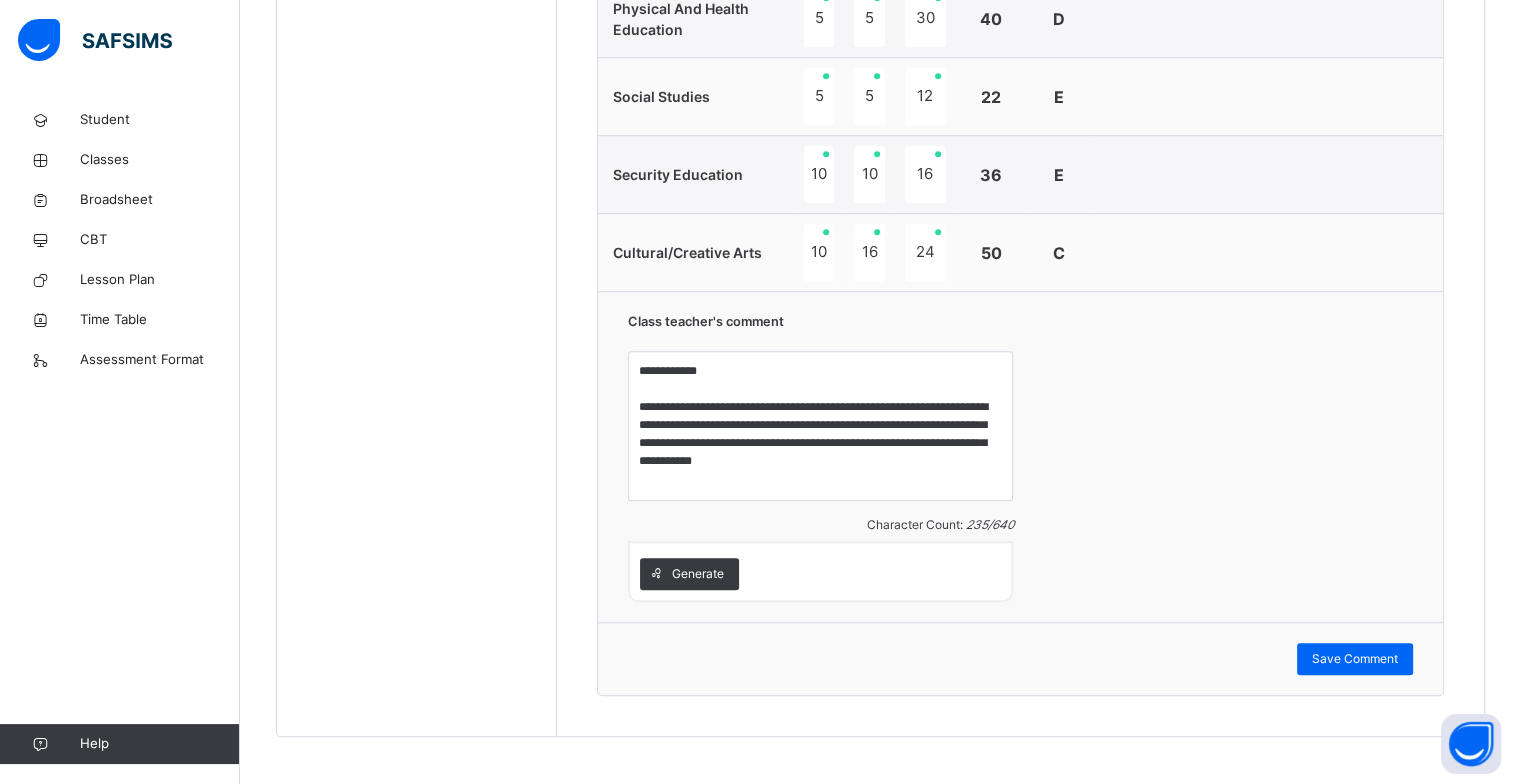 scroll, scrollTop: 1380, scrollLeft: 0, axis: vertical 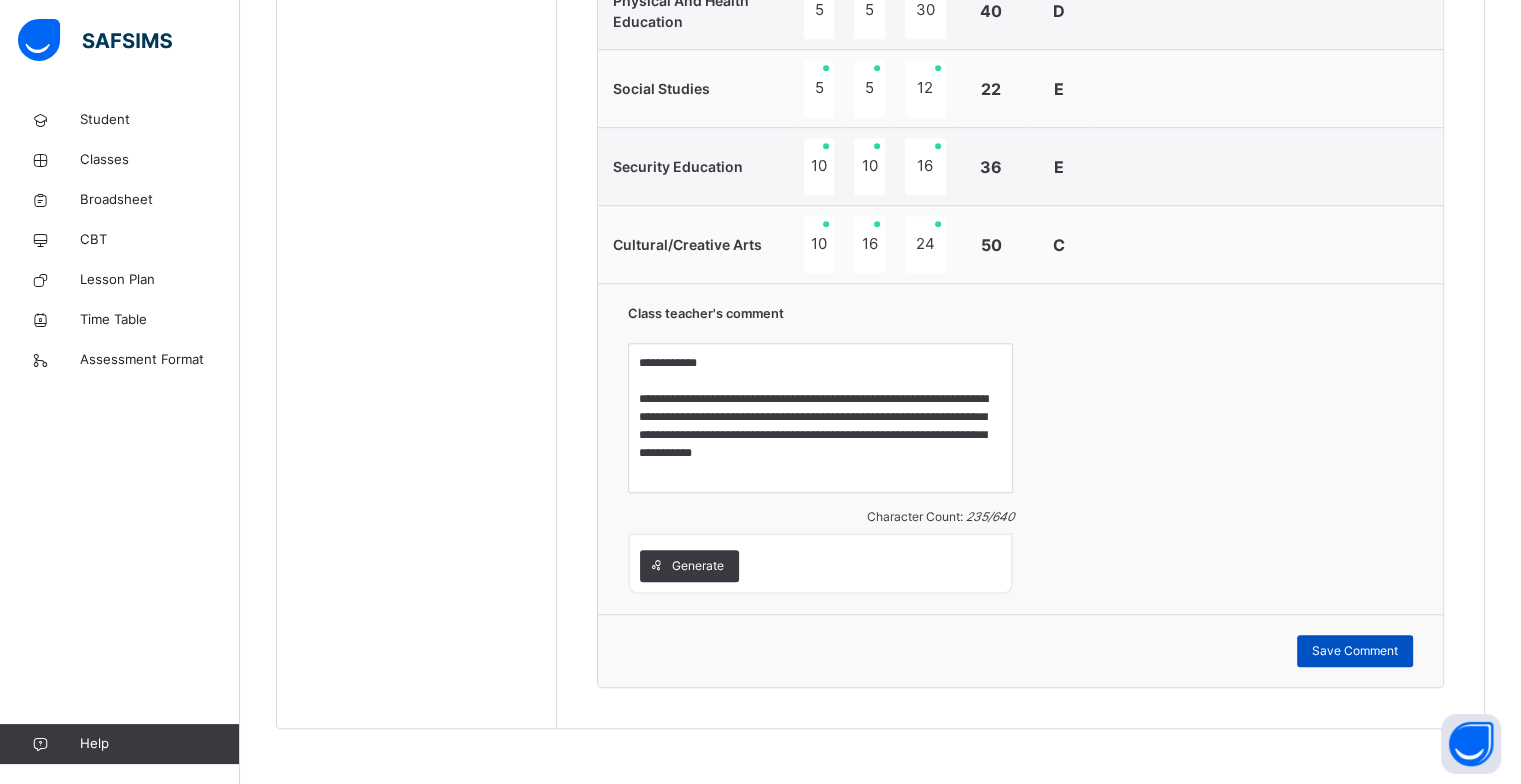 click on "Save Comment" at bounding box center (1355, 651) 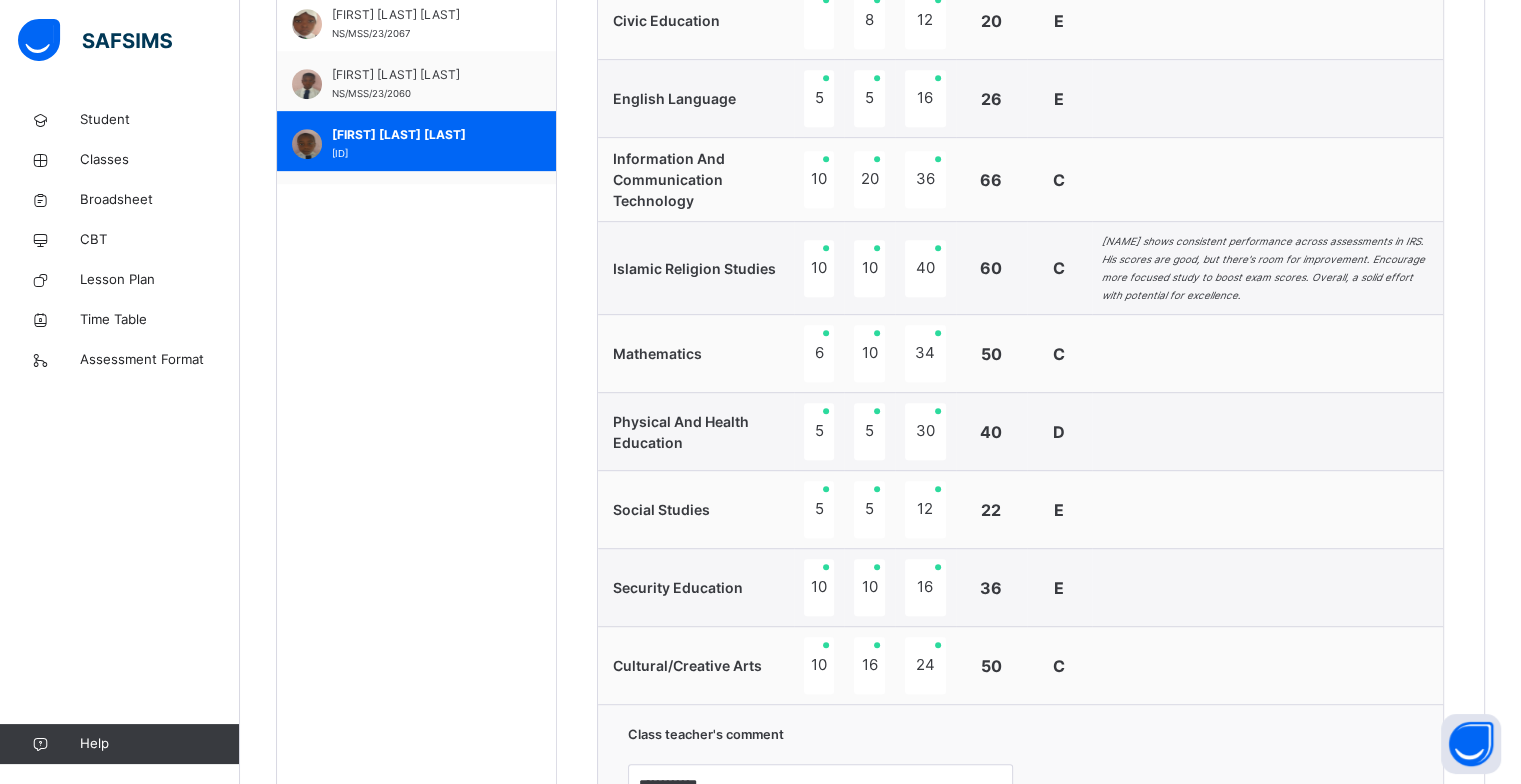 scroll, scrollTop: 940, scrollLeft: 0, axis: vertical 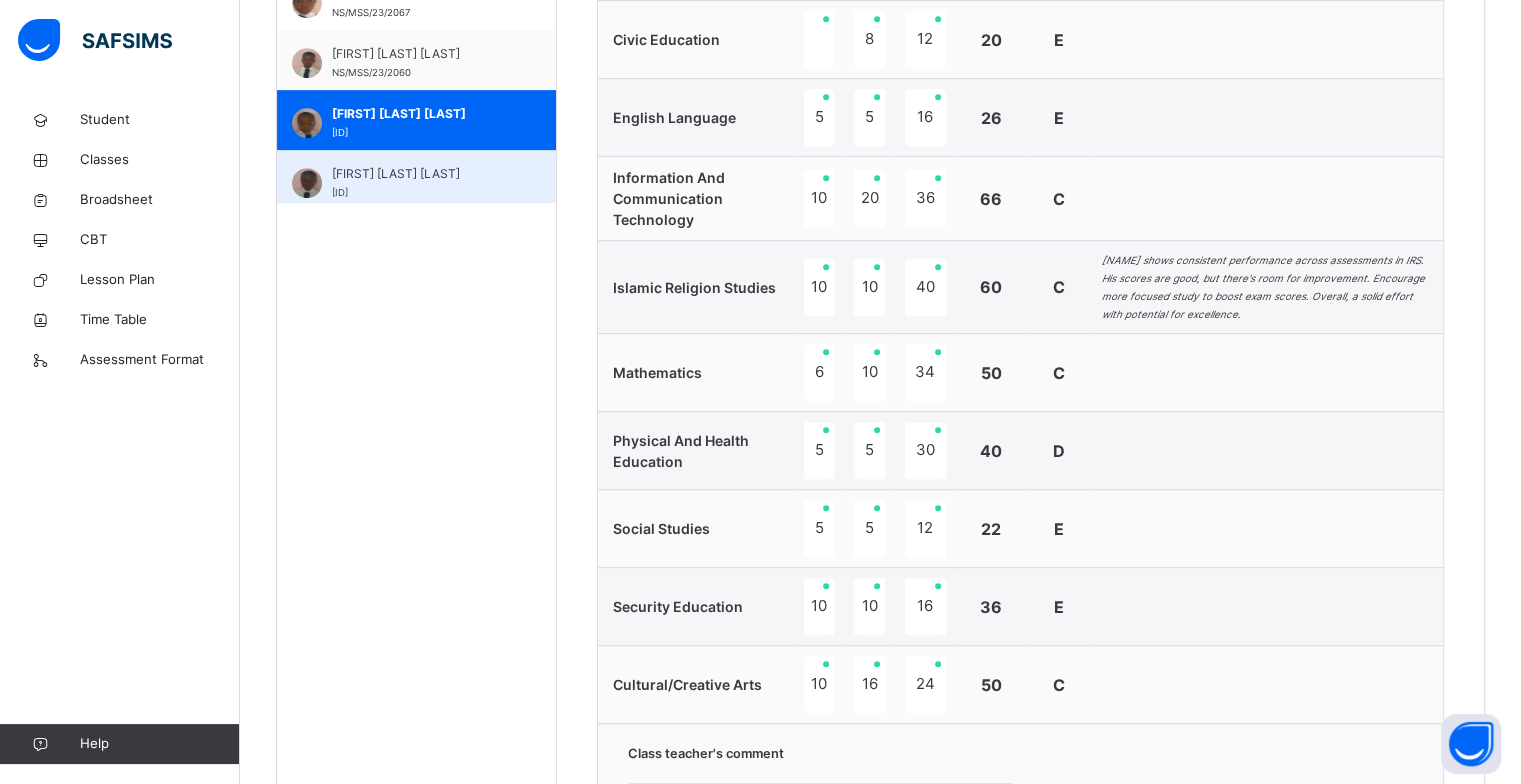 click on "[FIRST] [LAST] [LAST]" at bounding box center (421, 174) 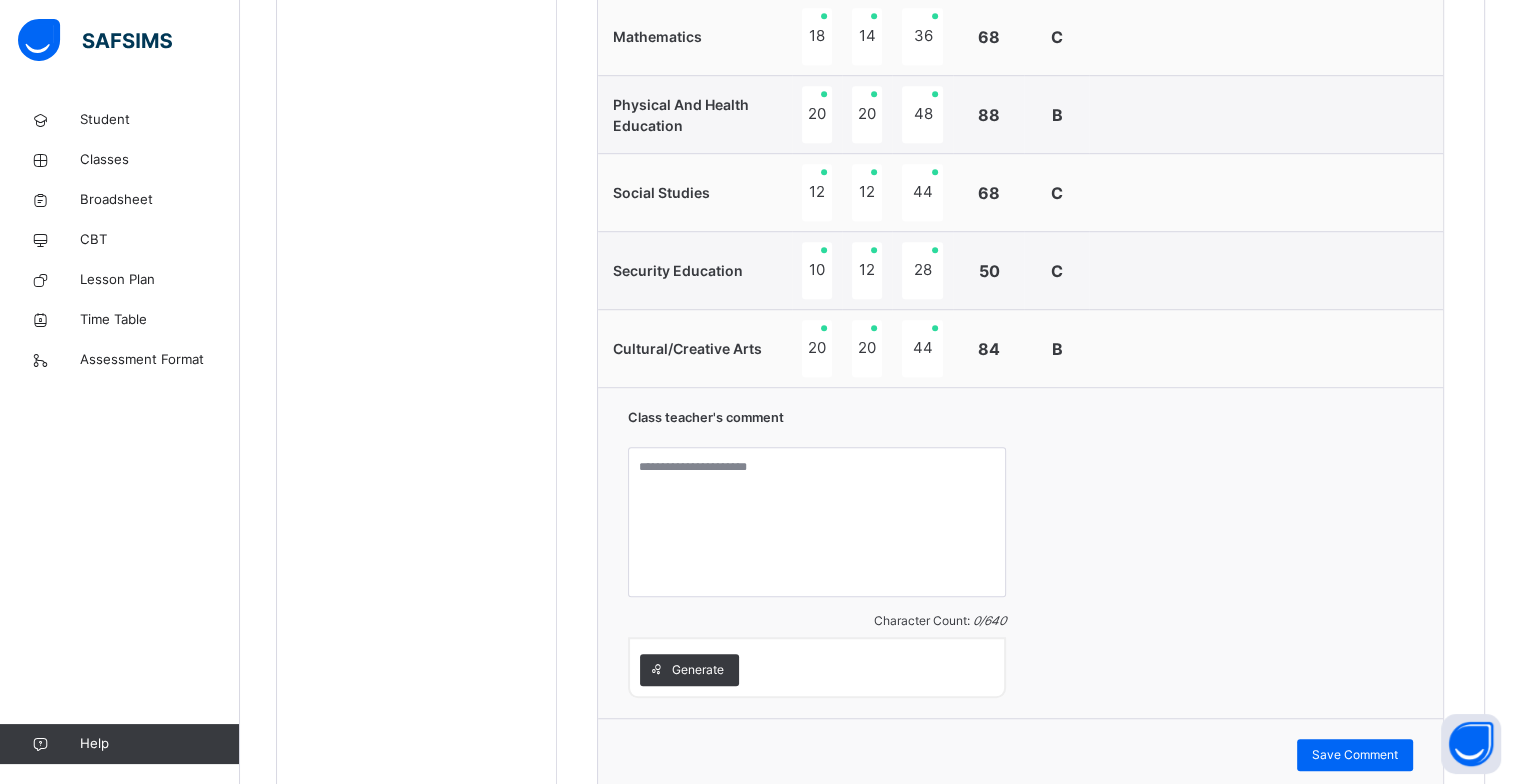 scroll, scrollTop: 1300, scrollLeft: 0, axis: vertical 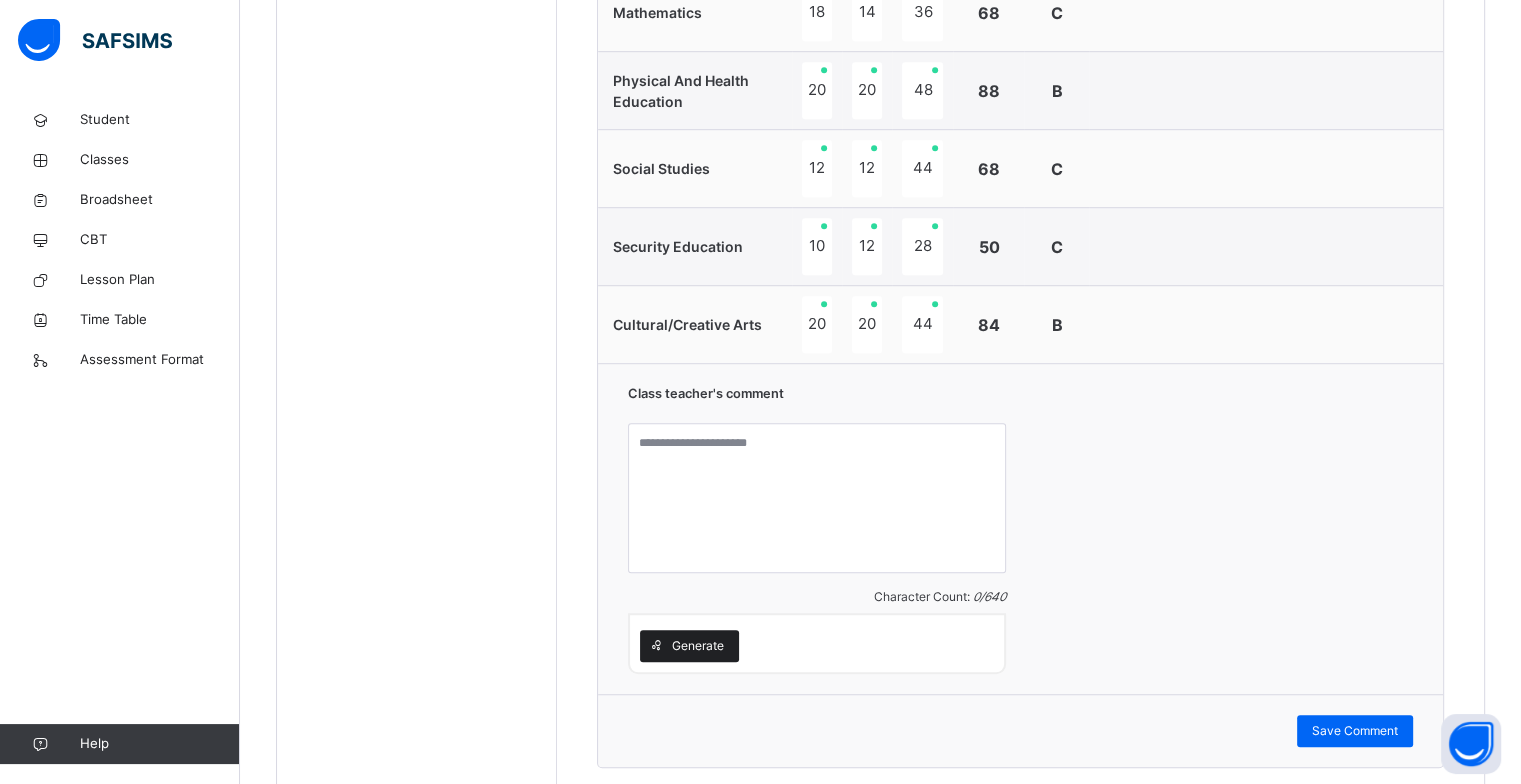 click on "Generate" at bounding box center (698, 646) 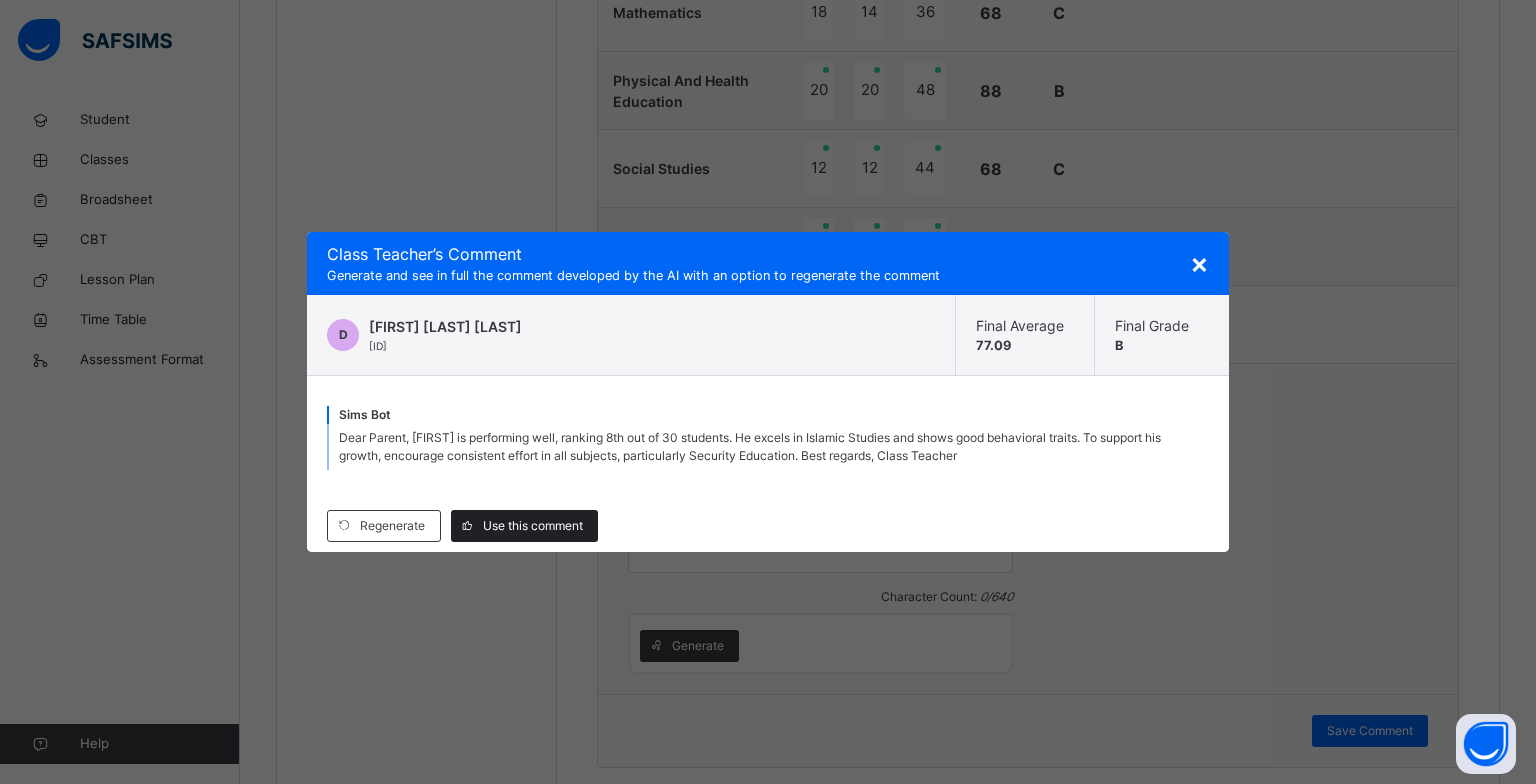 click on "Use this comment" at bounding box center [533, 526] 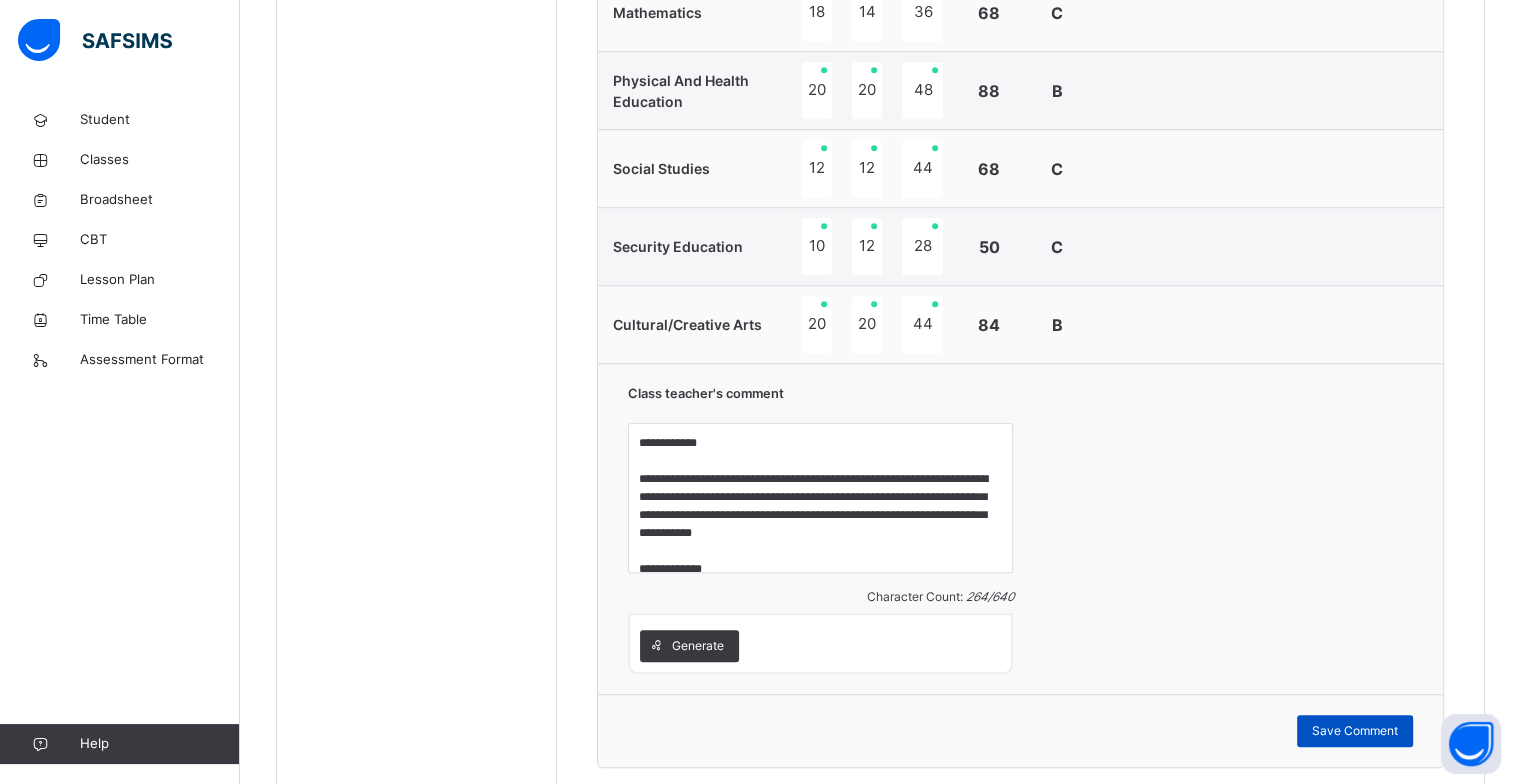 click on "Save Comment" at bounding box center [1355, 731] 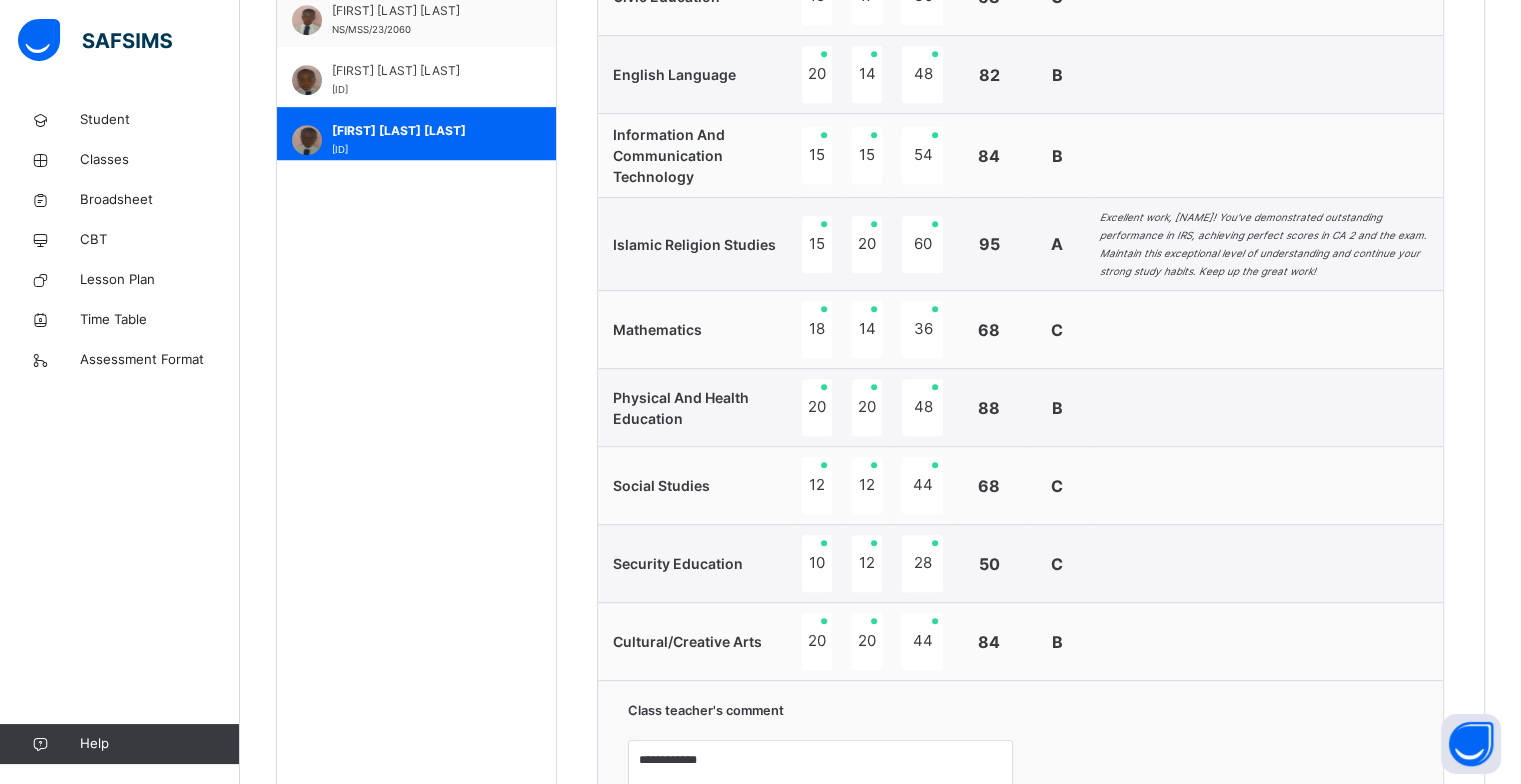 scroll, scrollTop: 980, scrollLeft: 0, axis: vertical 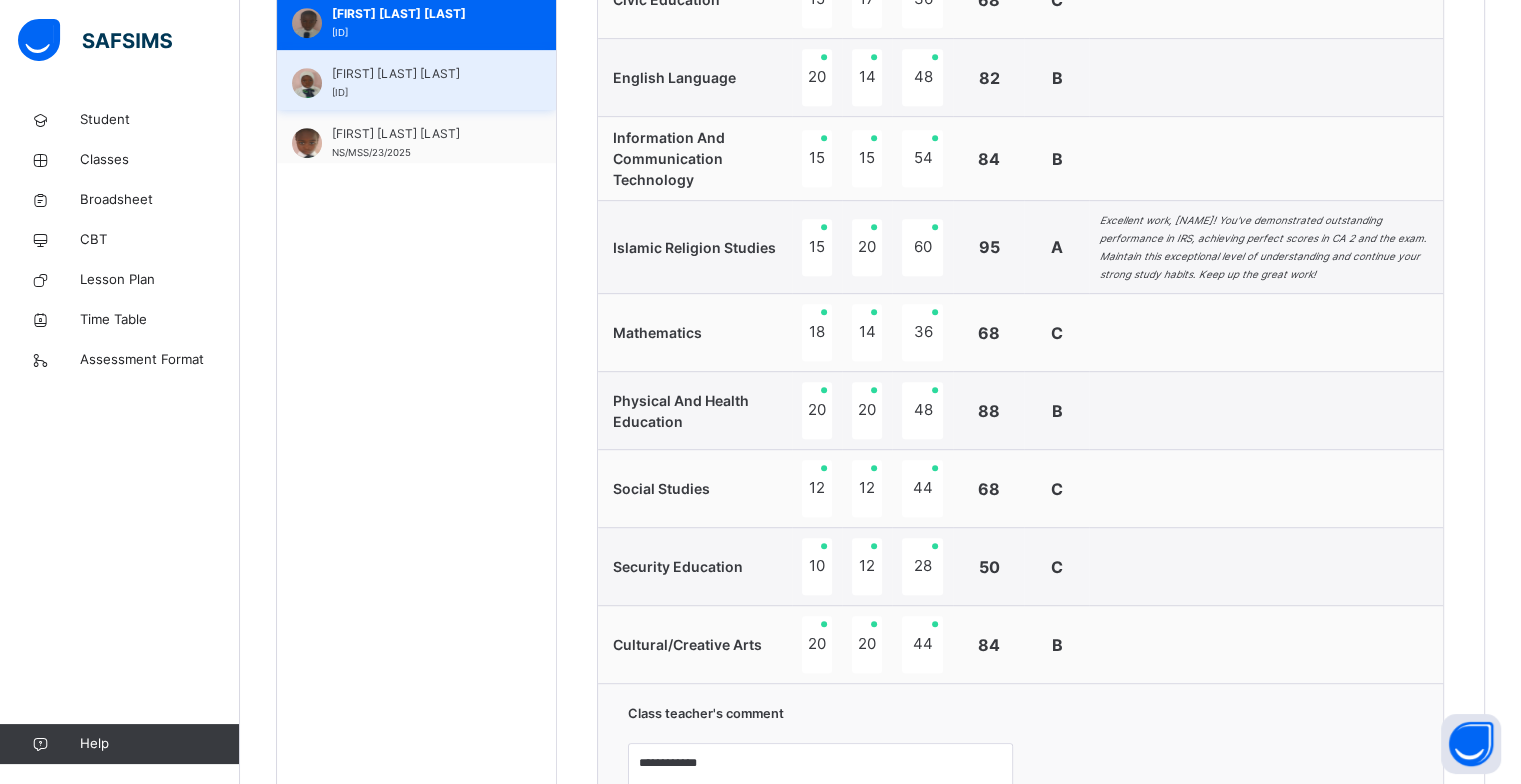 click on "[FIRST] [LAST] [LAST]" at bounding box center (421, 74) 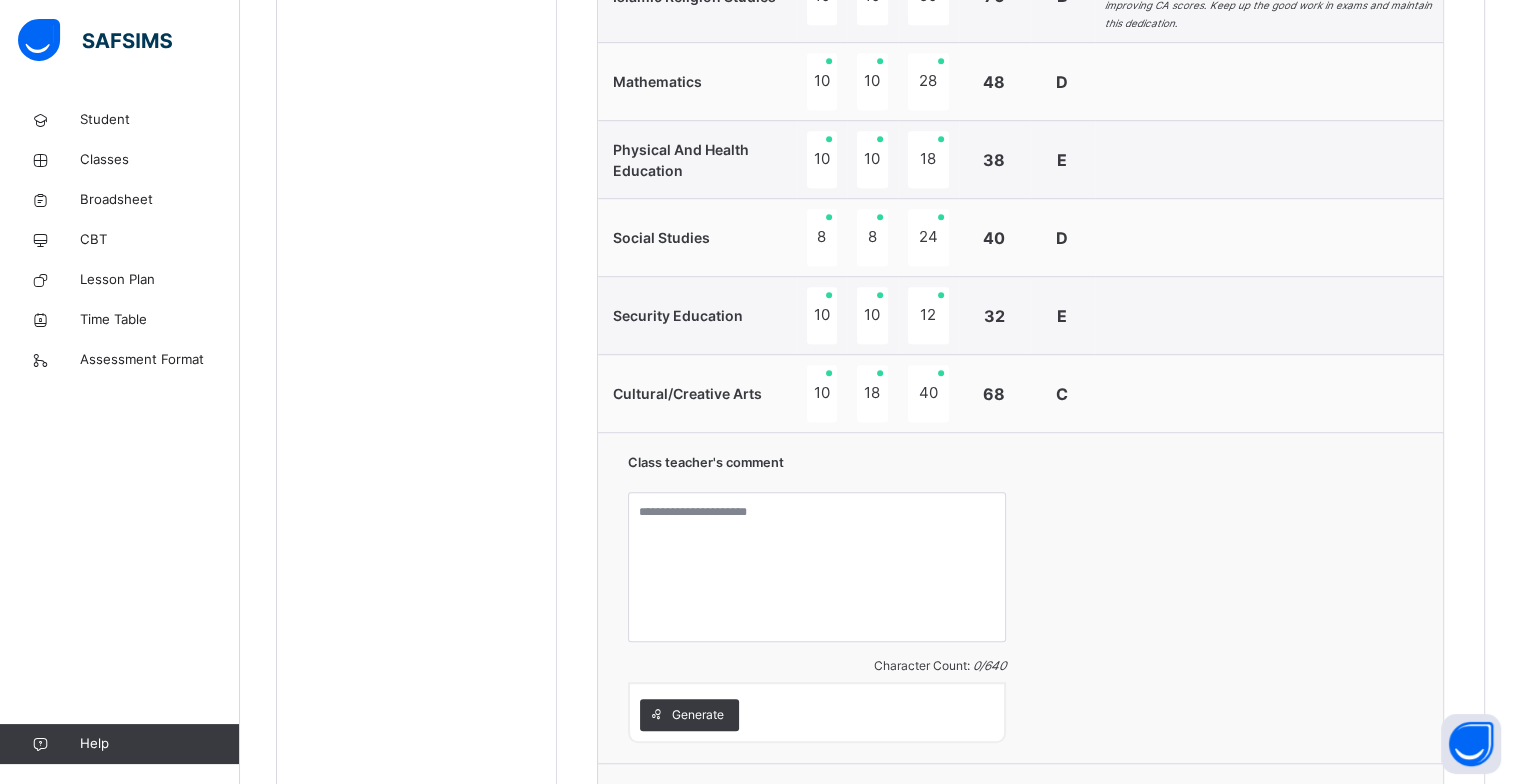 scroll, scrollTop: 1260, scrollLeft: 0, axis: vertical 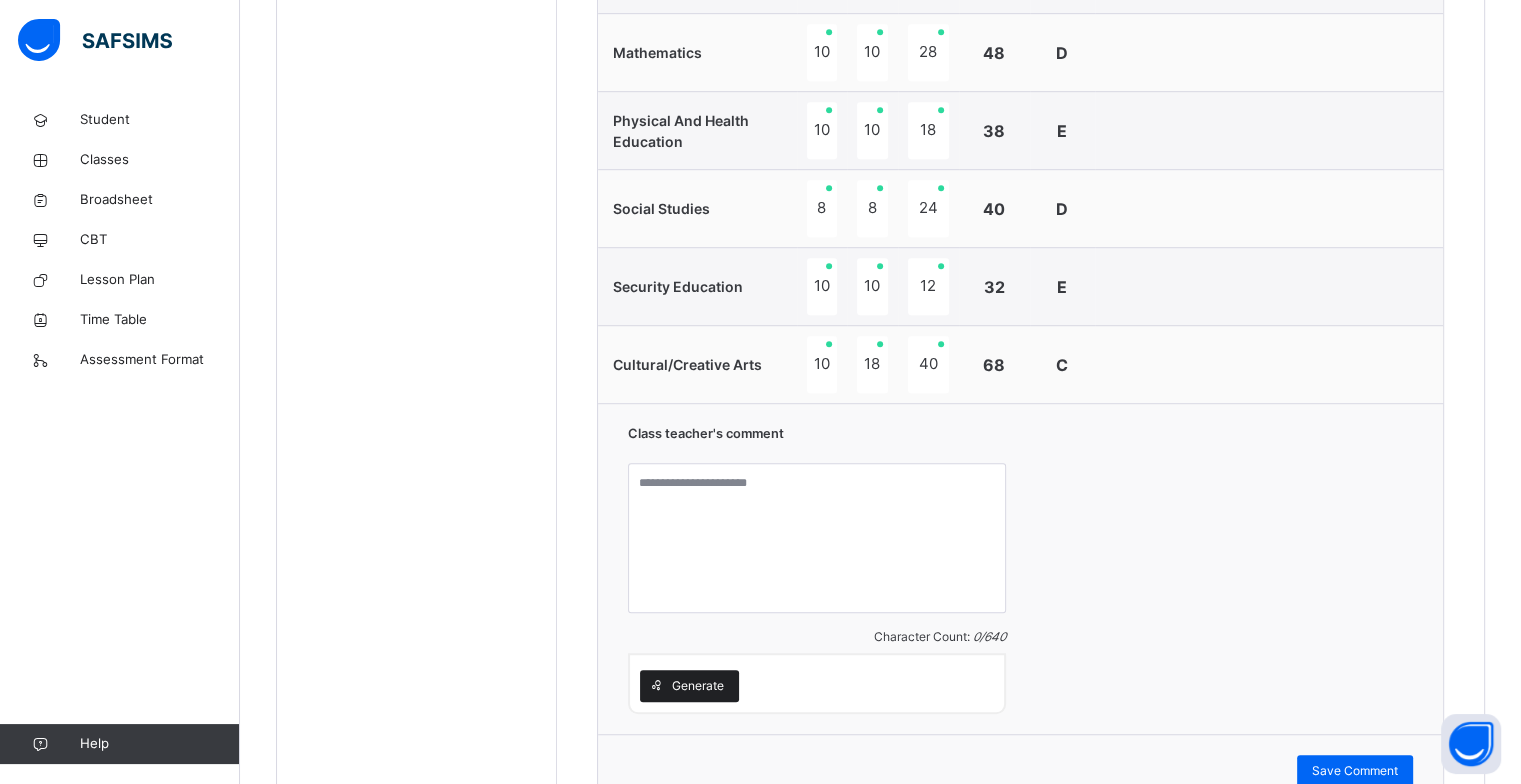 click on "Generate" at bounding box center [698, 686] 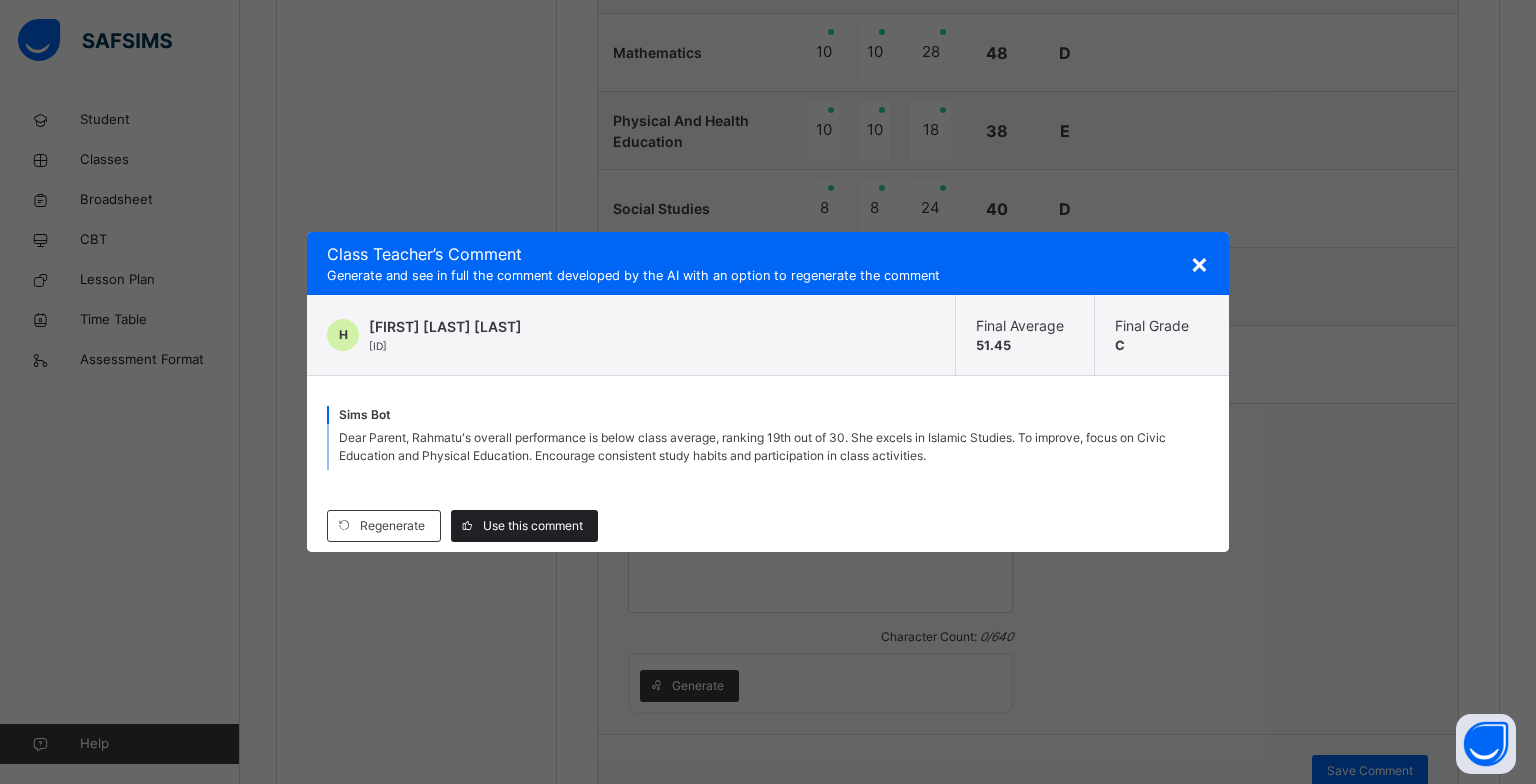 click on "Use this comment" at bounding box center (533, 526) 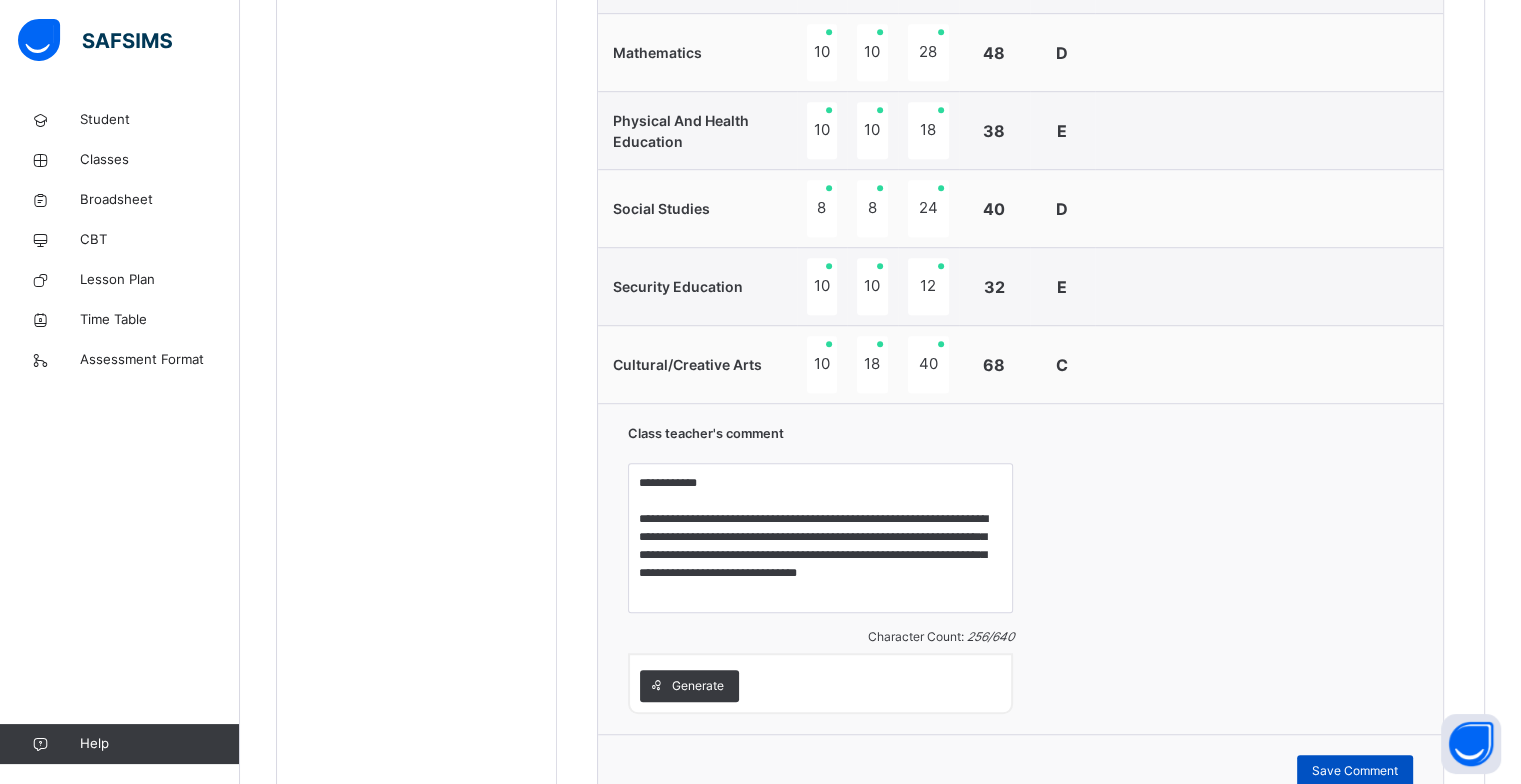 click on "Save Comment" at bounding box center [1355, 771] 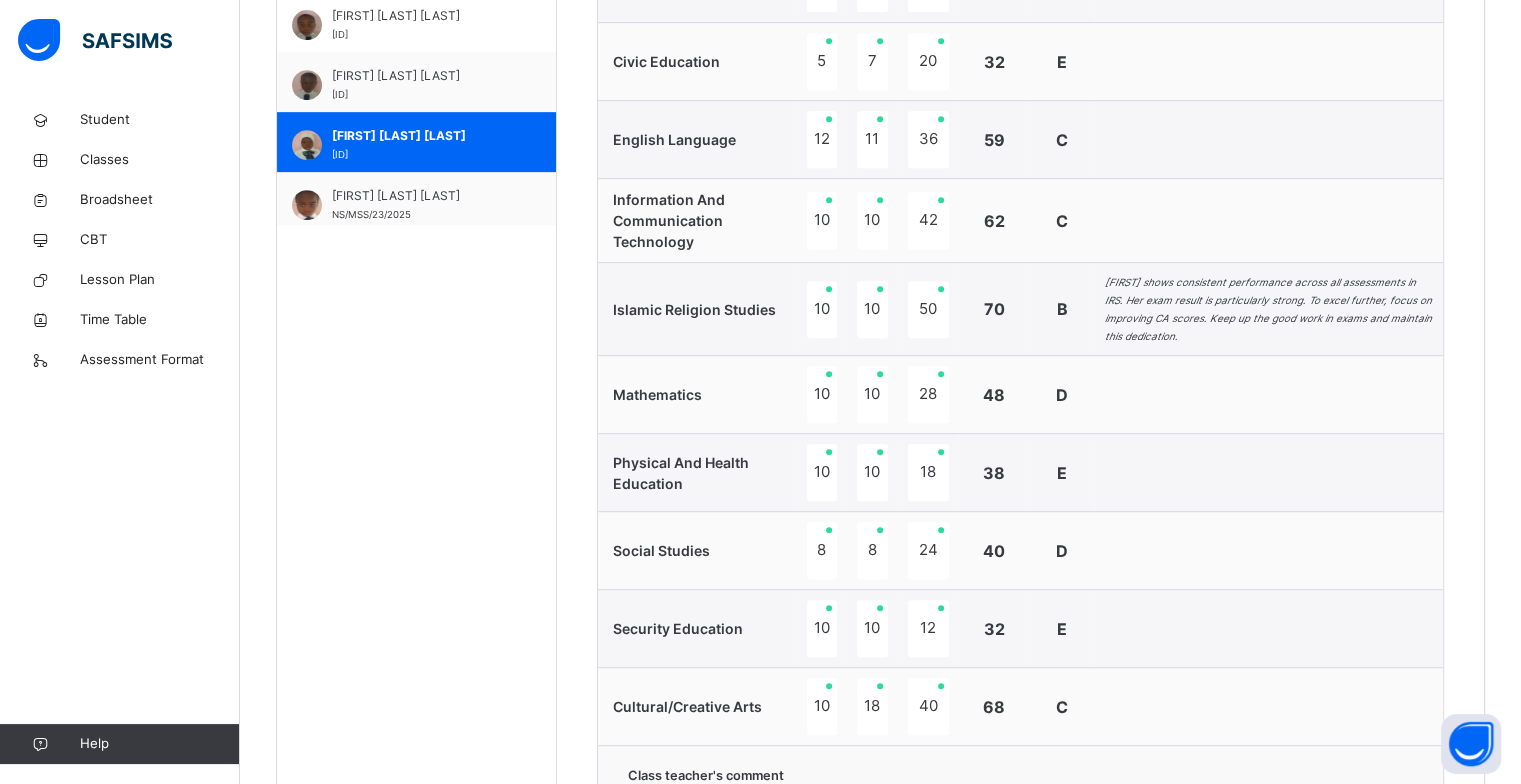 scroll, scrollTop: 900, scrollLeft: 0, axis: vertical 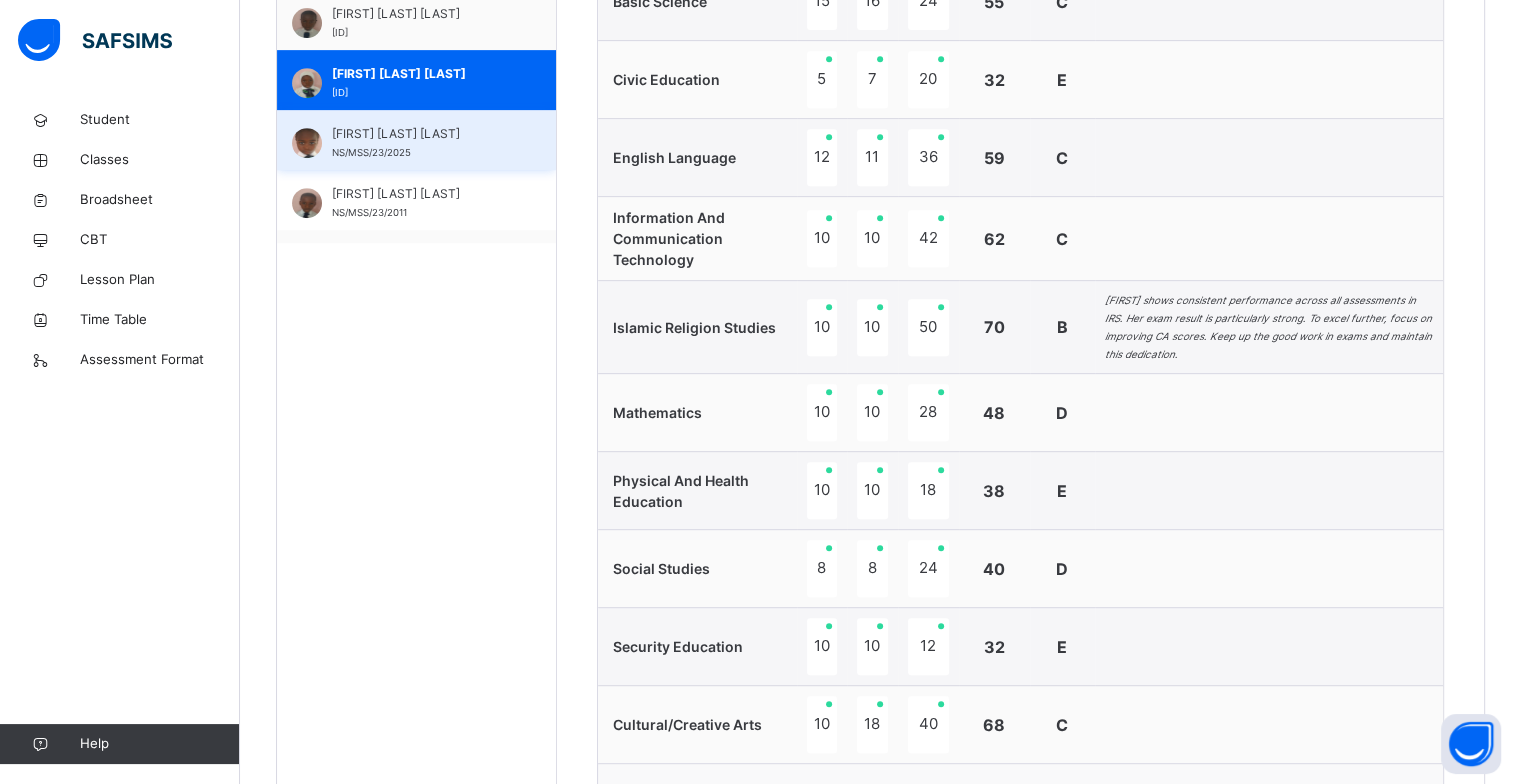 click on "[FIRST]  [LAST] [LAST] NS/MSS/23/2025" at bounding box center (421, 143) 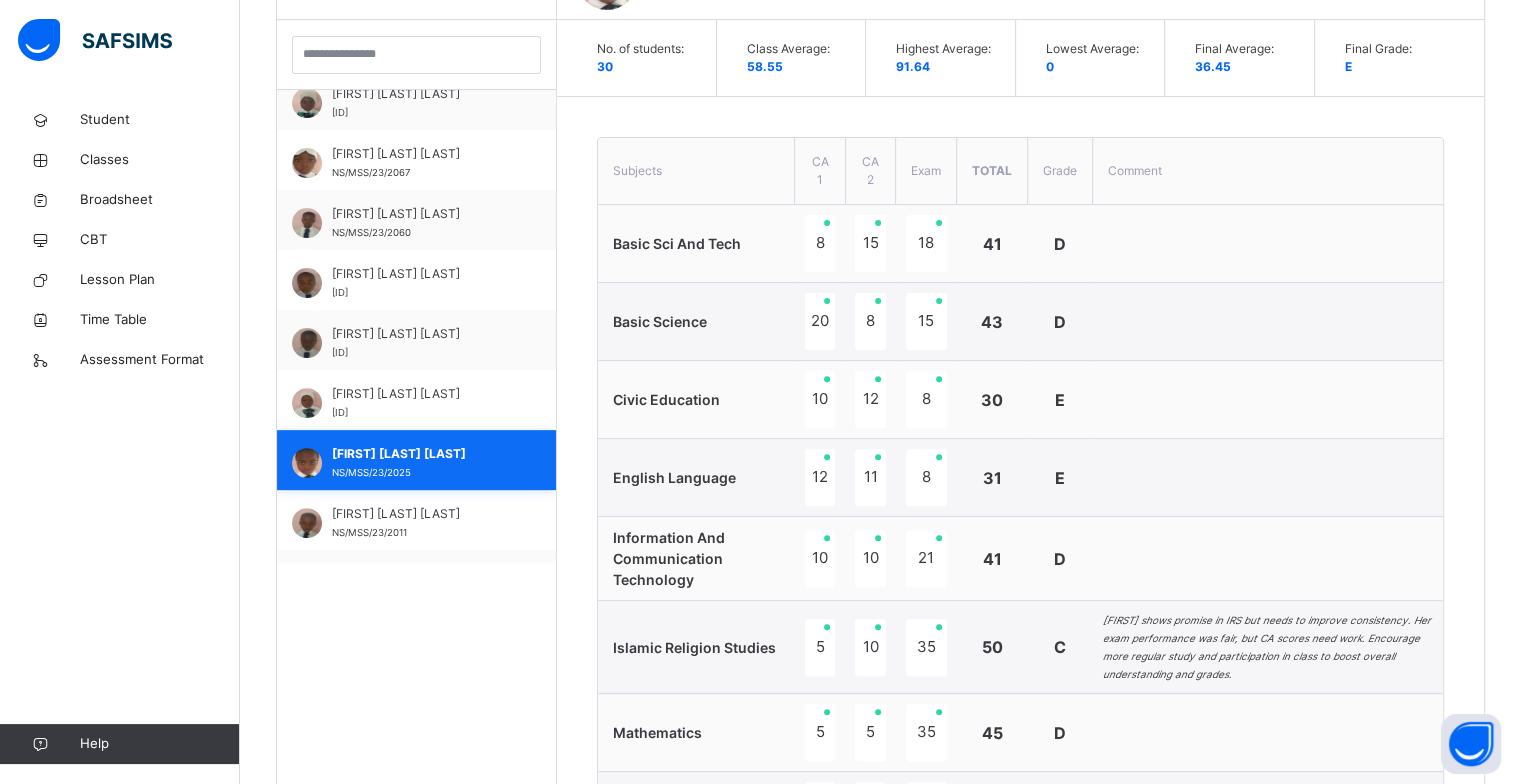 scroll, scrollTop: 900, scrollLeft: 0, axis: vertical 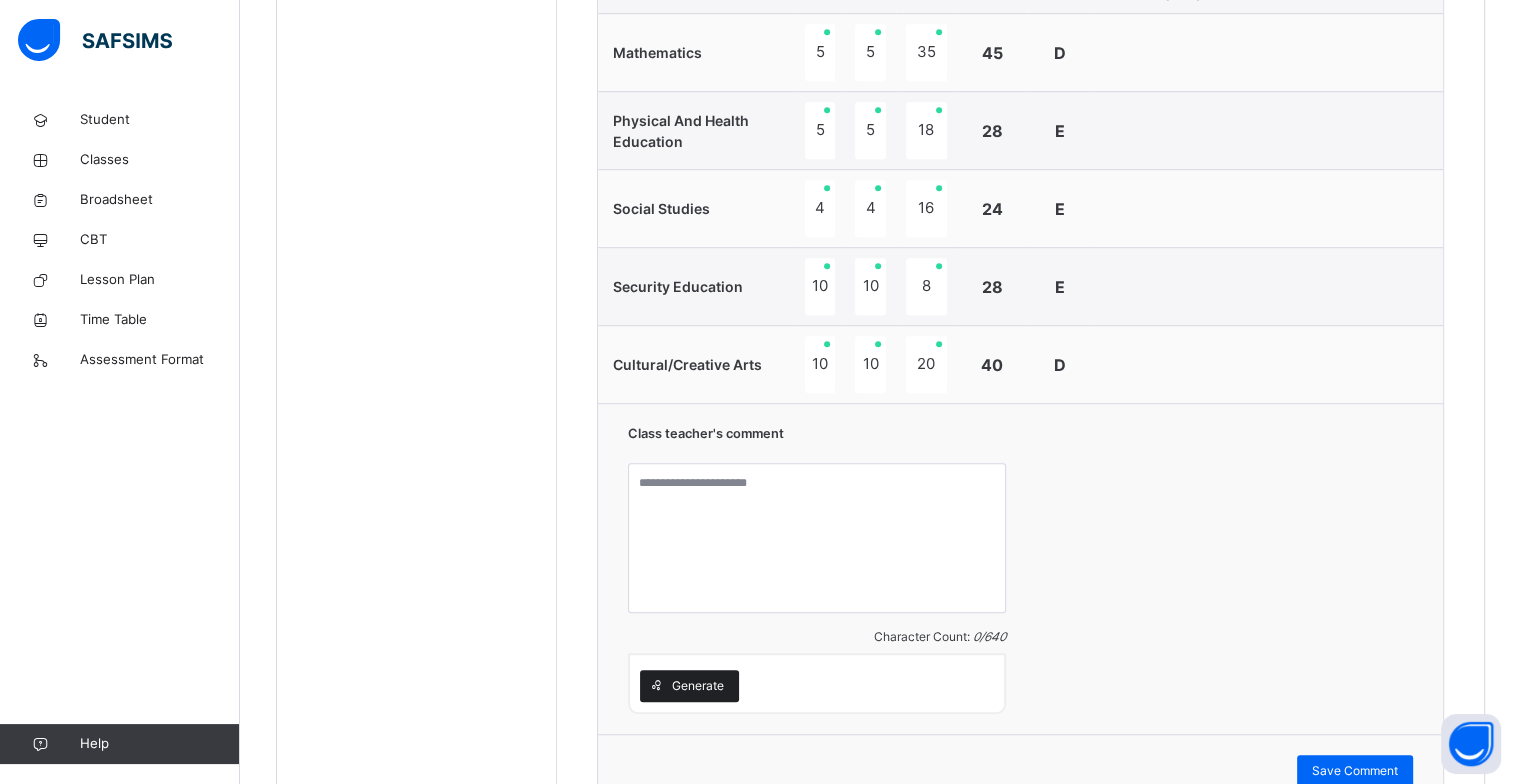 click on "Generate" at bounding box center (698, 686) 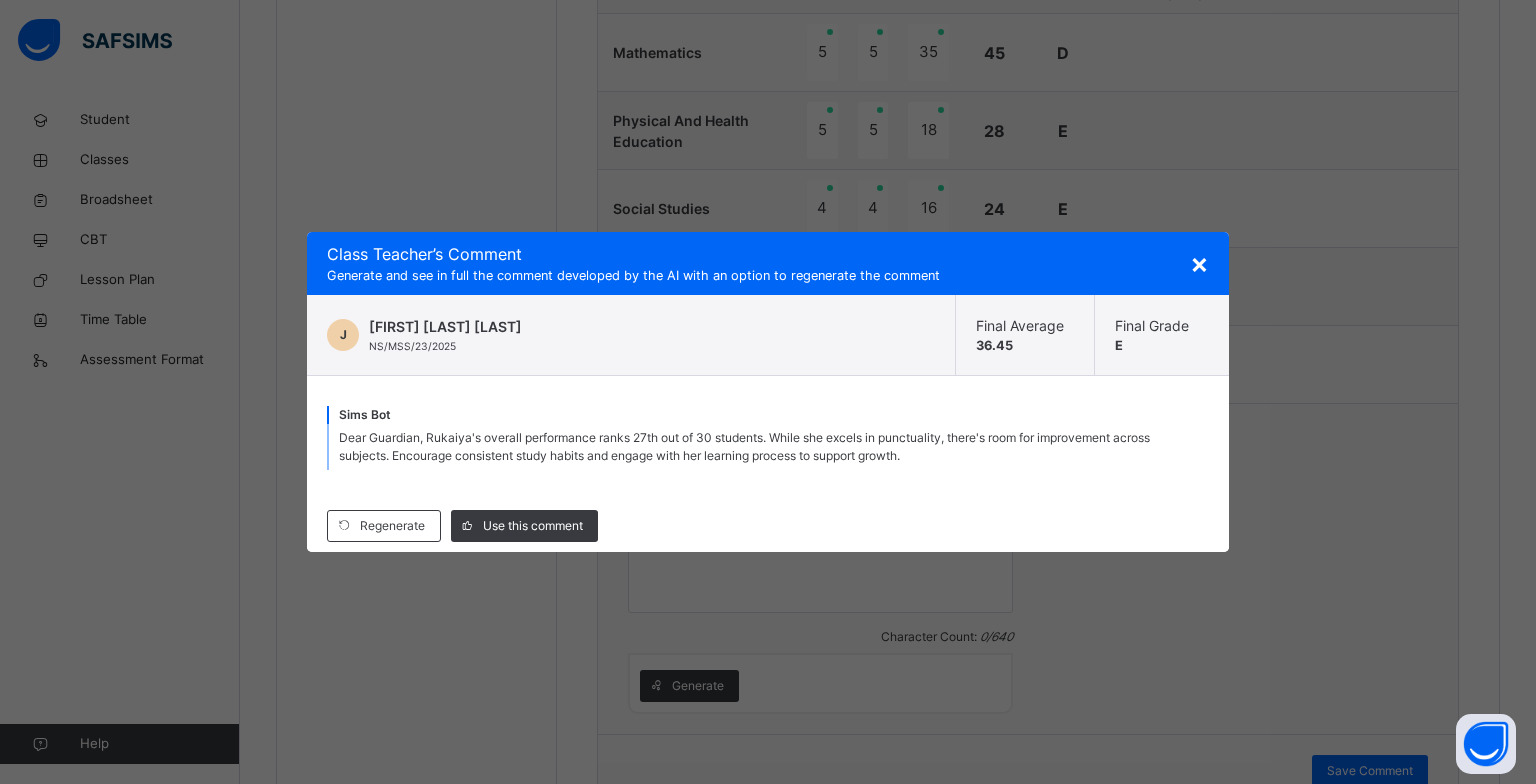 click on "Dear Guardian,
Rukaiya's overall performance ranks 27th out of 30 students. While she excels in punctuality, there's room for improvement across subjects. Encourage consistent study habits and engage with her learning process to support growth." at bounding box center (768, 447) 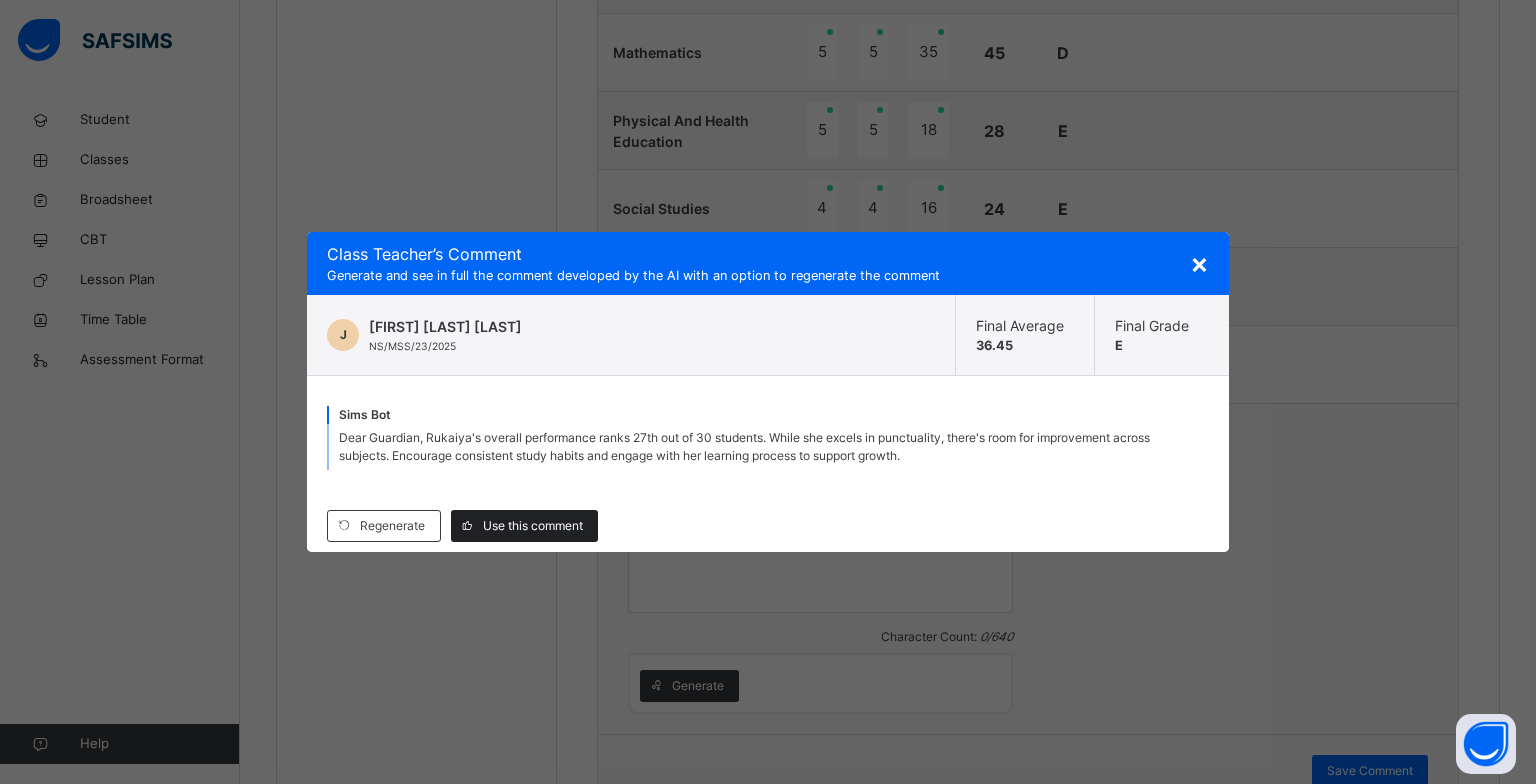 click on "Use this comment" at bounding box center (533, 526) 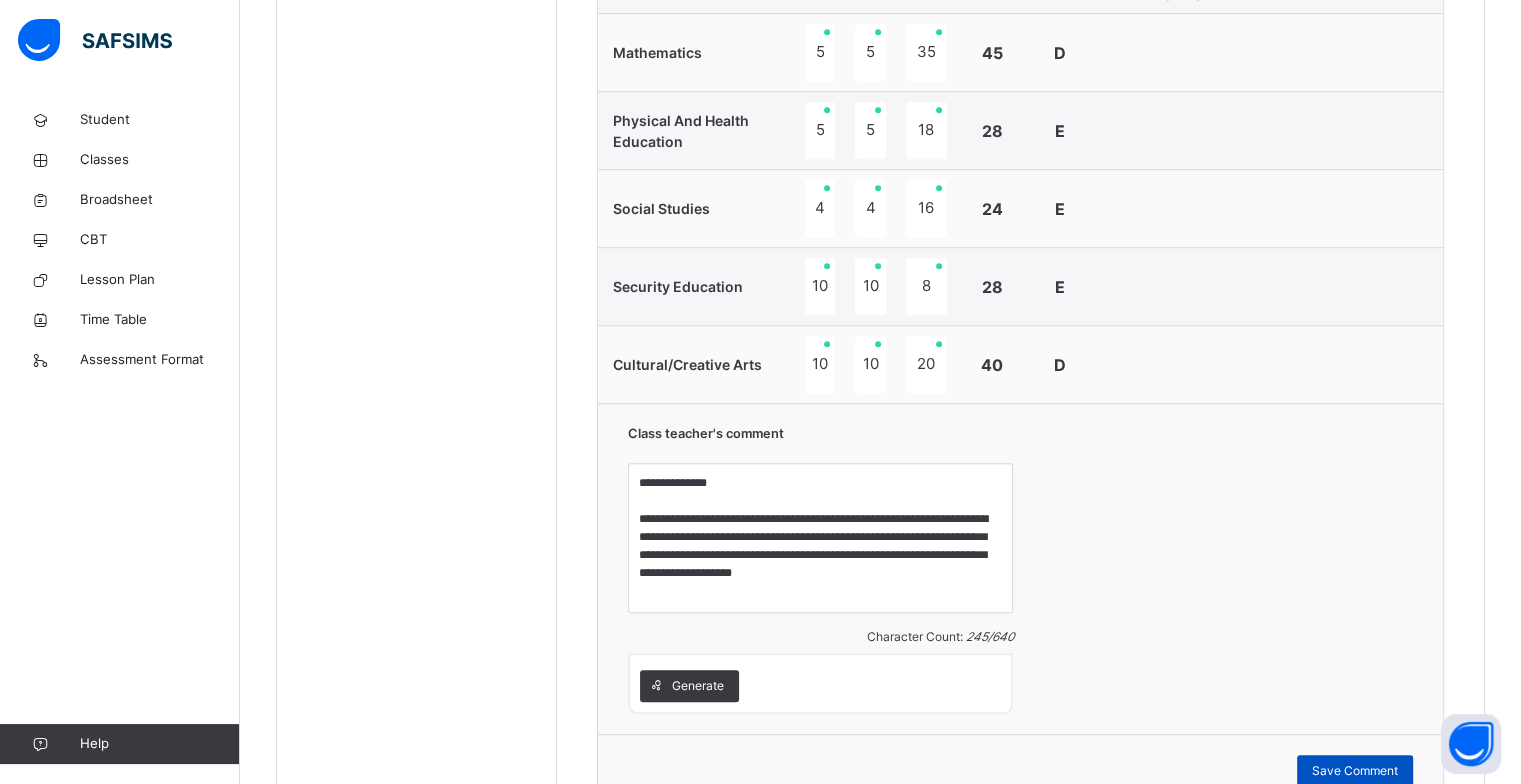 click on "Save Comment" at bounding box center [1355, 771] 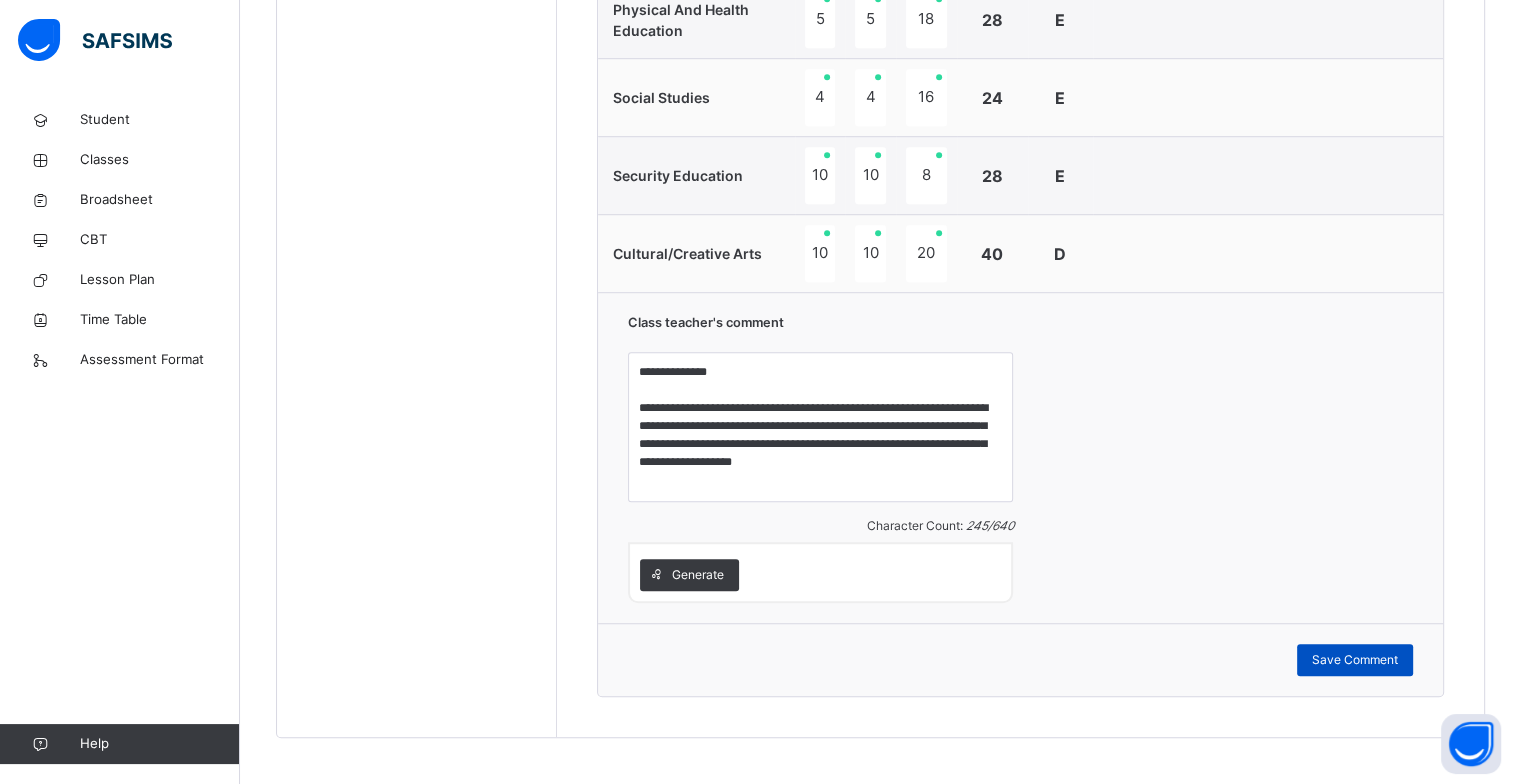 scroll, scrollTop: 1380, scrollLeft: 0, axis: vertical 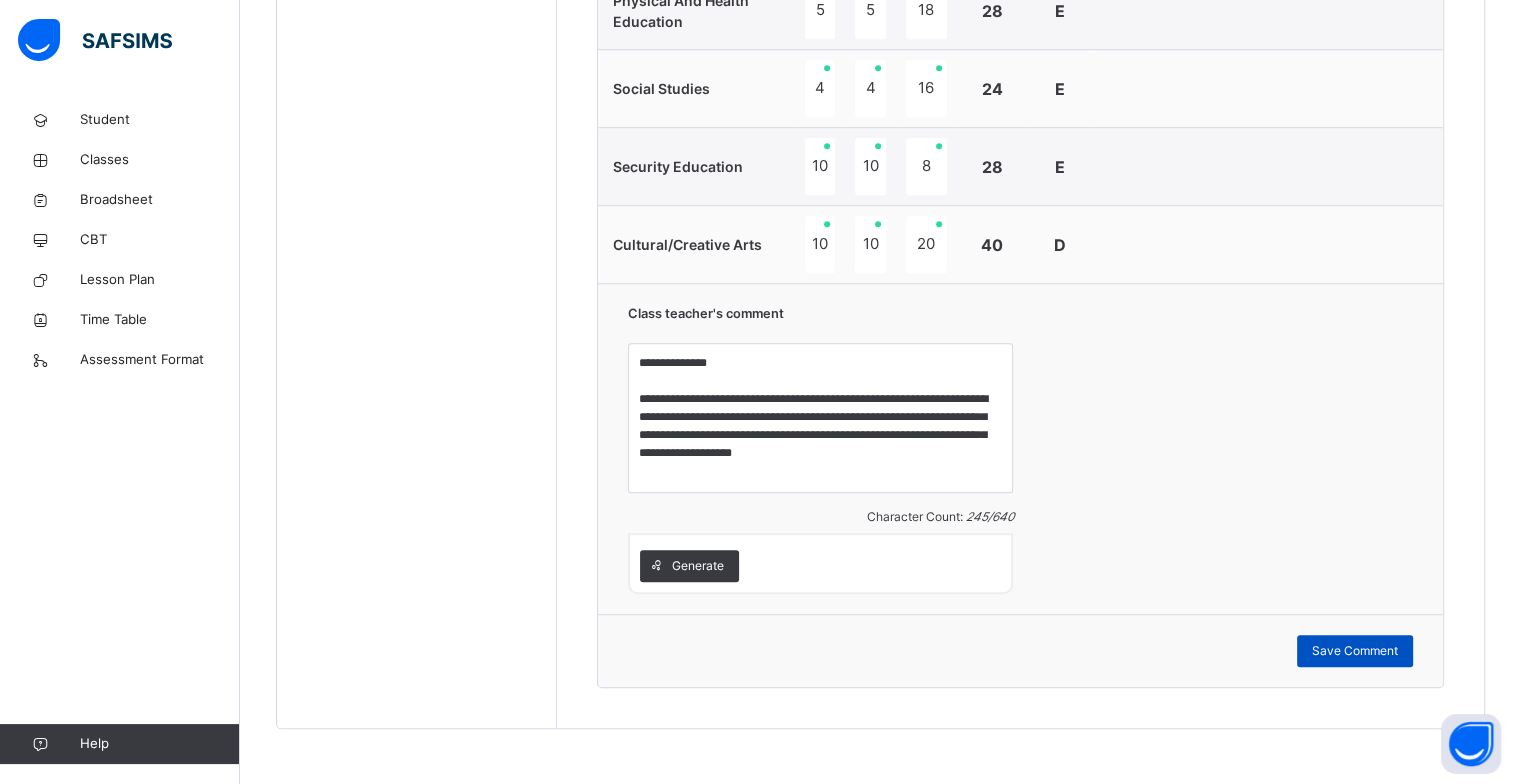 click on "Save Comment" at bounding box center [1355, 651] 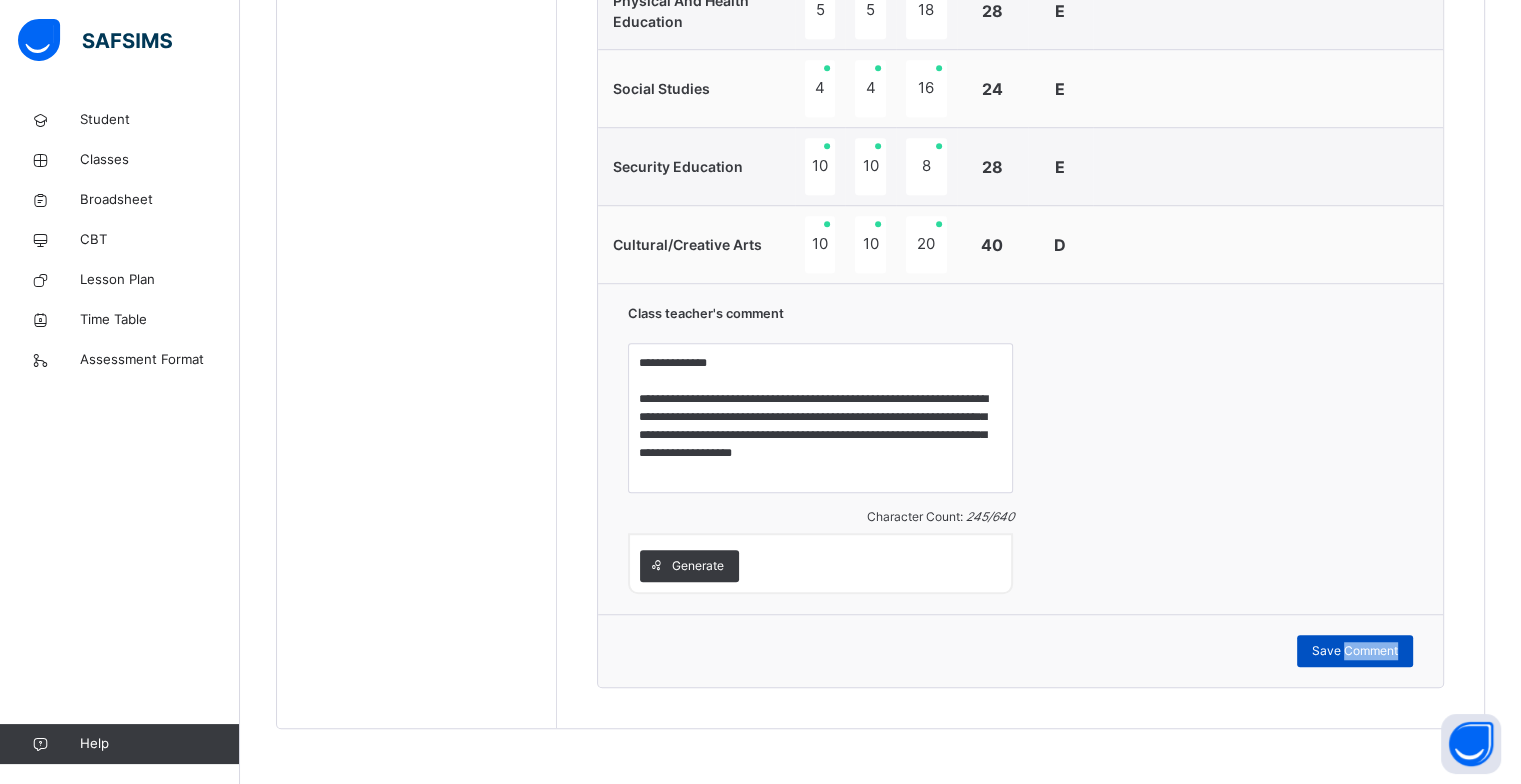 click on "Save Comment" at bounding box center [1355, 651] 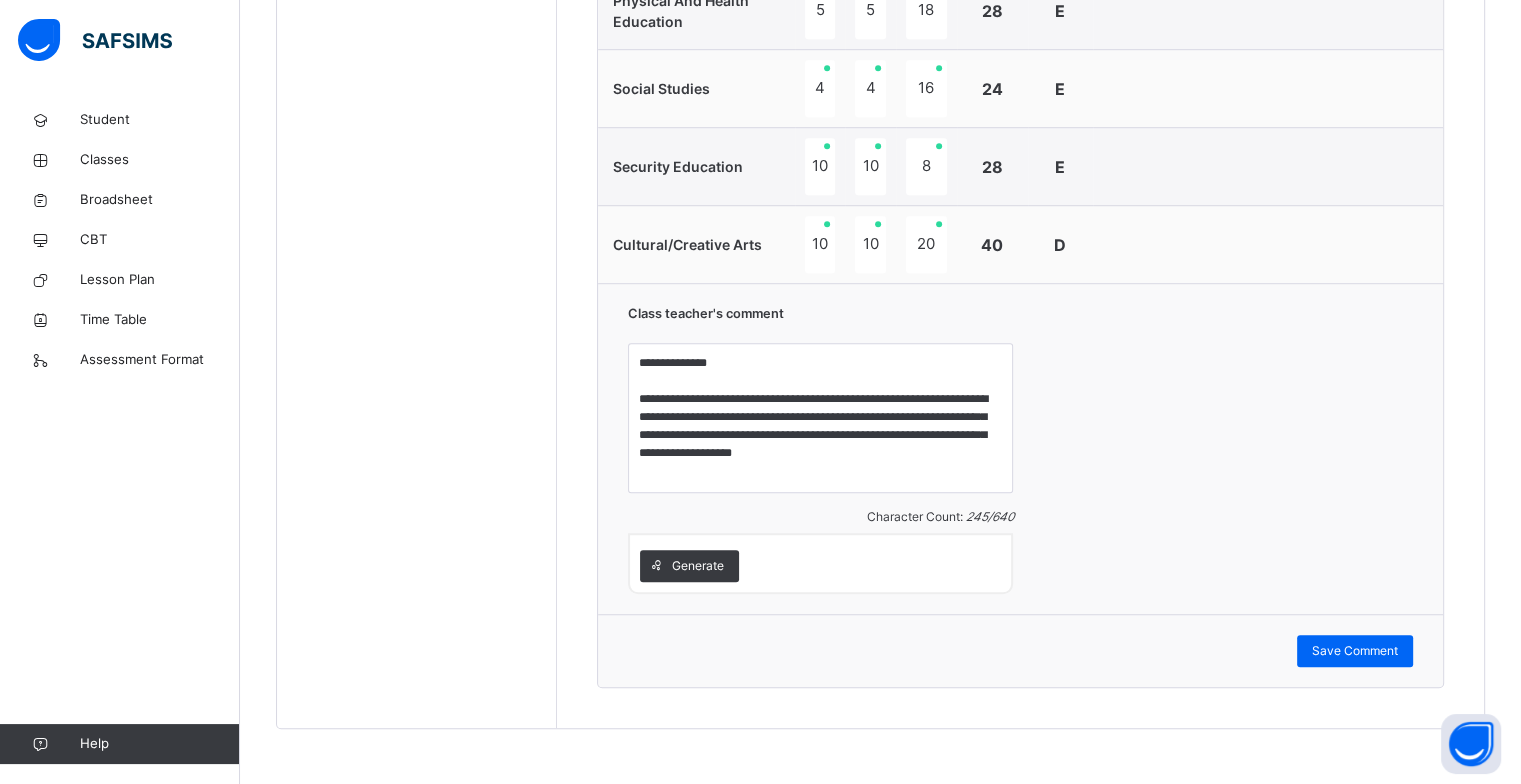 drag, startPoint x: 1362, startPoint y: 644, endPoint x: 1226, endPoint y: 662, distance: 137.186 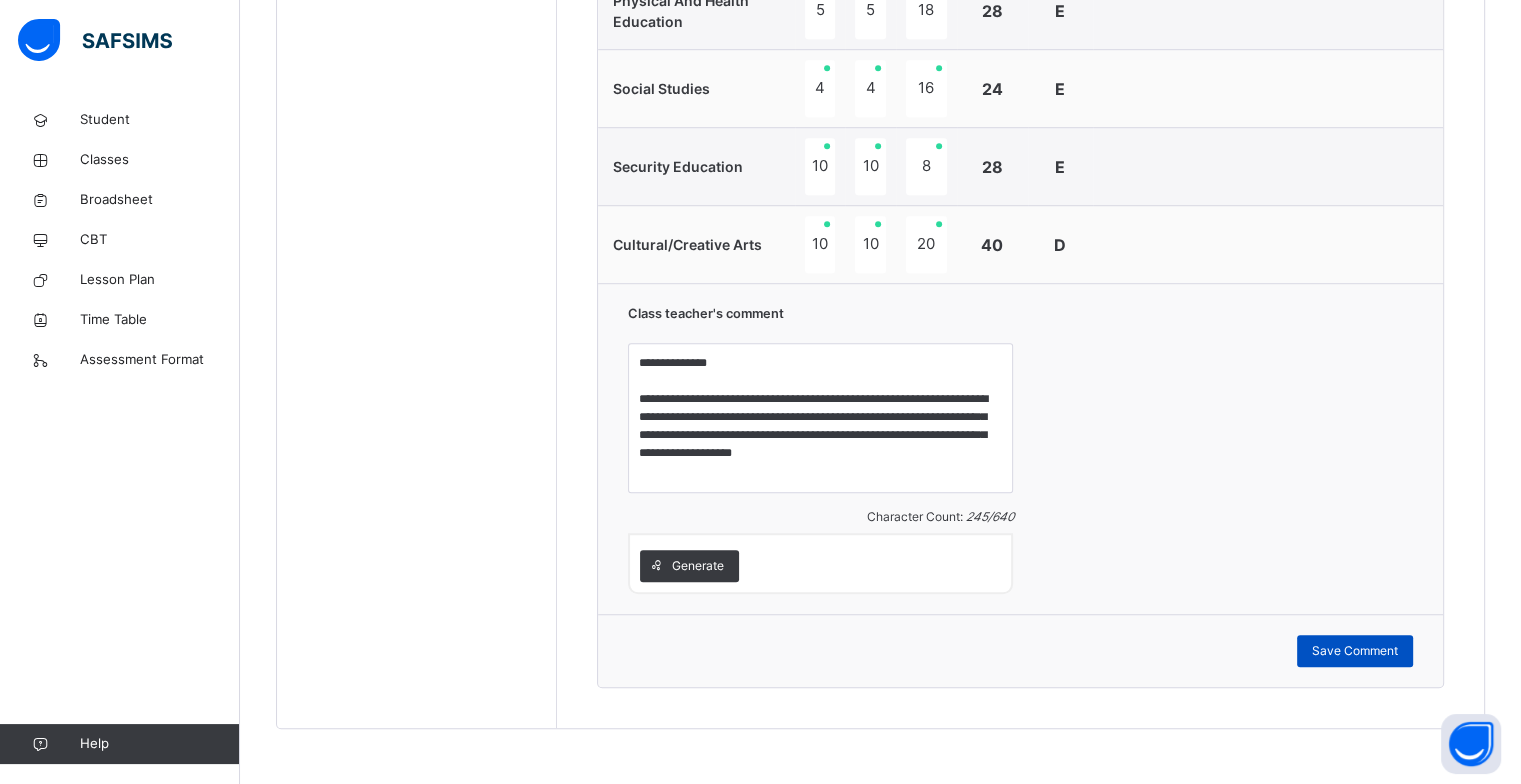click on "Save Comment" at bounding box center (1355, 651) 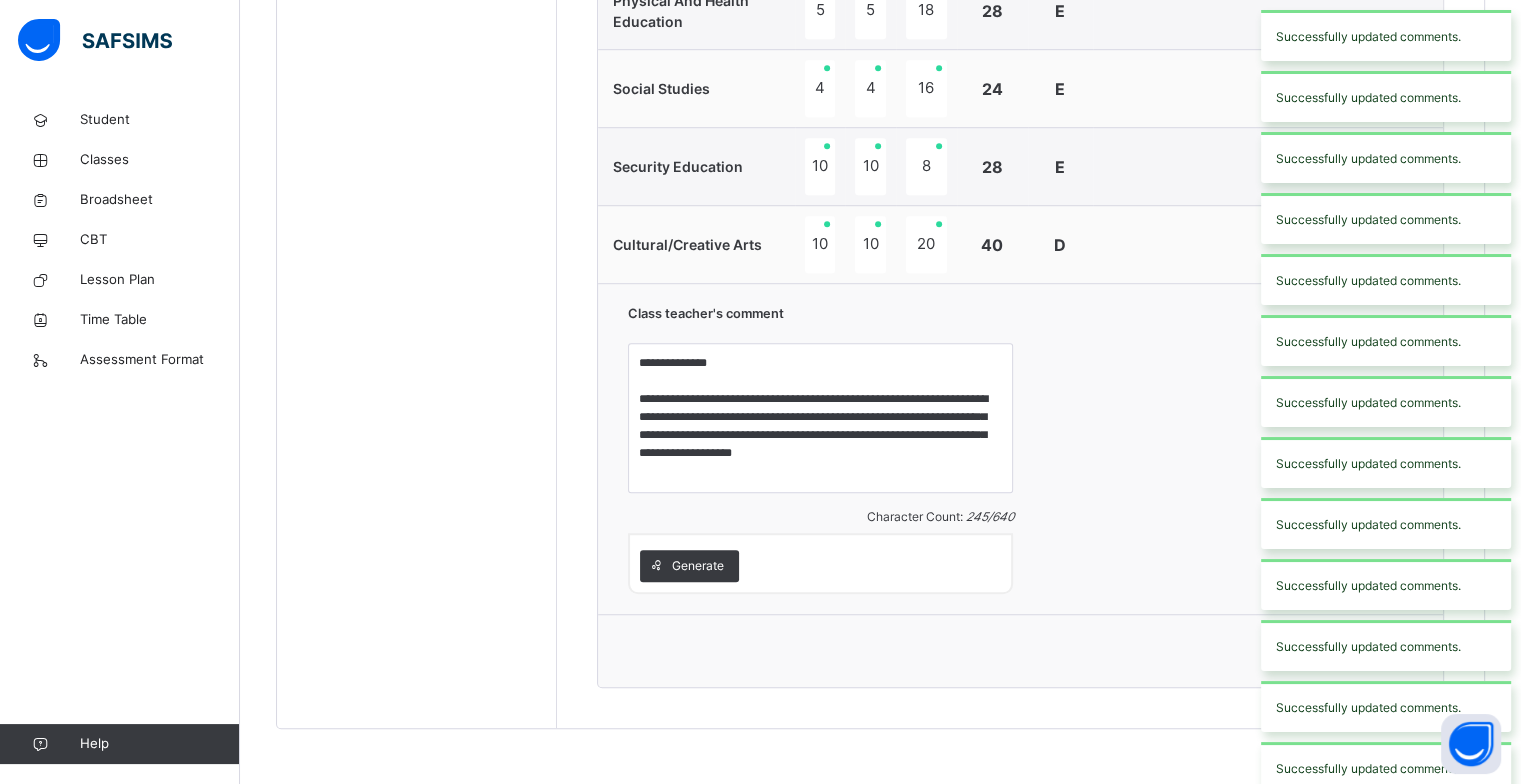 click on "Class Arm Details     Third Term  /  2024-2025   [FIRST]   [LAST] [EMAIL] Student Classes Broadsheet CBT Lesson Plan Time Table Assessment Format   Help Onboarding Great job! You have finished setting up all essential configurations. Our wizard which has lots of in-built templates will continue to guide you through with the academic configurations. Academic Configuration Steps Continue × Idle Mode Due to inactivity you would be logged out to the system in the next   15mins , click the "Resume" button to keep working or the "Log me out" button to log out of the system. Log me out Resume Back  / Primary 2 B Primary 2 B Primary  Third Term 2024-2025 Class Members Subjects Results Skills Attendance Timetable Form Teacher Results More Options   33  Students in class Download Pdf Report Excel Report View subject profile Bulk upload Add Class Members UBEC MODEL SMART SCHOOL NASARAWA Date: [DATE], [TIME] [AM/PM] Class Members Class:  Primary 2 B Total no. of Students:  33 Term:  Third Term 1" at bounding box center (760, -296) 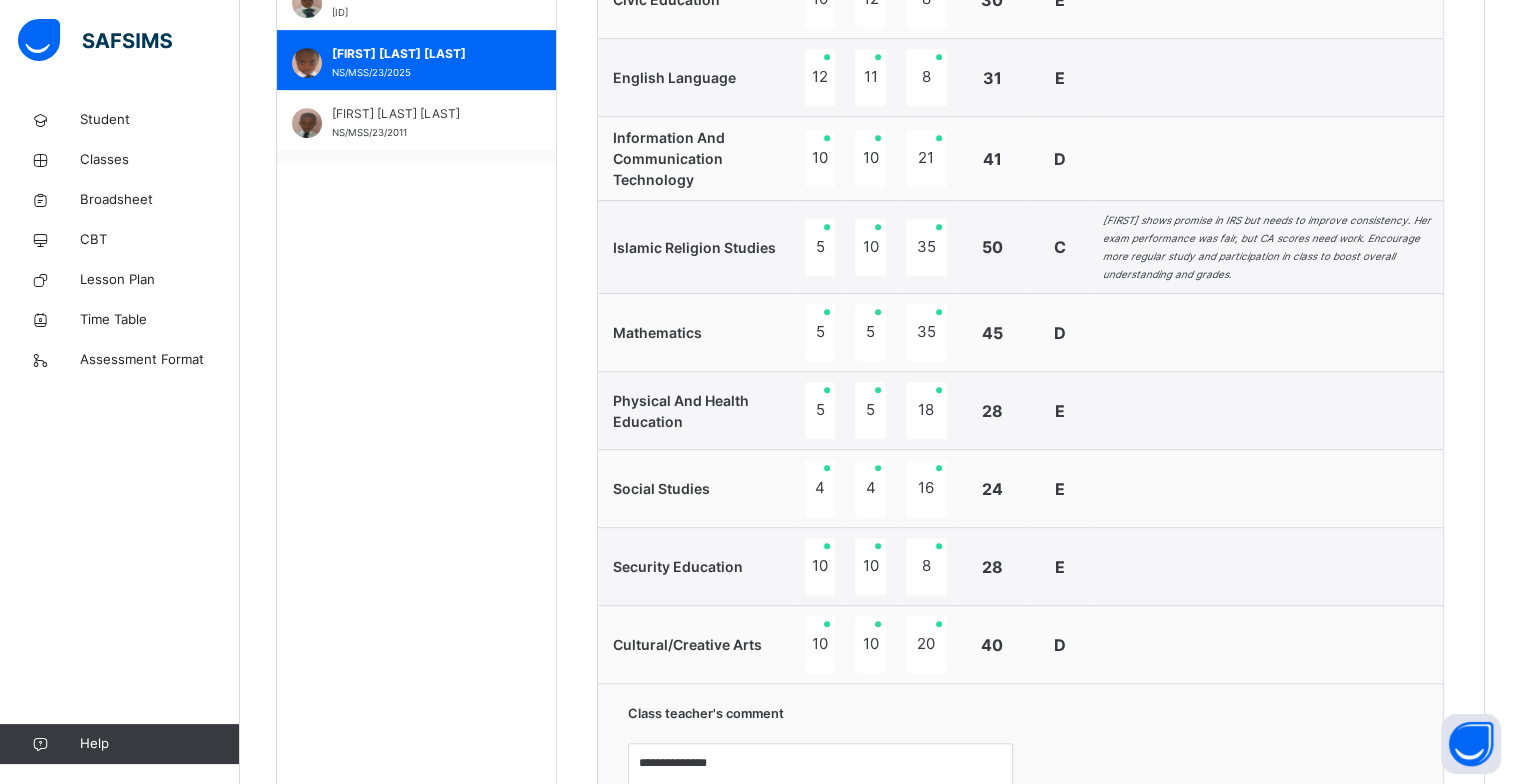 scroll, scrollTop: 940, scrollLeft: 0, axis: vertical 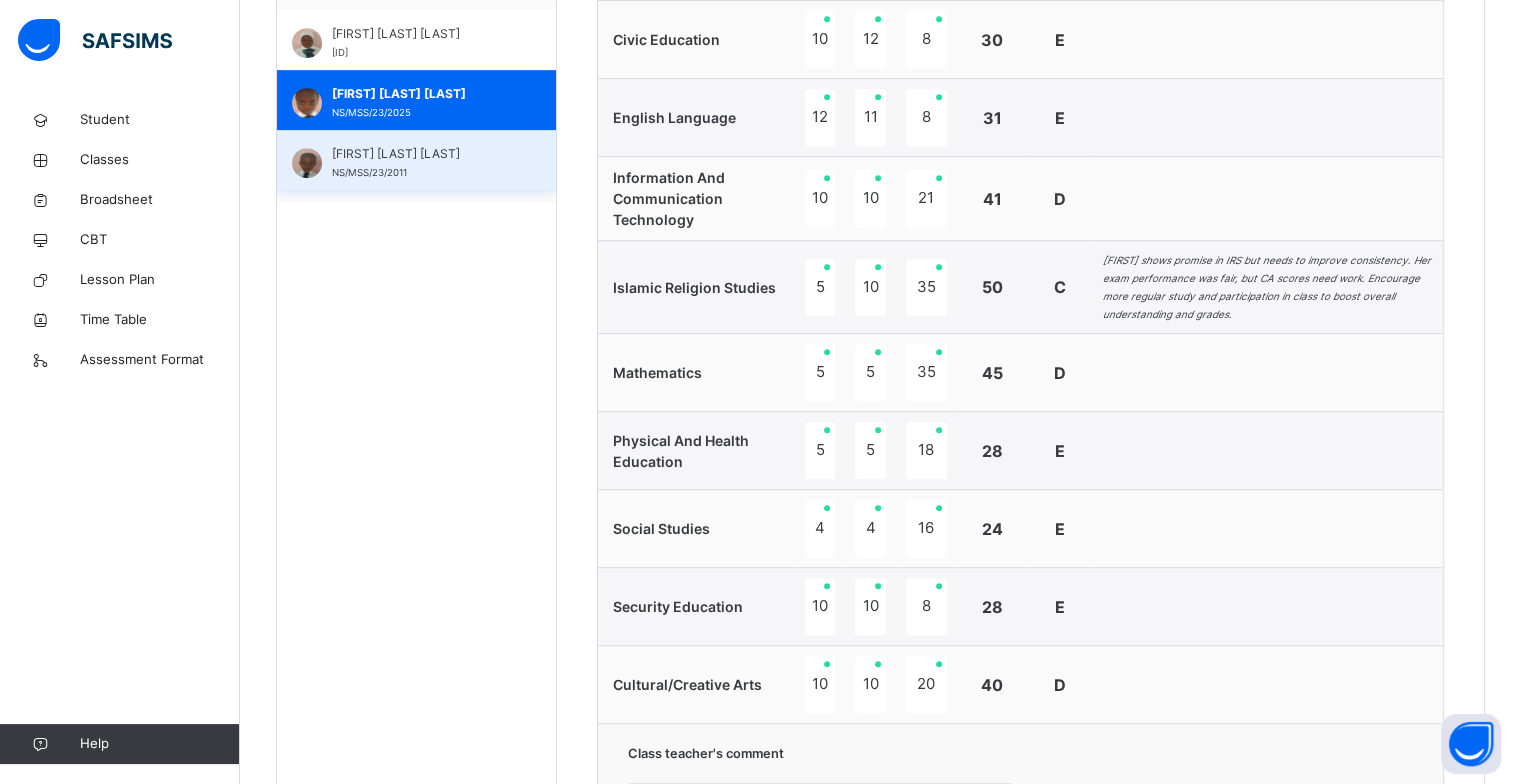 click on "[FIRST]  [LAST] [LAST]" at bounding box center [421, 154] 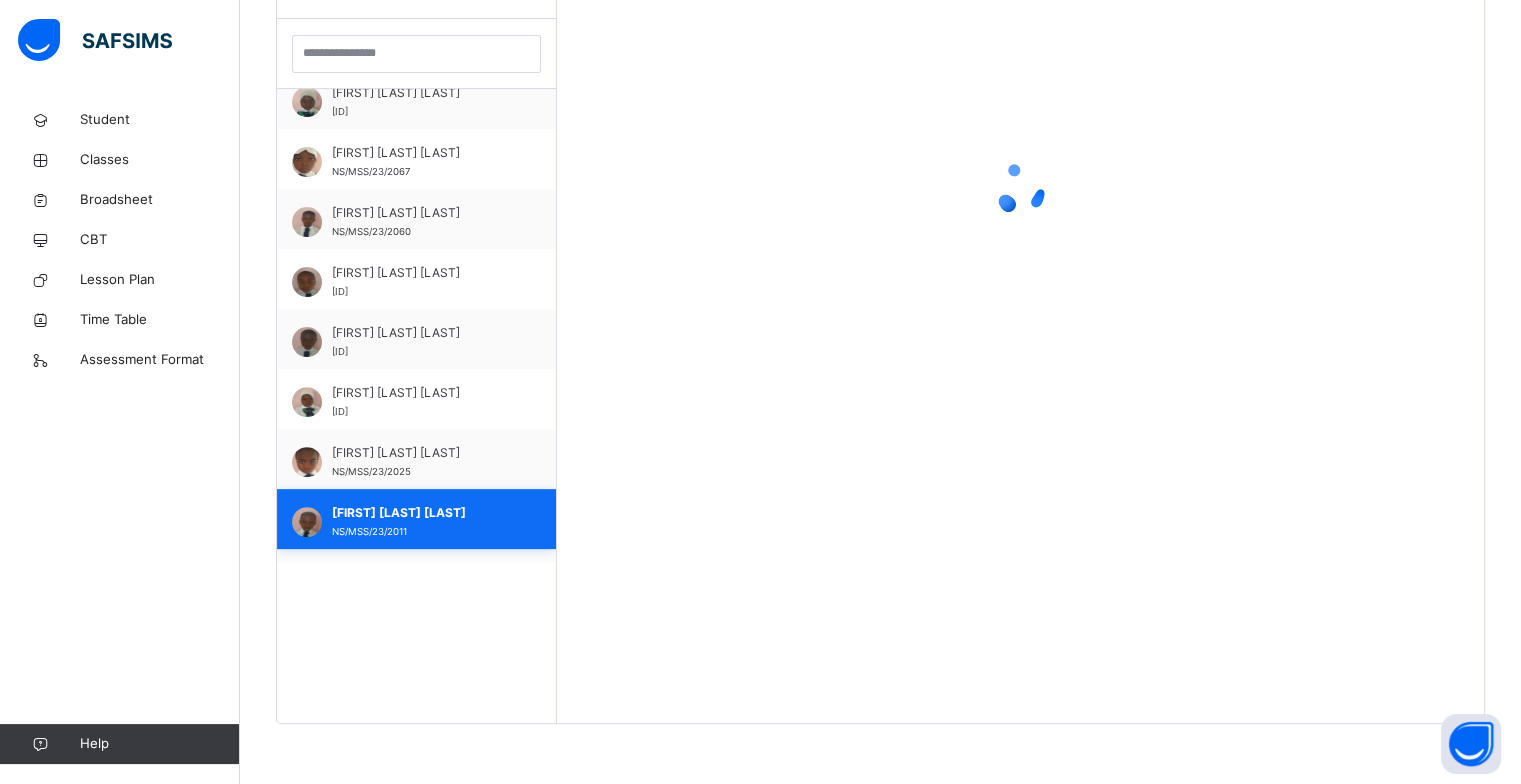 scroll, scrollTop: 580, scrollLeft: 0, axis: vertical 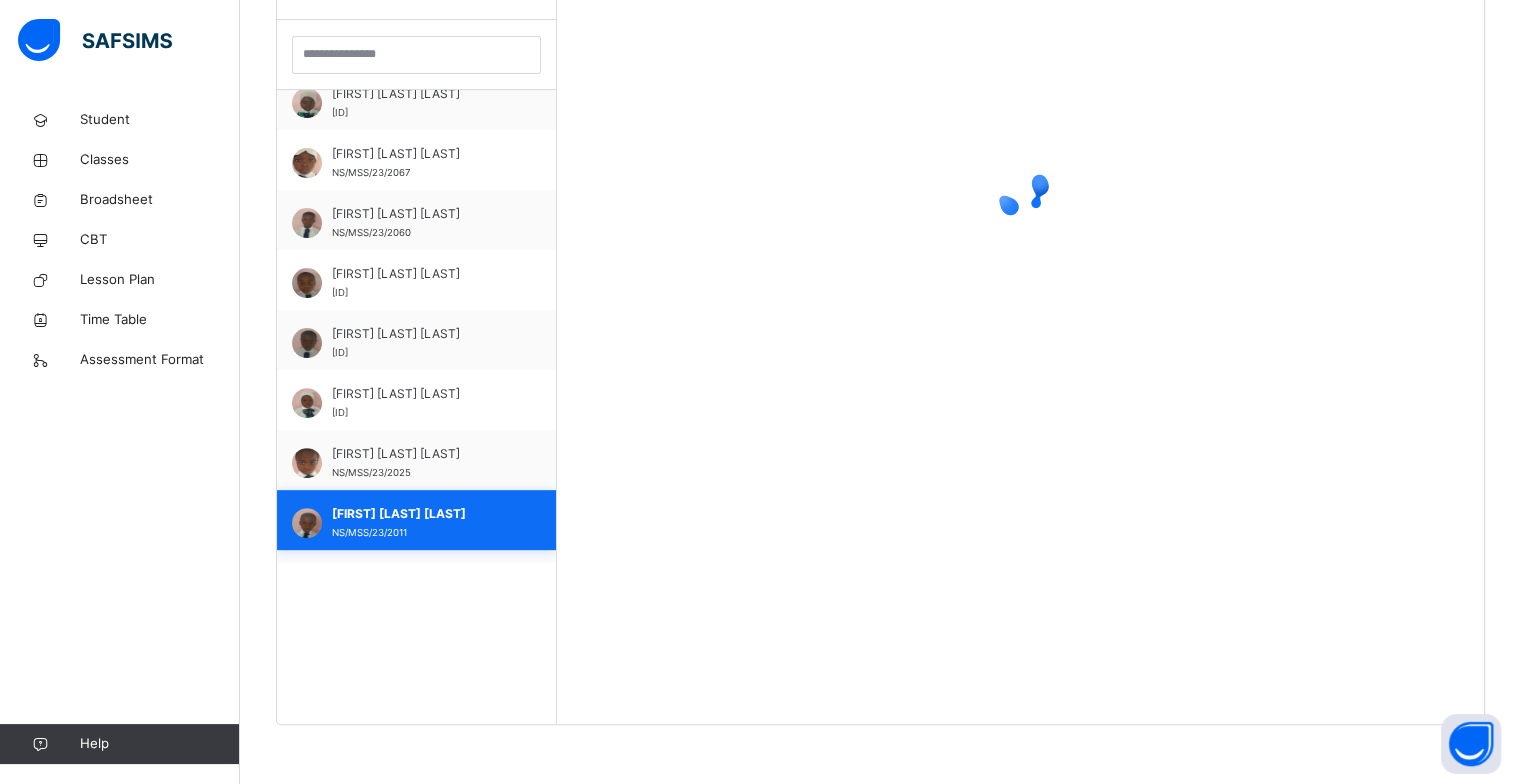 click on "[FIRST]  [LAST] [LAST]" at bounding box center (421, 514) 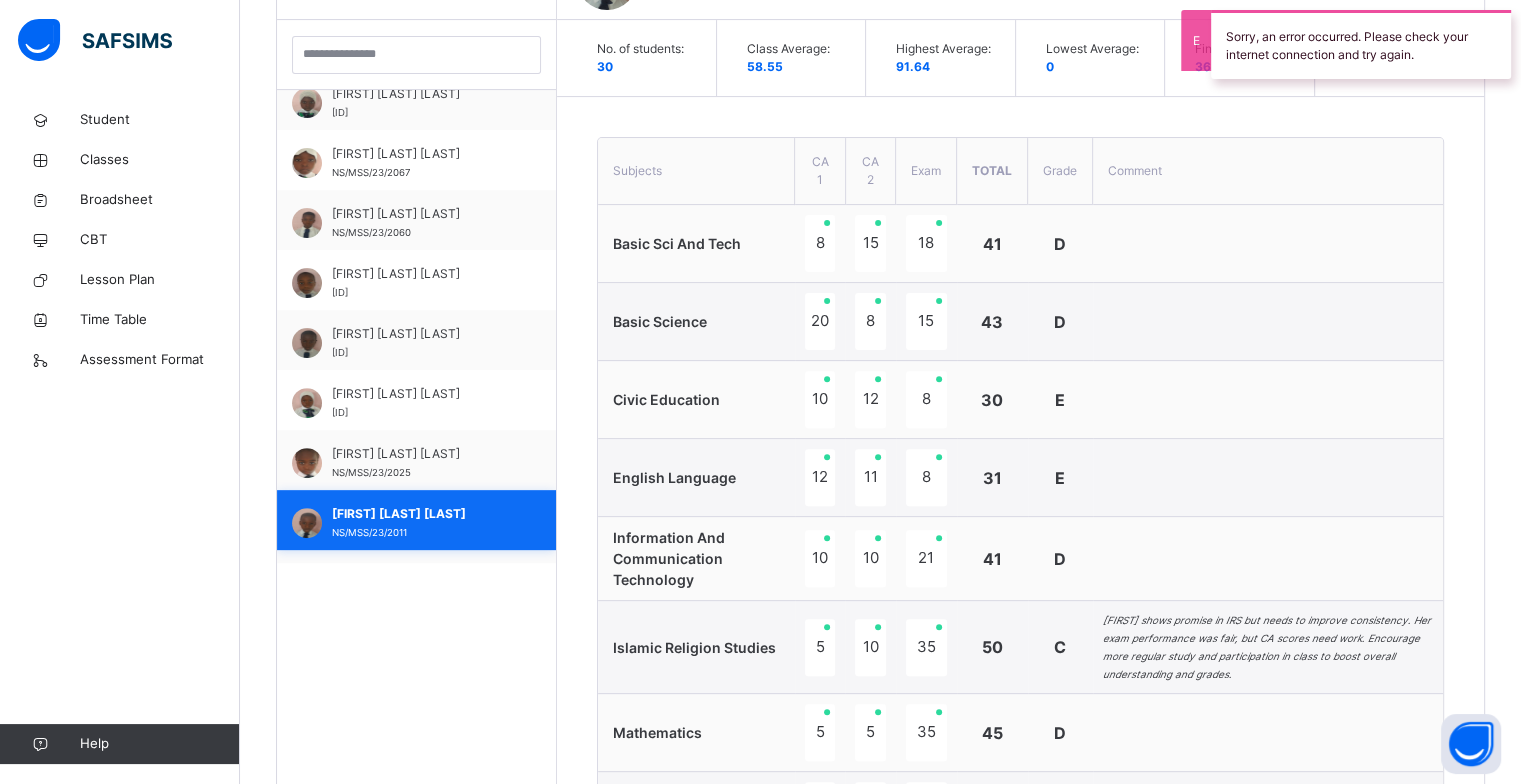 scroll, scrollTop: 940, scrollLeft: 0, axis: vertical 